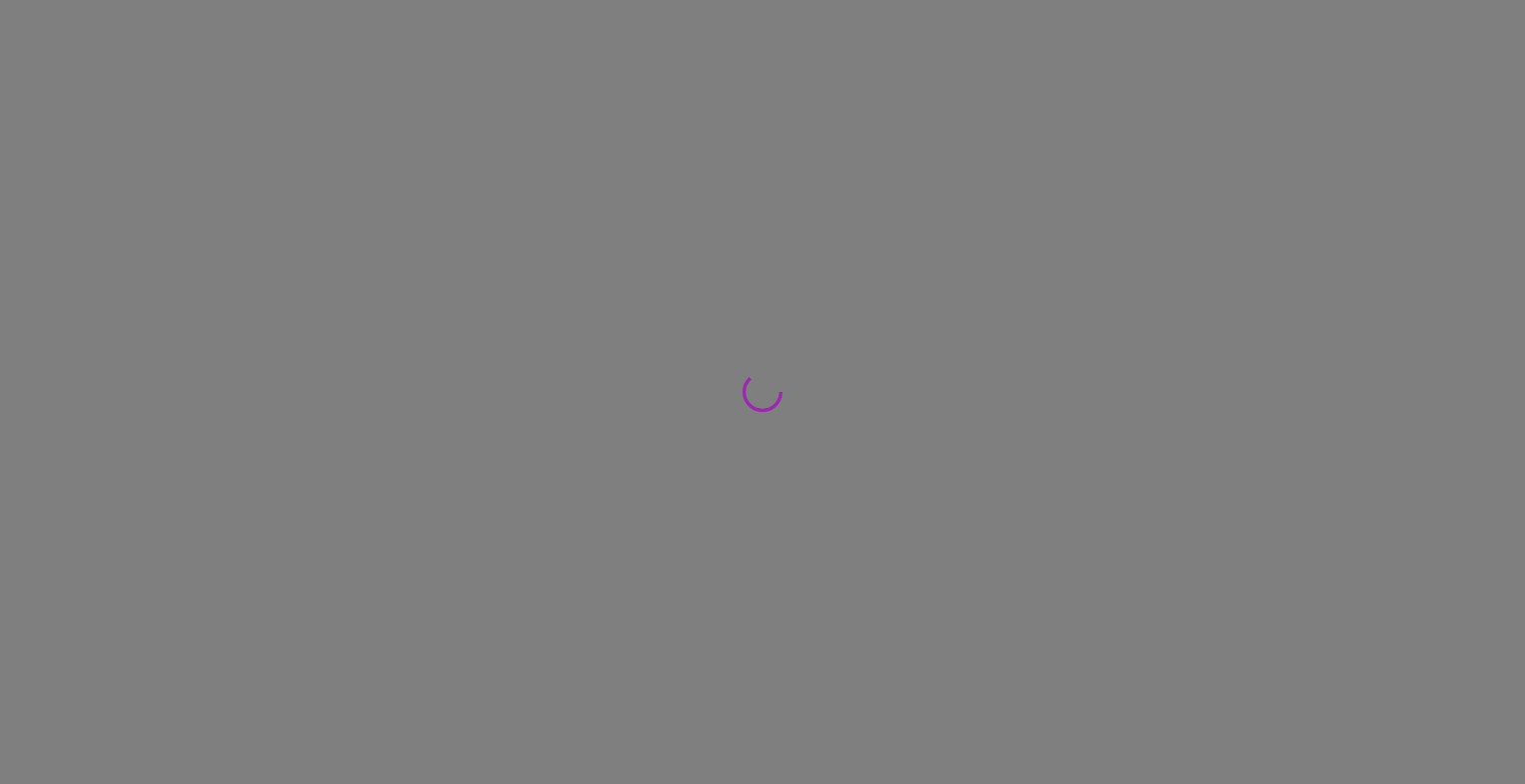 scroll, scrollTop: 0, scrollLeft: 0, axis: both 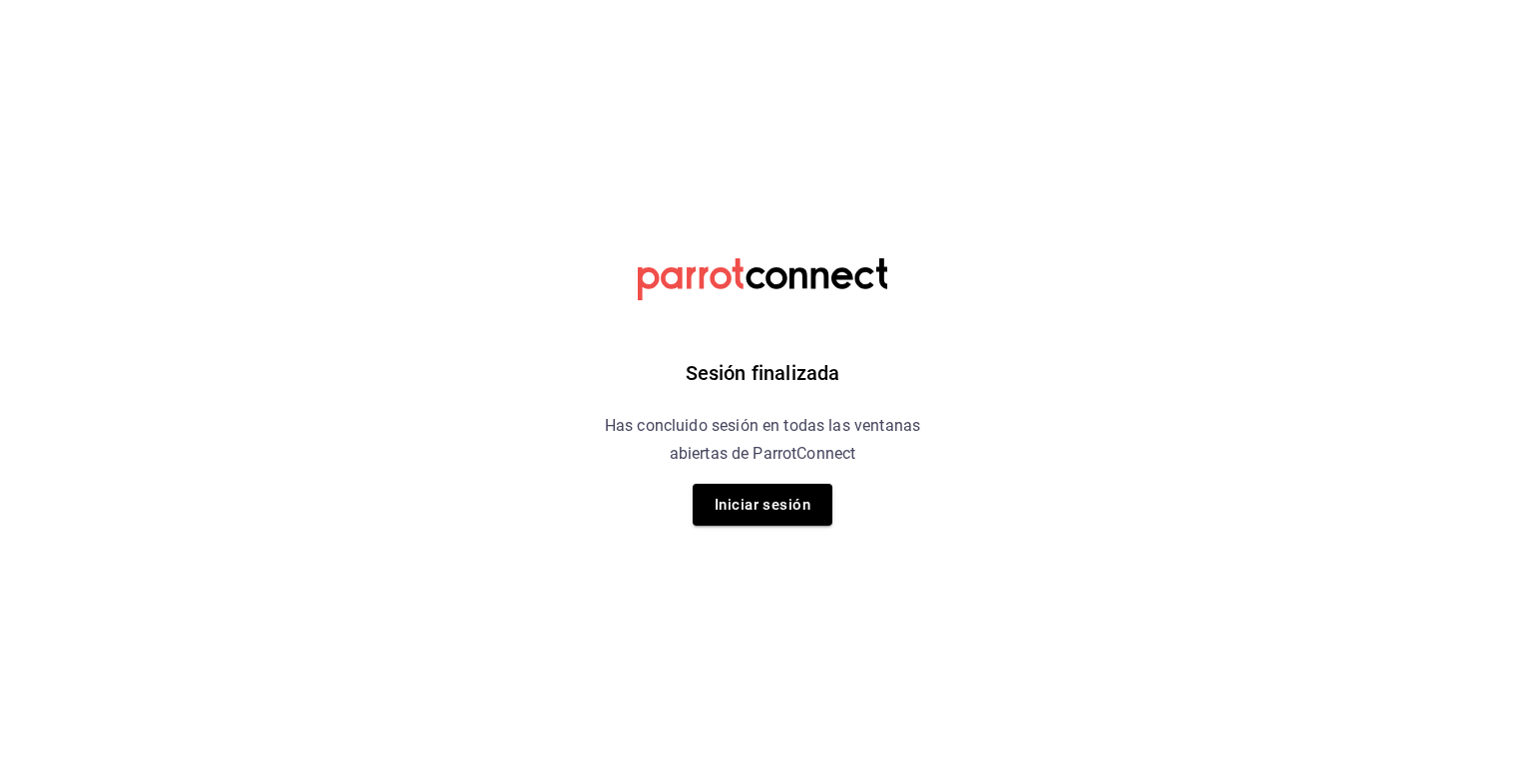 click on "Sesión finalizada Has concluido sesión en todas las ventanas abiertas de ParrotConnect Iniciar sesión" at bounding box center (762, 392) 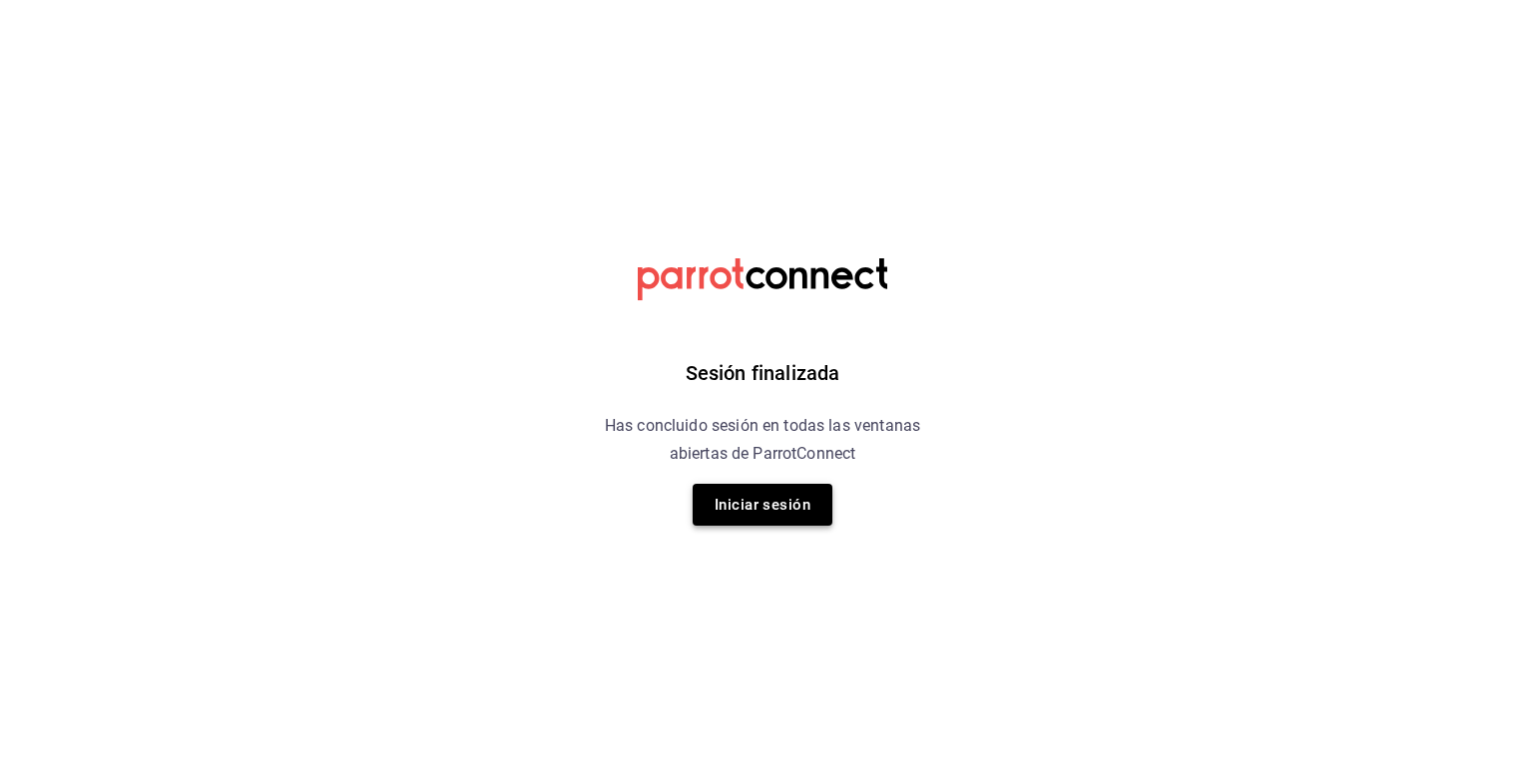 click on "Iniciar sesión" at bounding box center [762, 505] 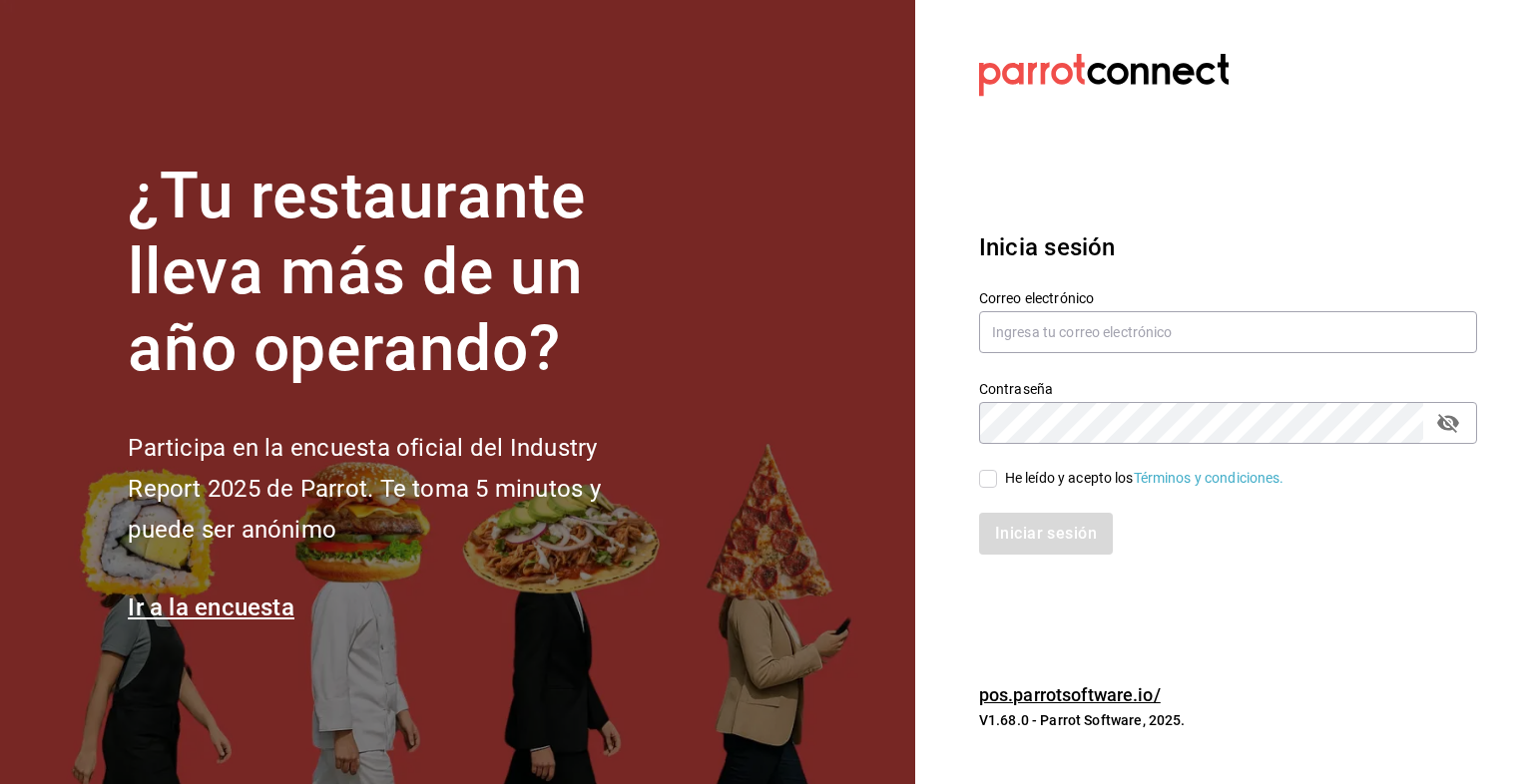 click on "He leído y acepto los  Términos y condiciones." at bounding box center [1145, 478] 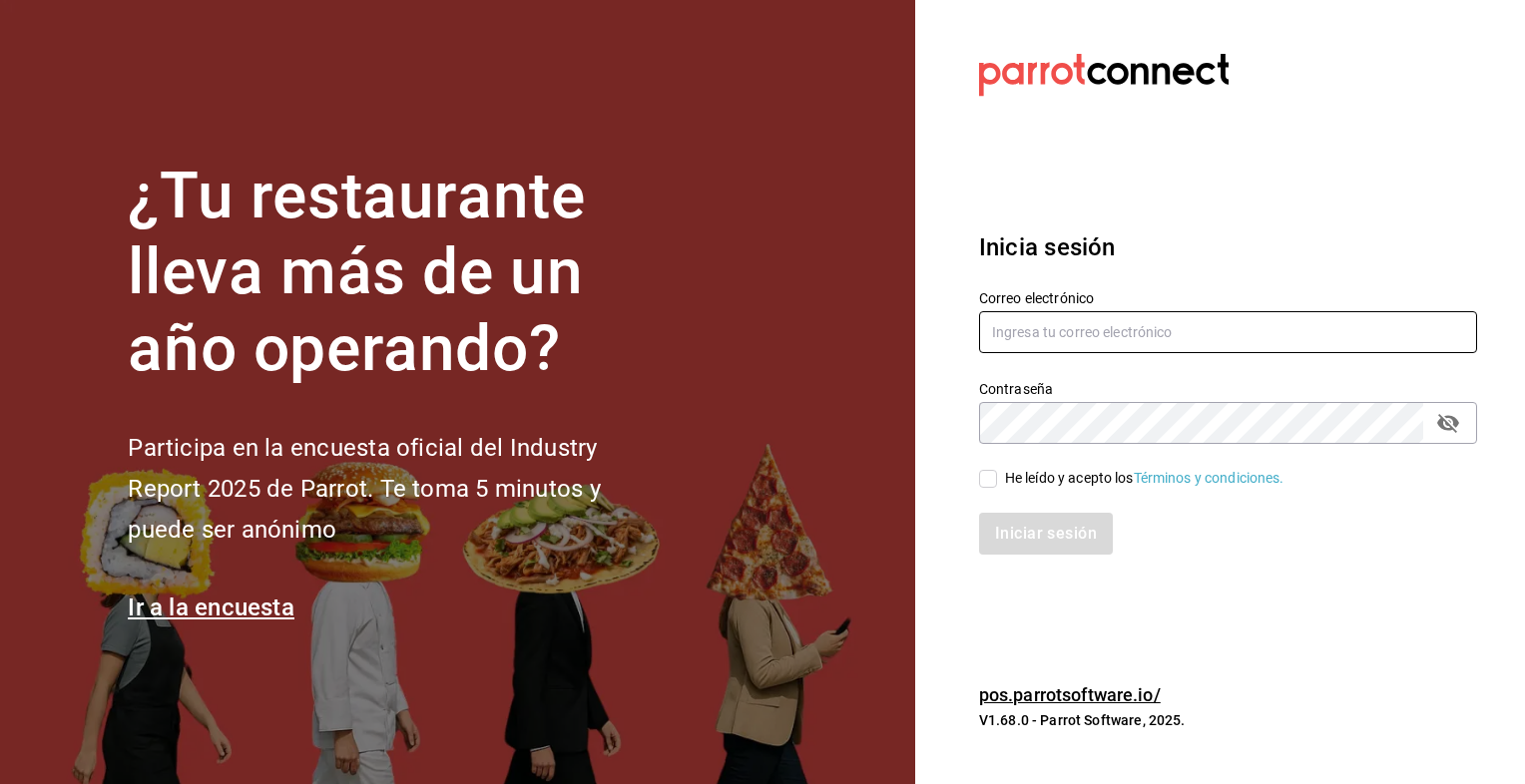 type on "zepedak634@gmail.com" 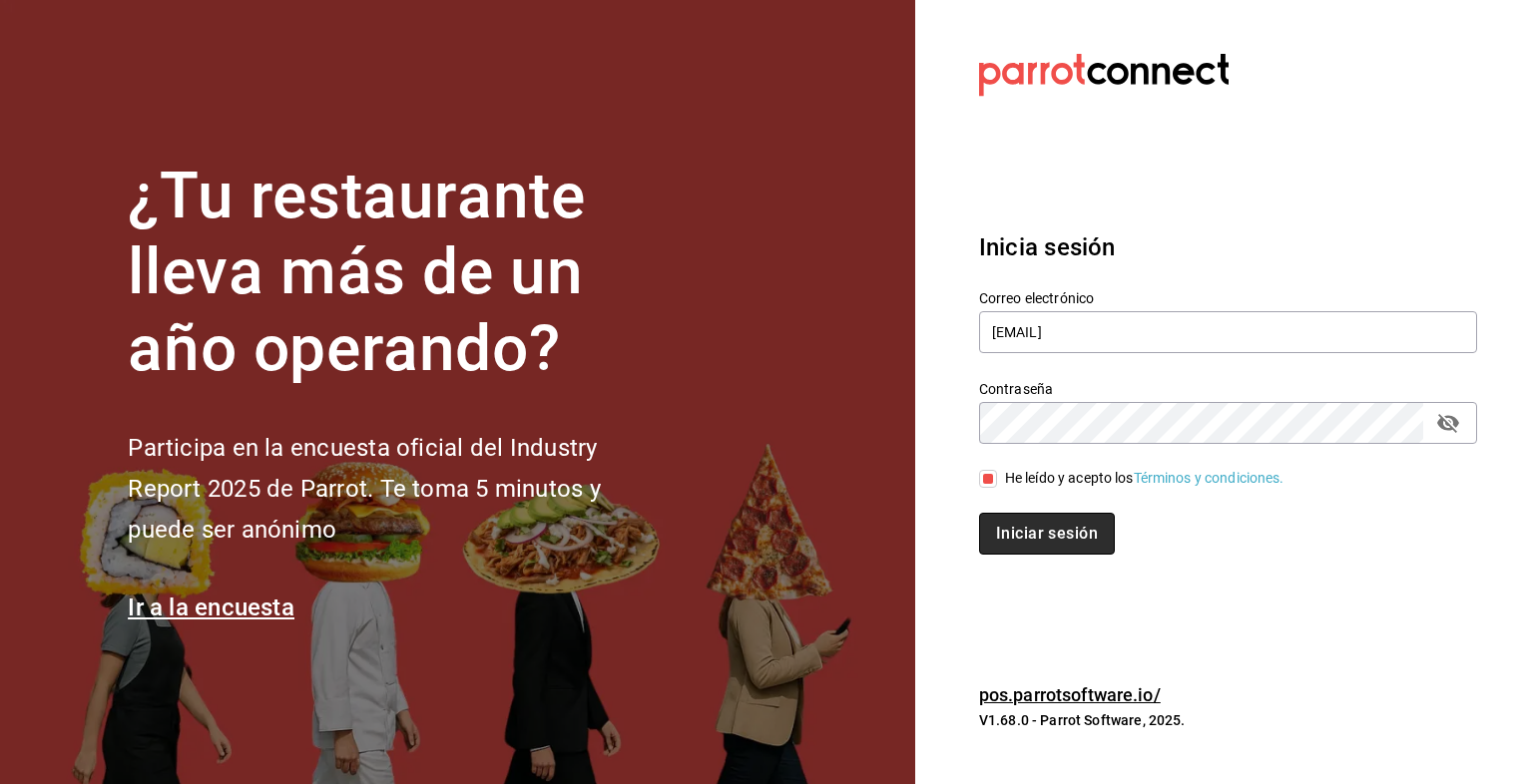 click on "Iniciar sesión" at bounding box center [1047, 534] 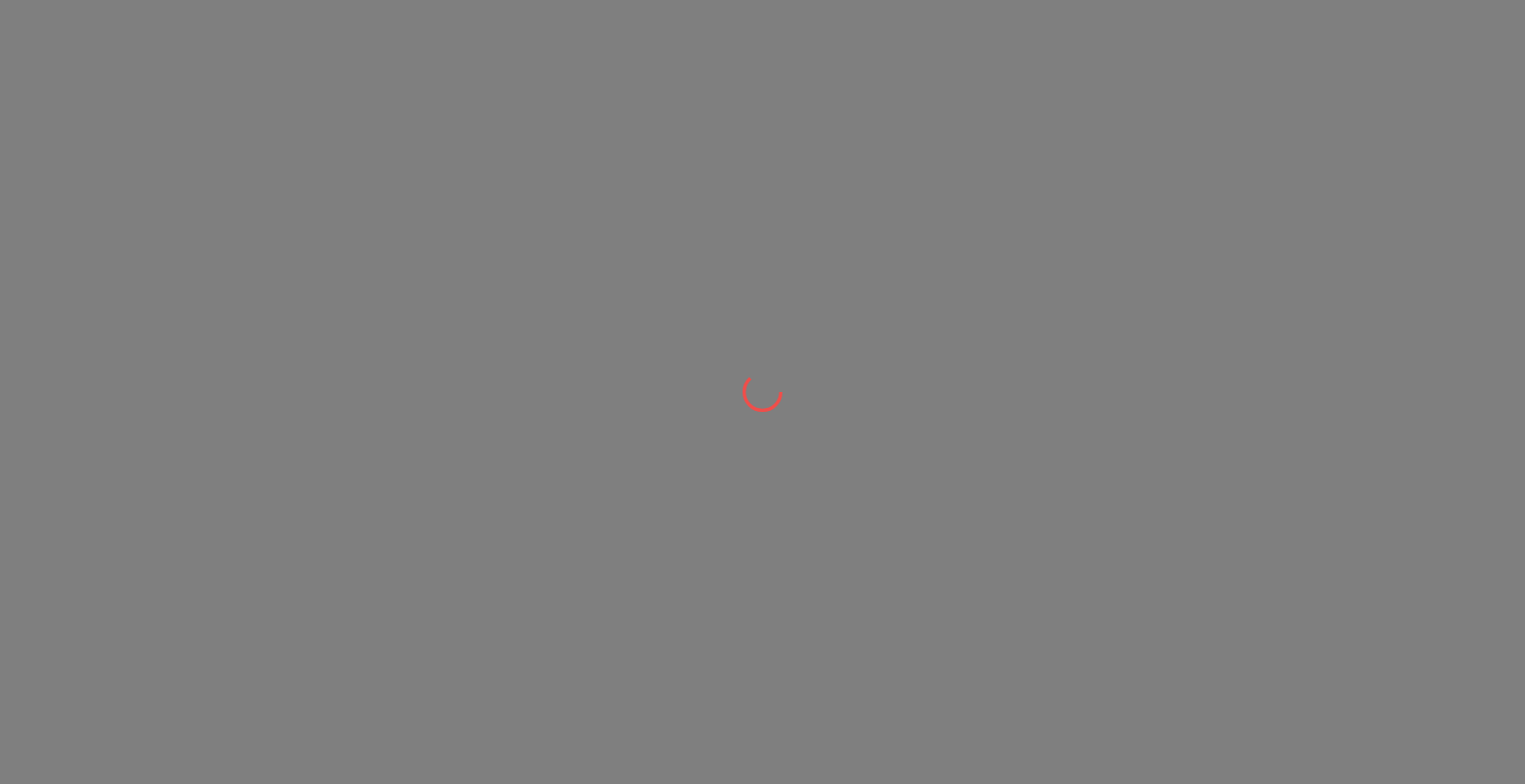 scroll, scrollTop: 0, scrollLeft: 0, axis: both 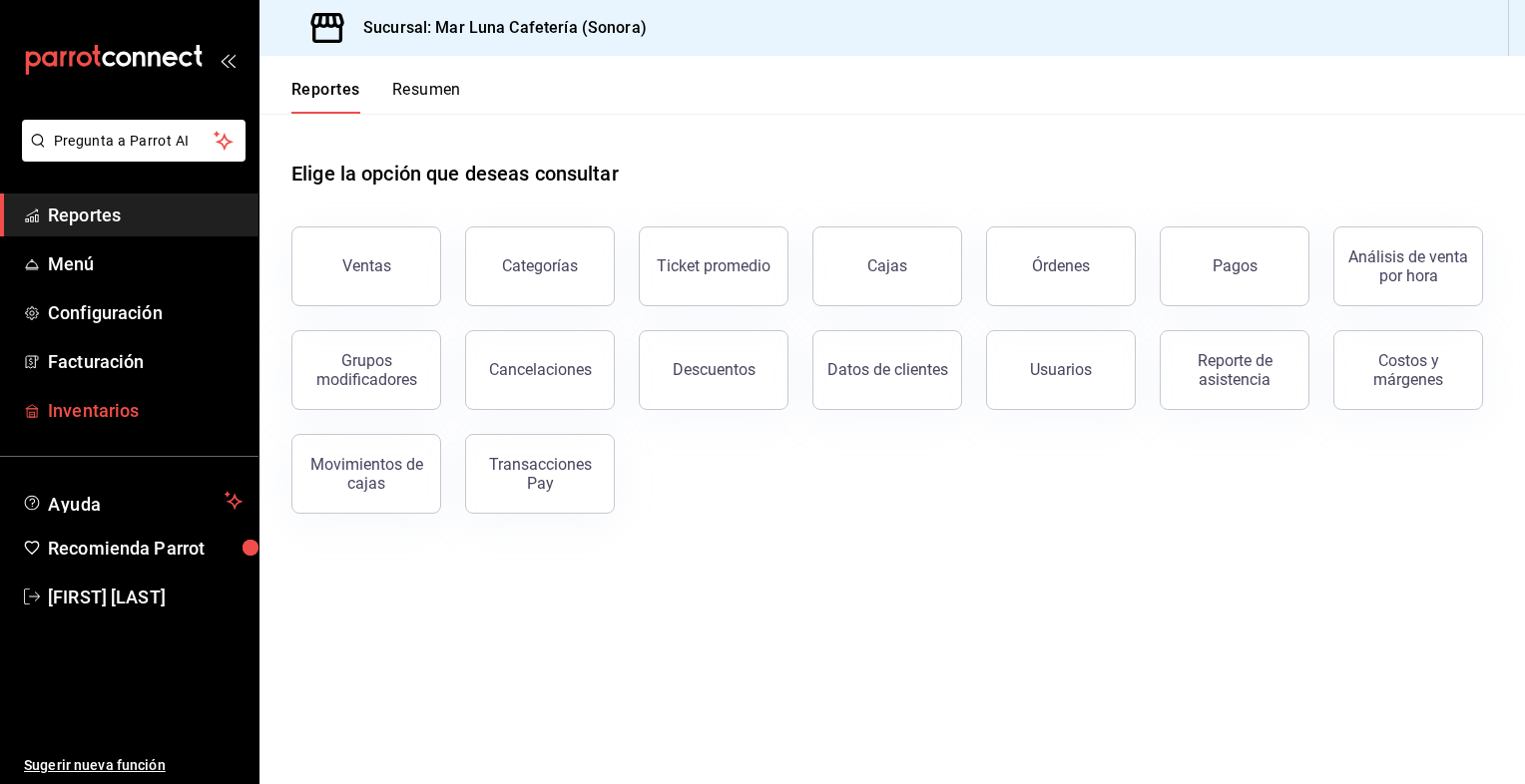 click on "Inventarios" at bounding box center (145, 410) 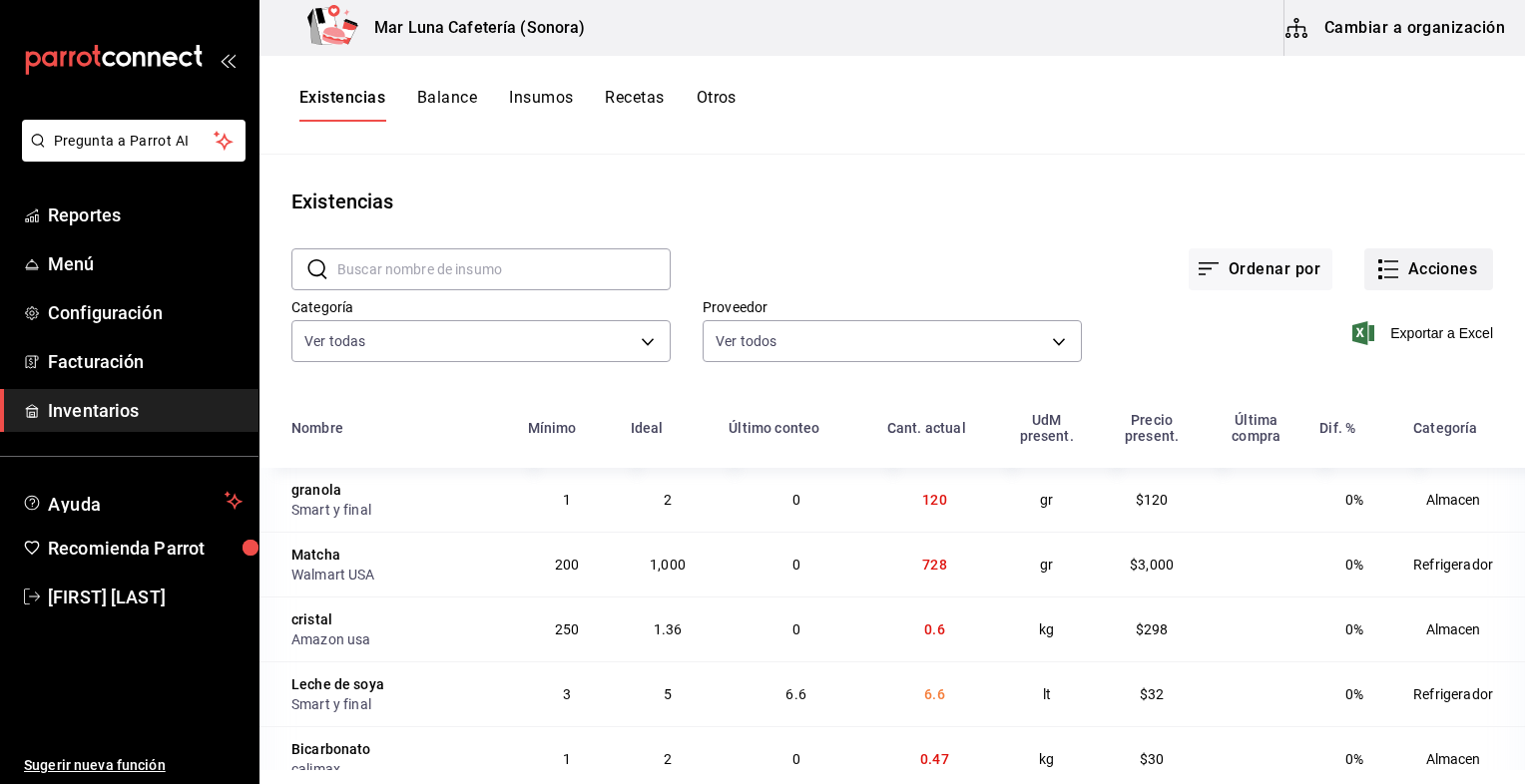 click 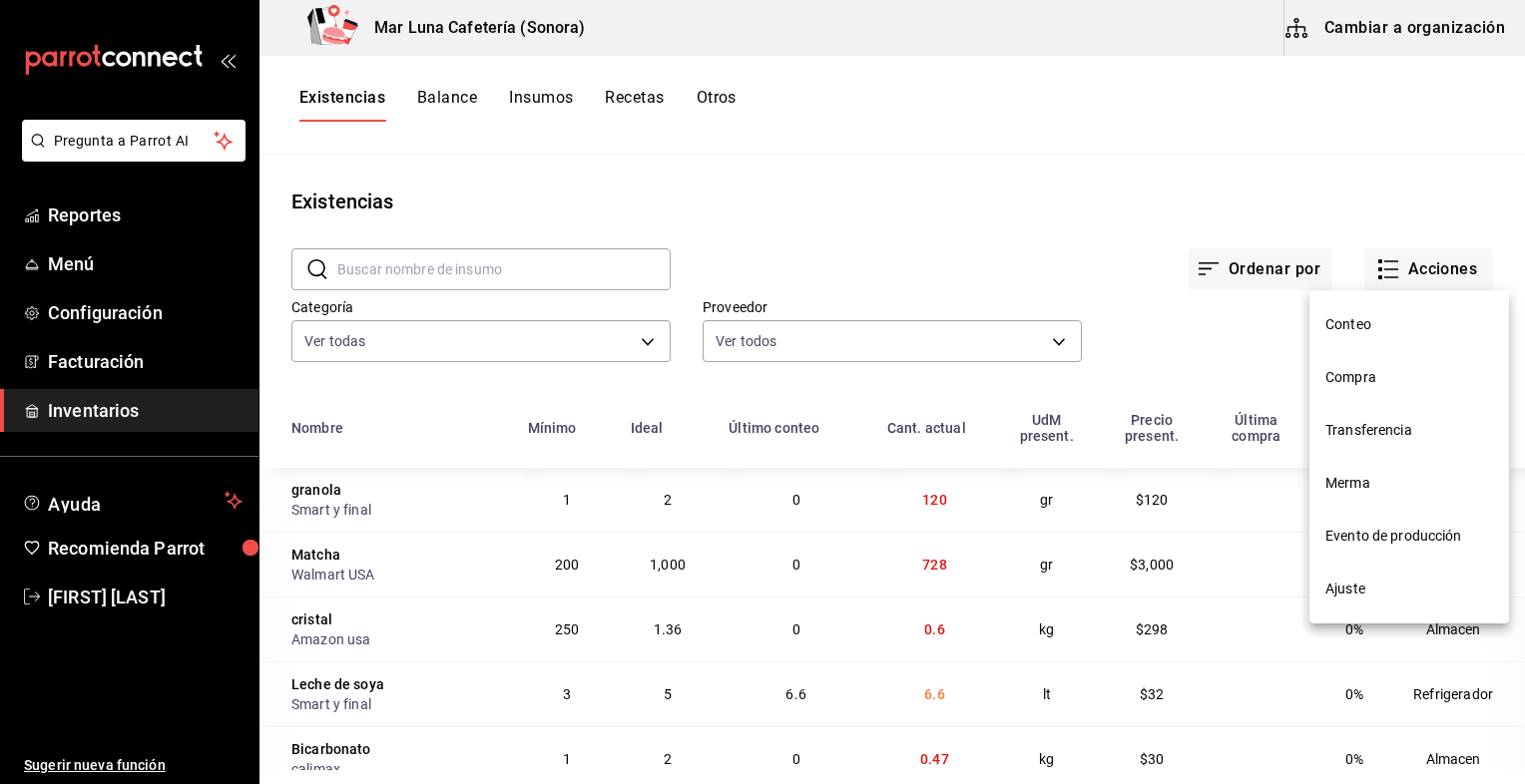 click on "Merma" at bounding box center (1409, 483) 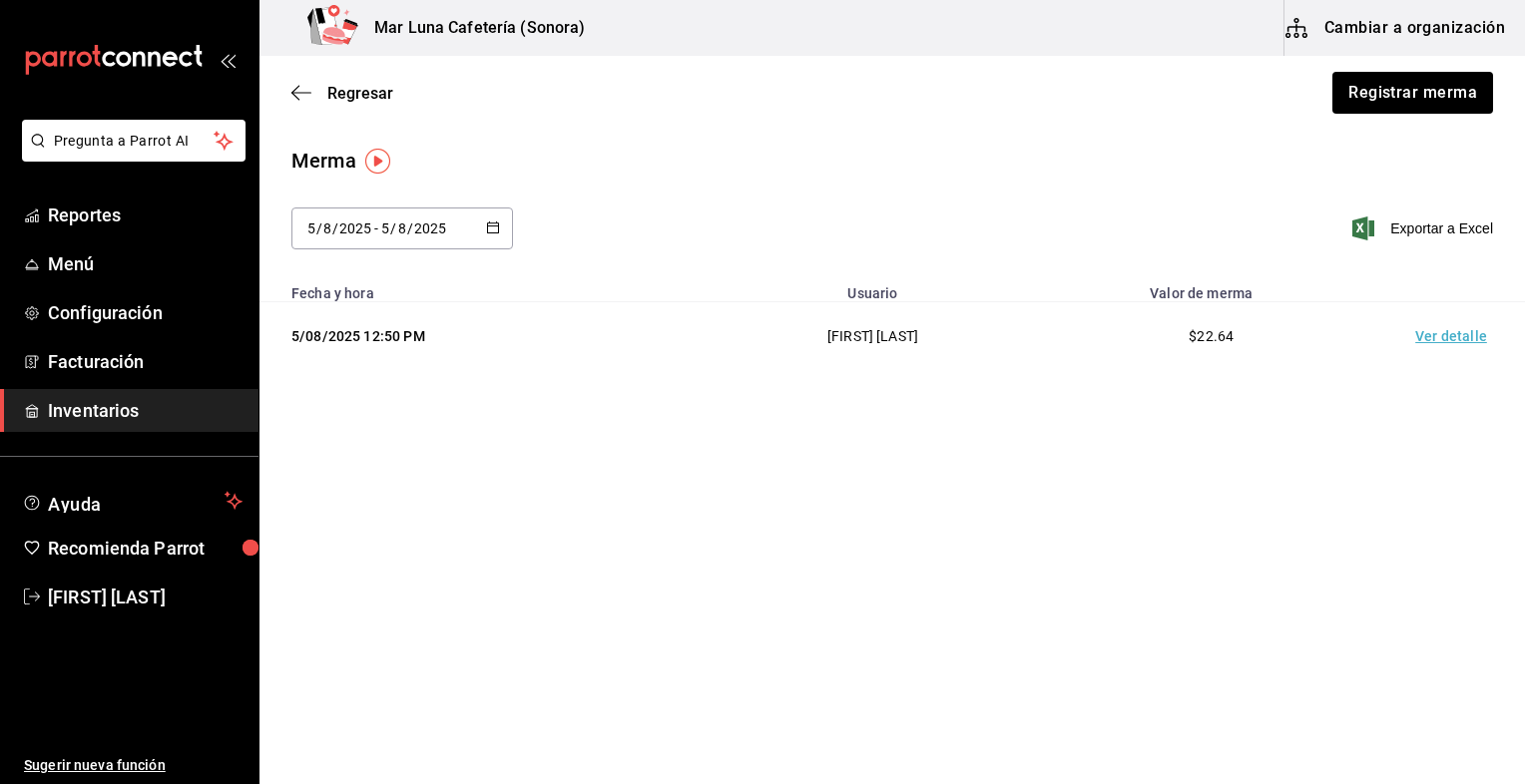 click on "Ver detalle" at bounding box center (1455, 336) 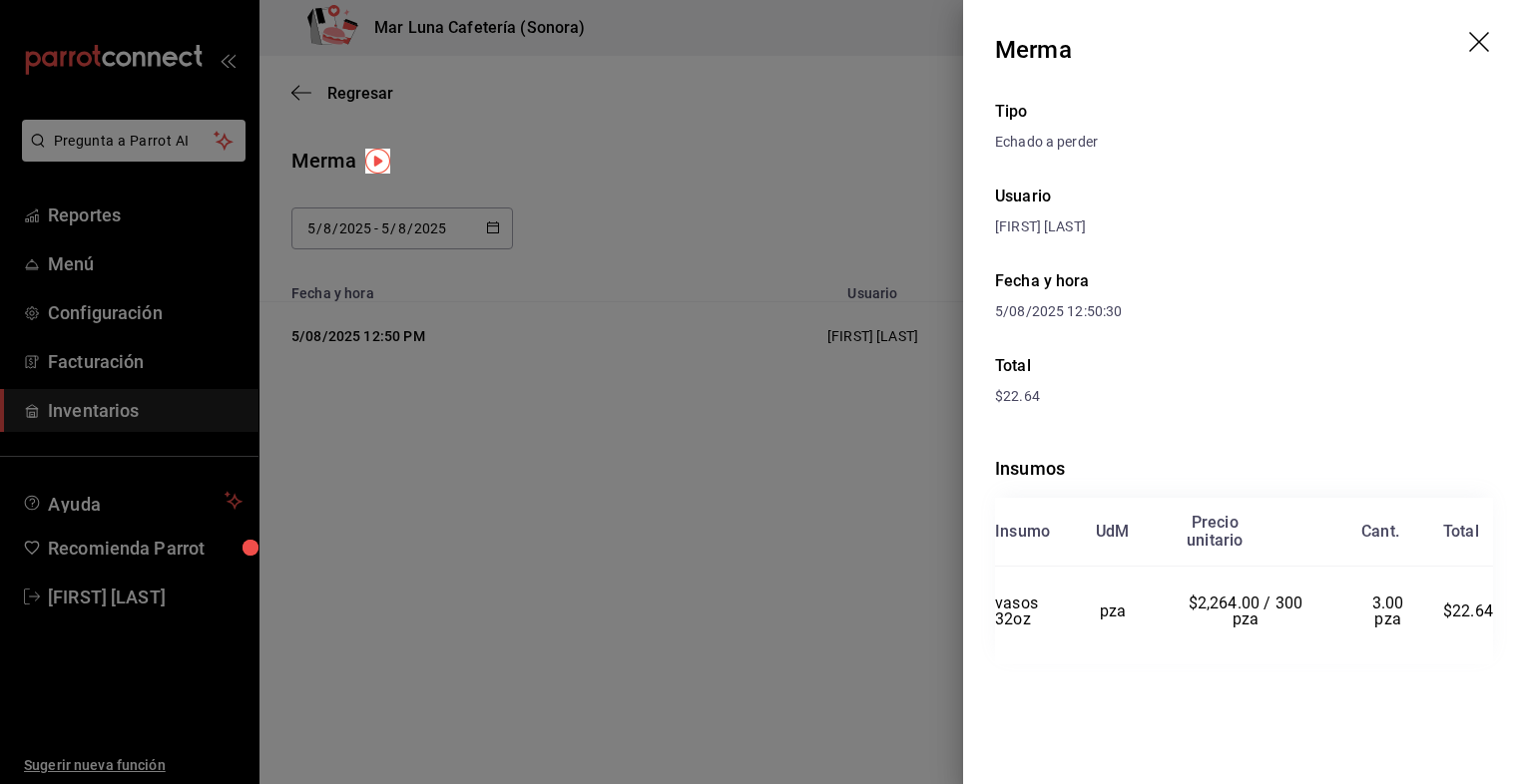 click 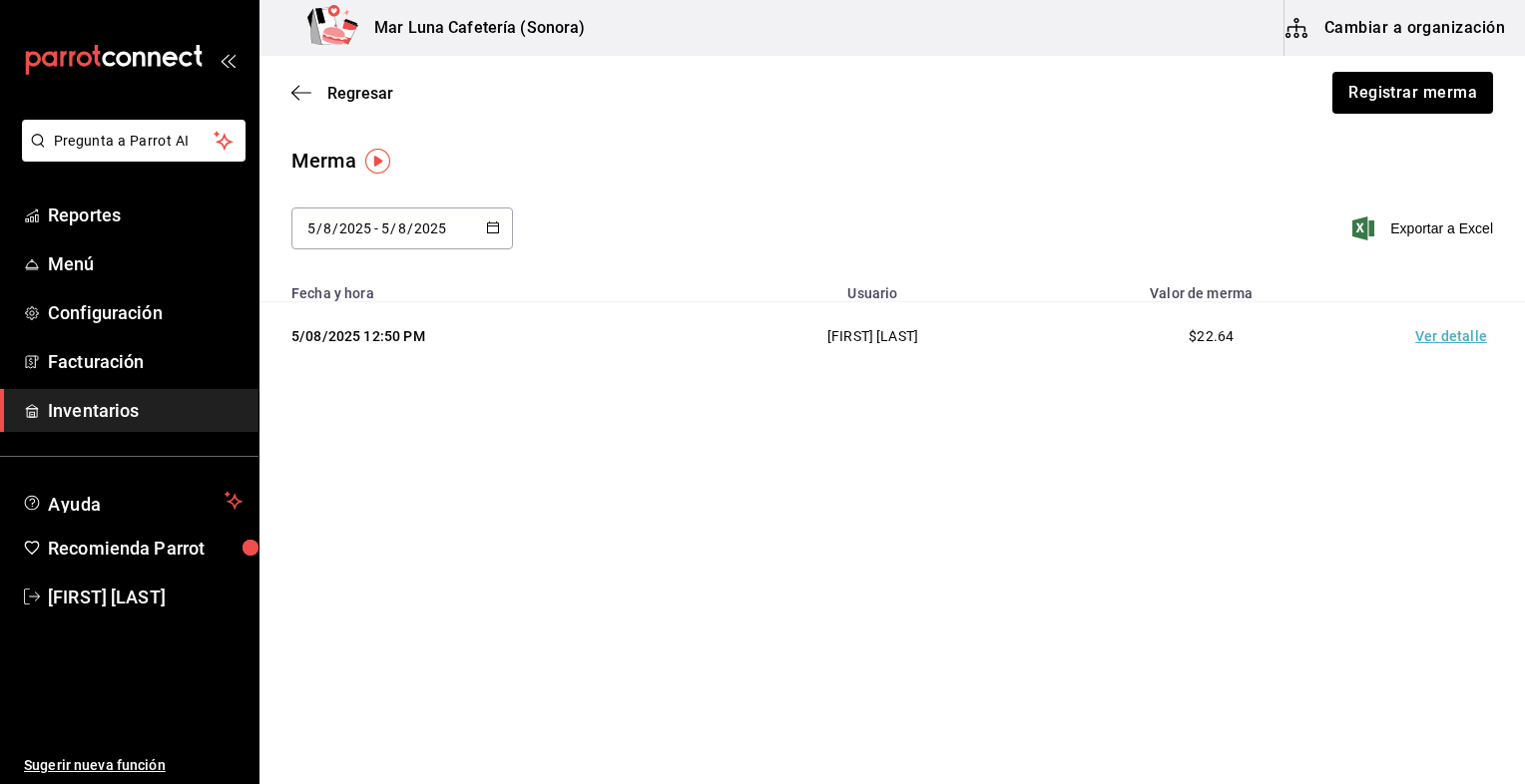 click on "Ver detalle" at bounding box center (1455, 336) 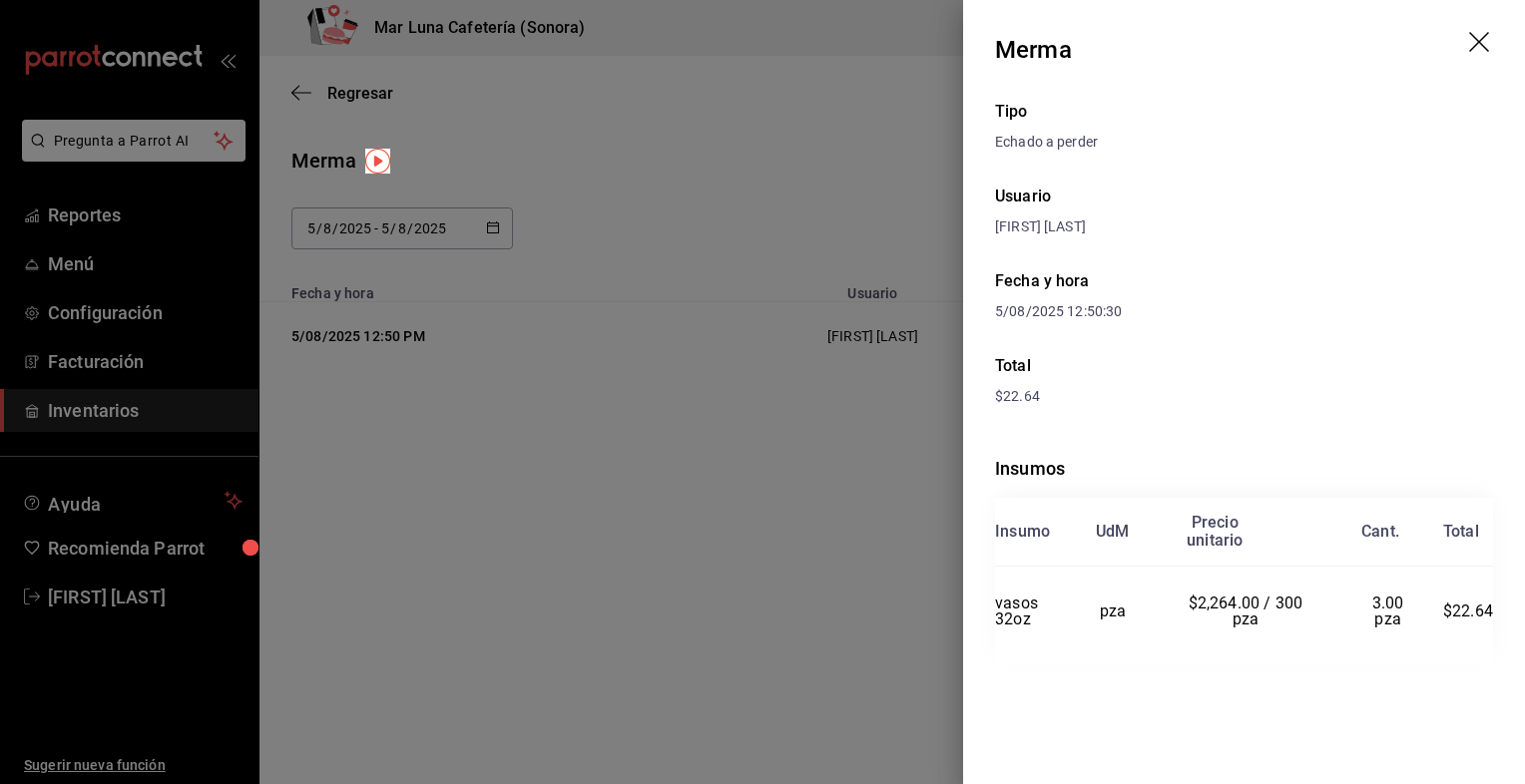 click on "Tipo Echado a perder Usuario Kevin Ricardo Diaz Zepeda Fecha y hora 5/08/2025 12:50:30 Total $22.64 Insumos Insumo UdM Precio
unitario Cant. Total vasos 32oz pza $2,264.00 / 300 pza 3.00 pza $22.64" at bounding box center (1244, 414) 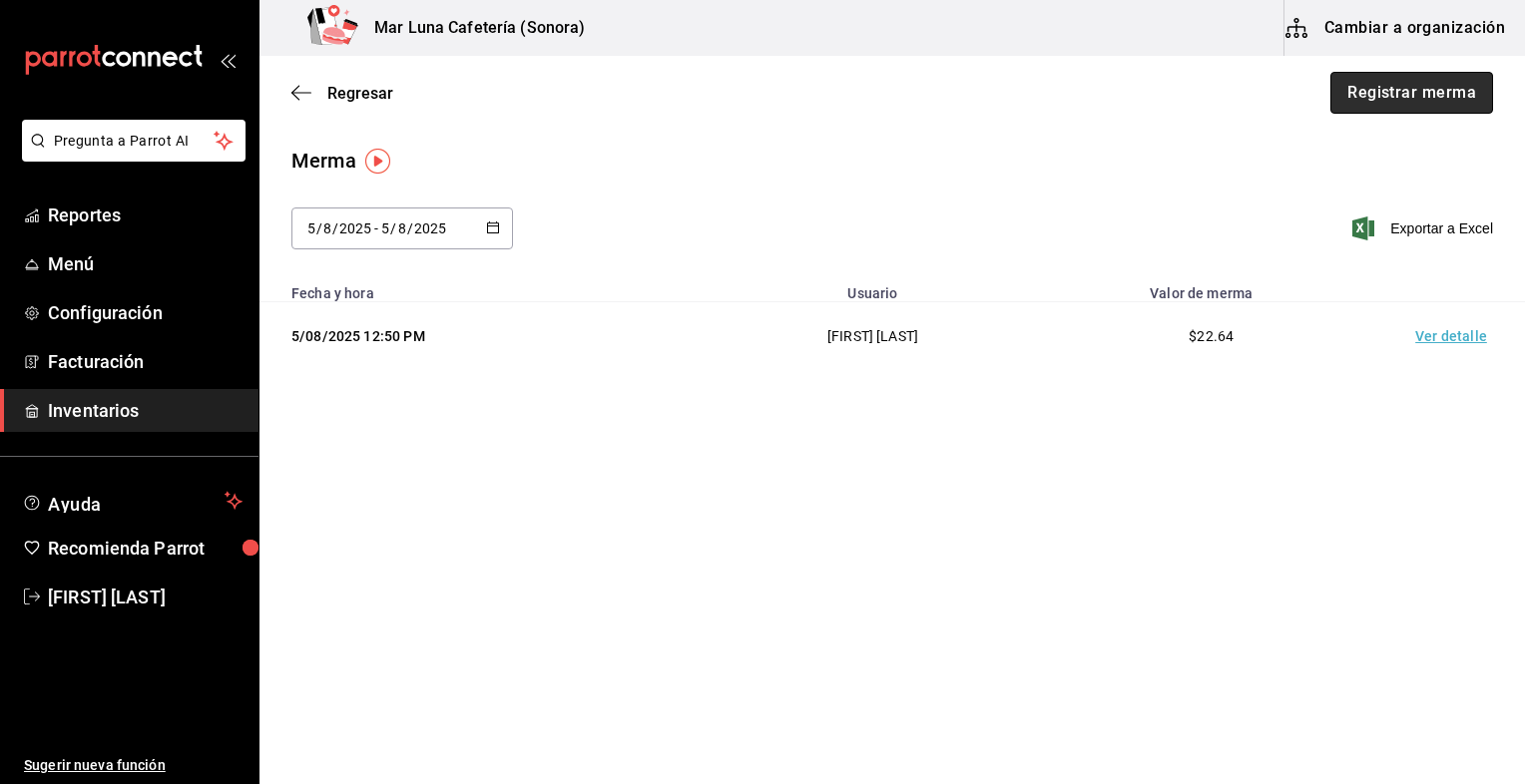 click on "Registrar merma" at bounding box center [1411, 93] 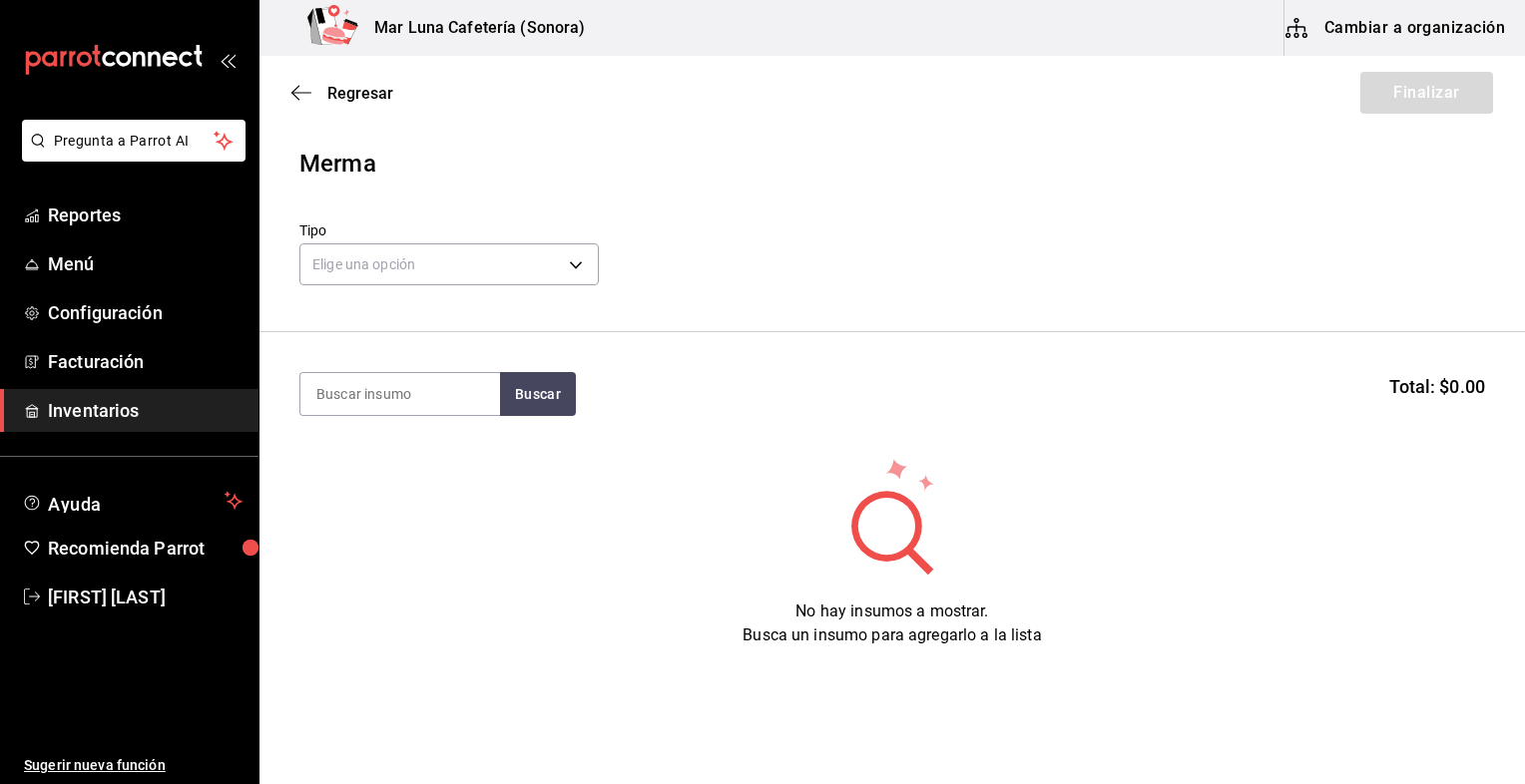 click on "Cambiar a organización" at bounding box center (1396, 28) 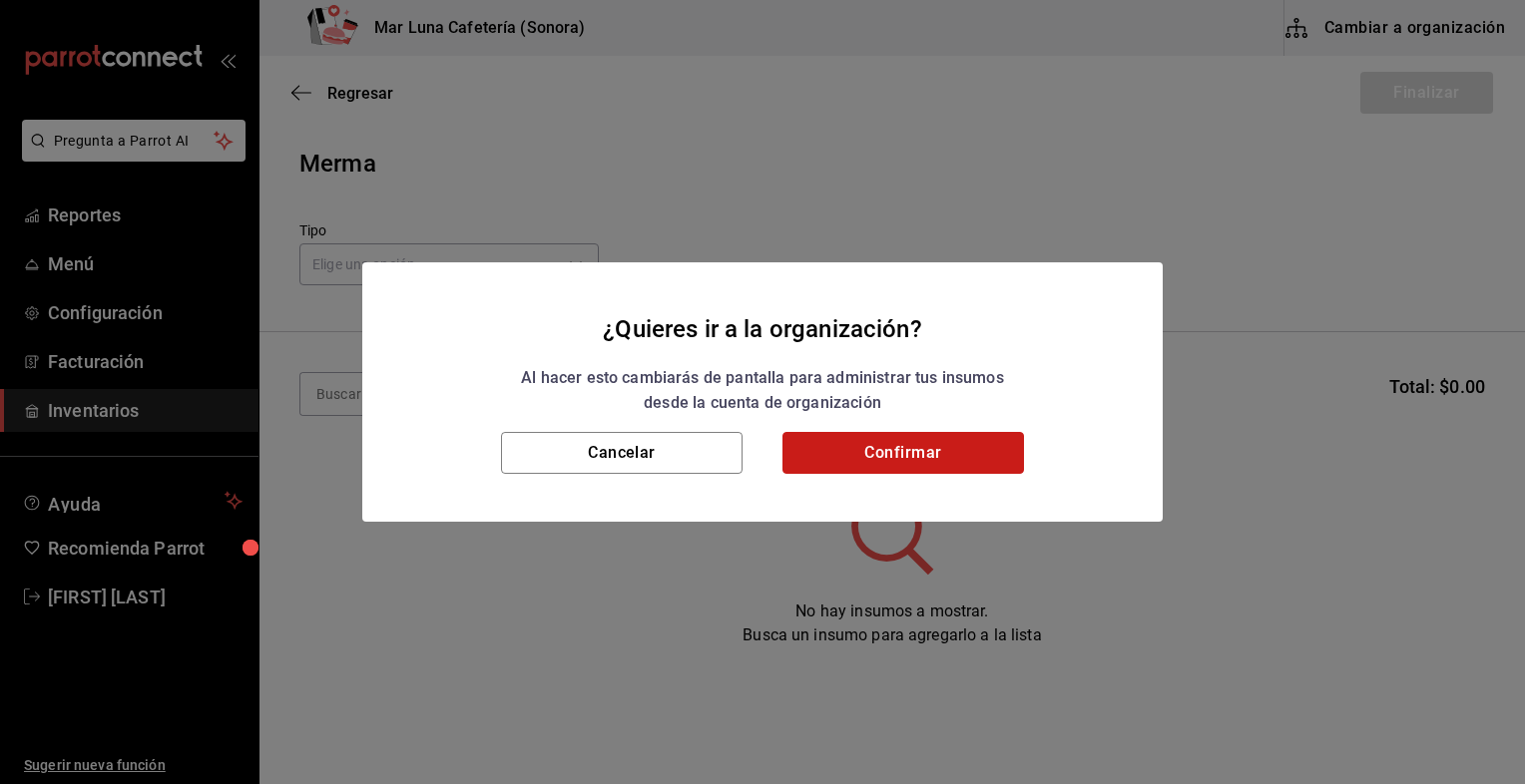 click on "Confirmar" at bounding box center [903, 453] 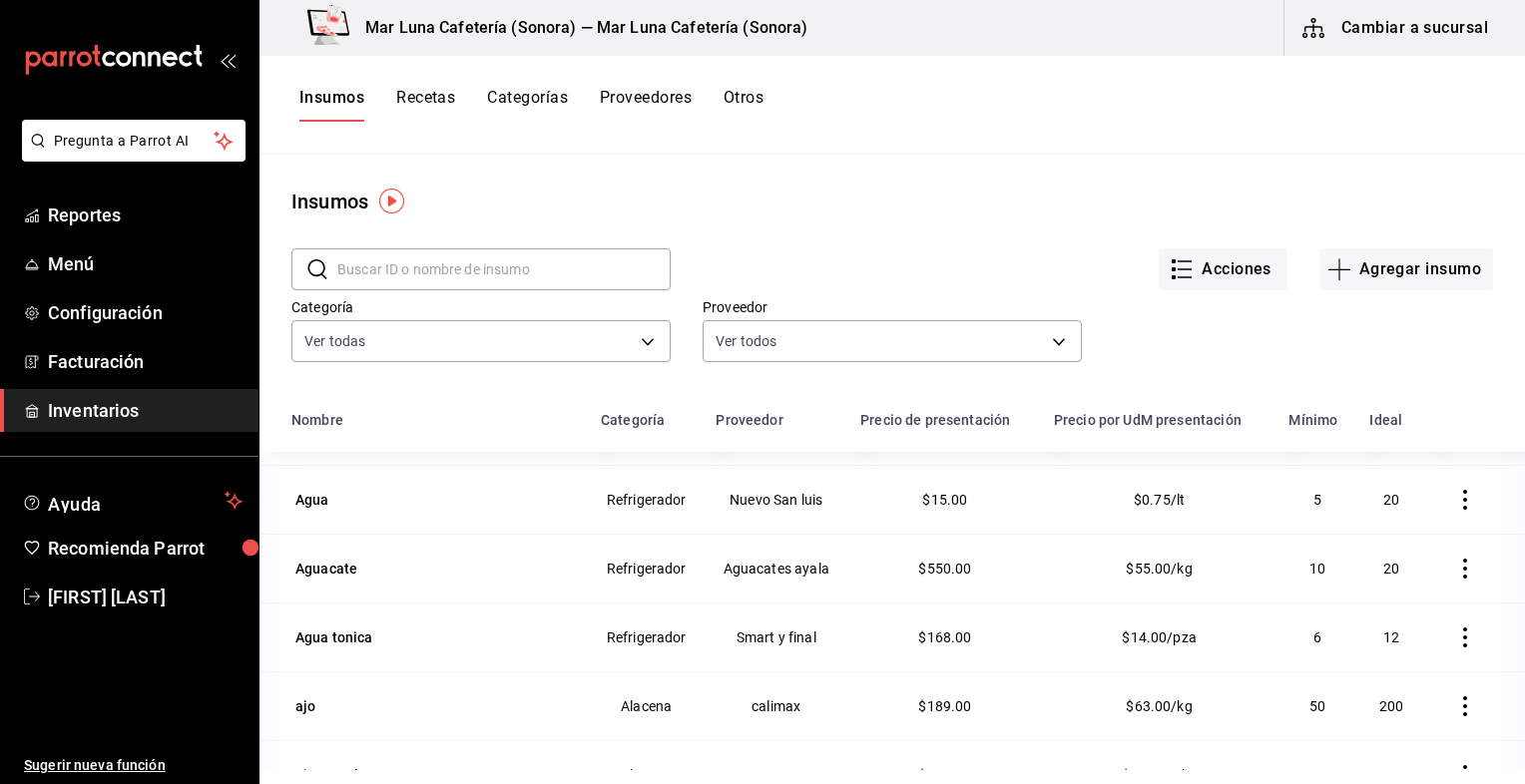 scroll, scrollTop: 0, scrollLeft: 0, axis: both 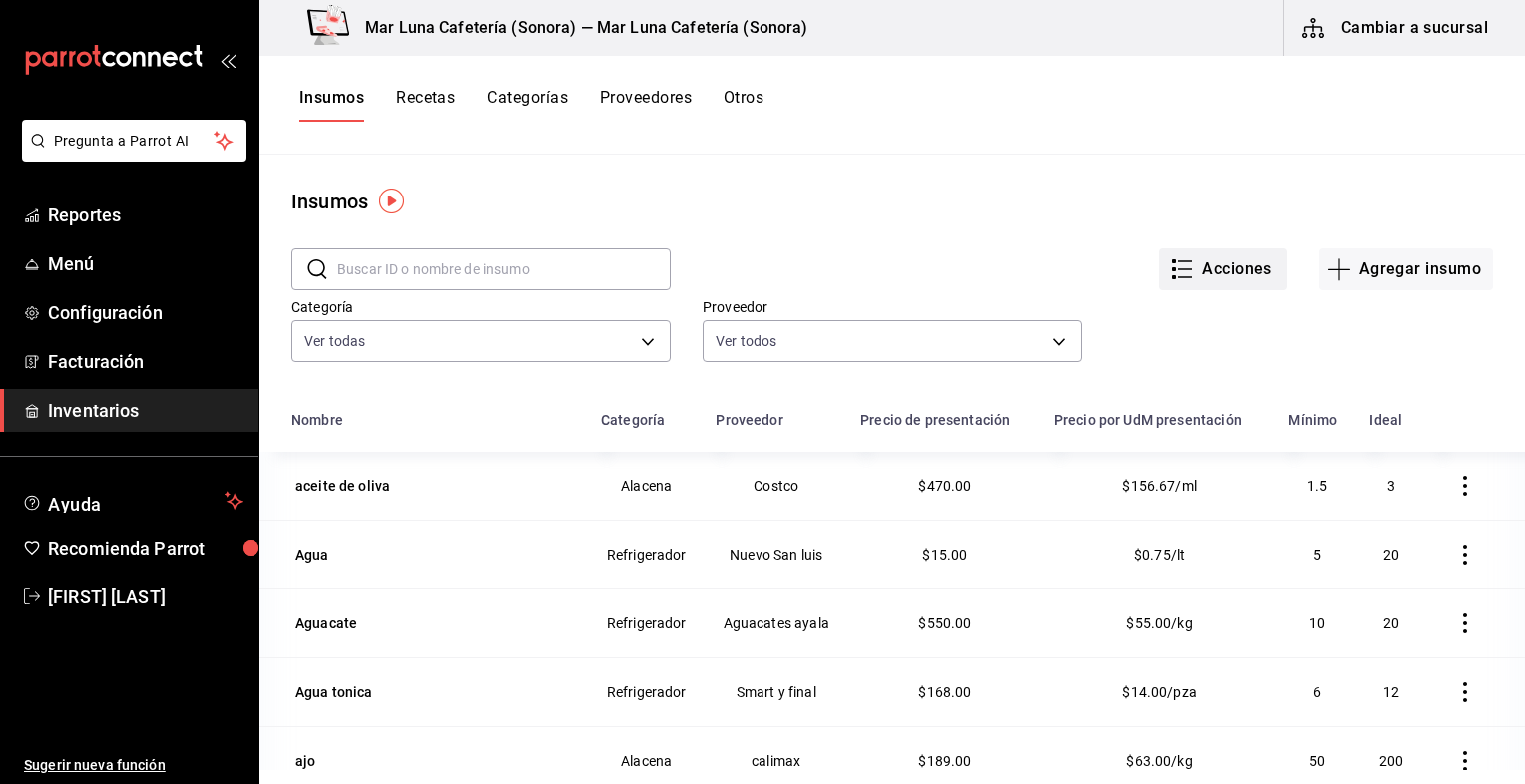 click on "Acciones" at bounding box center (1223, 269) 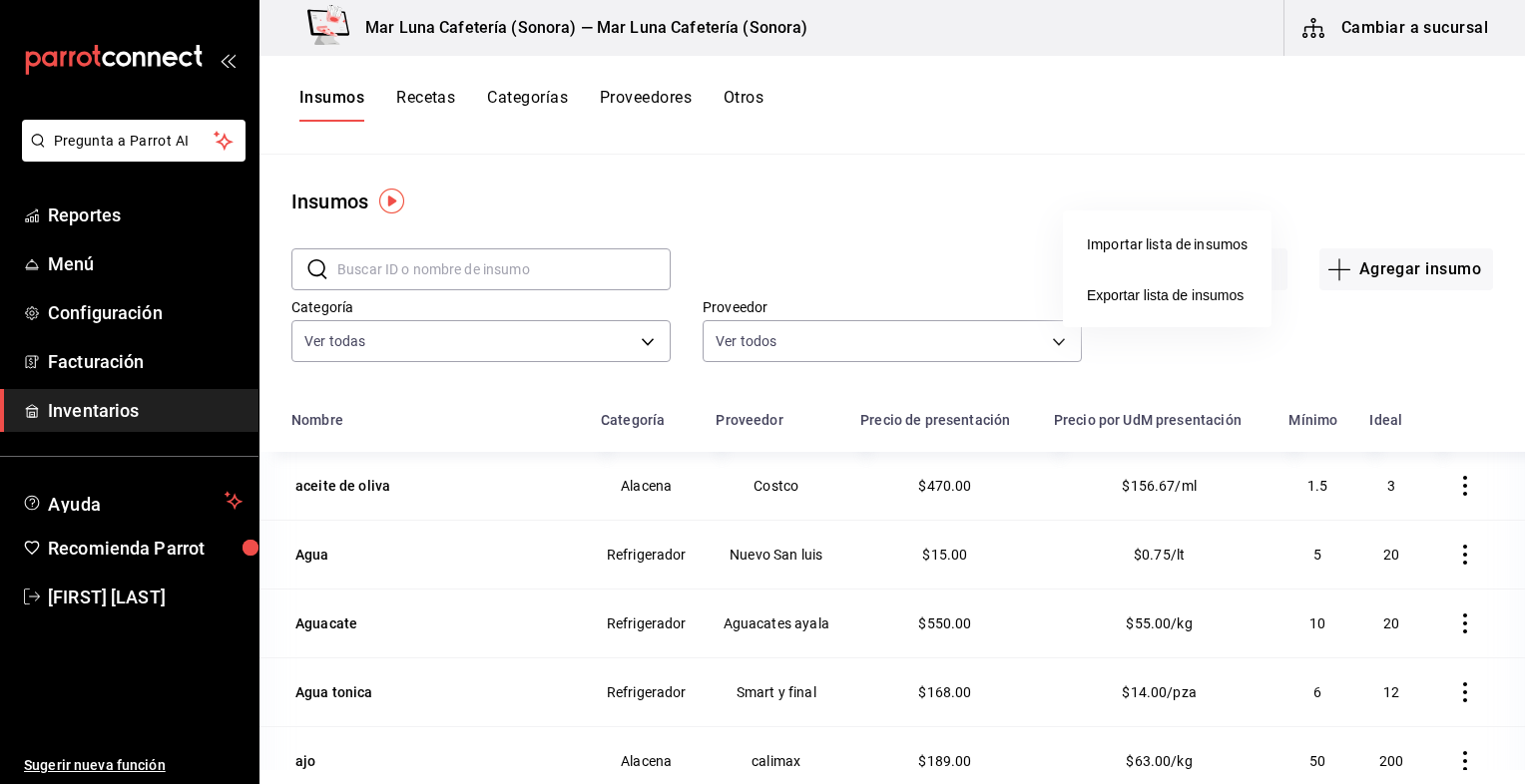 click at bounding box center (762, 392) 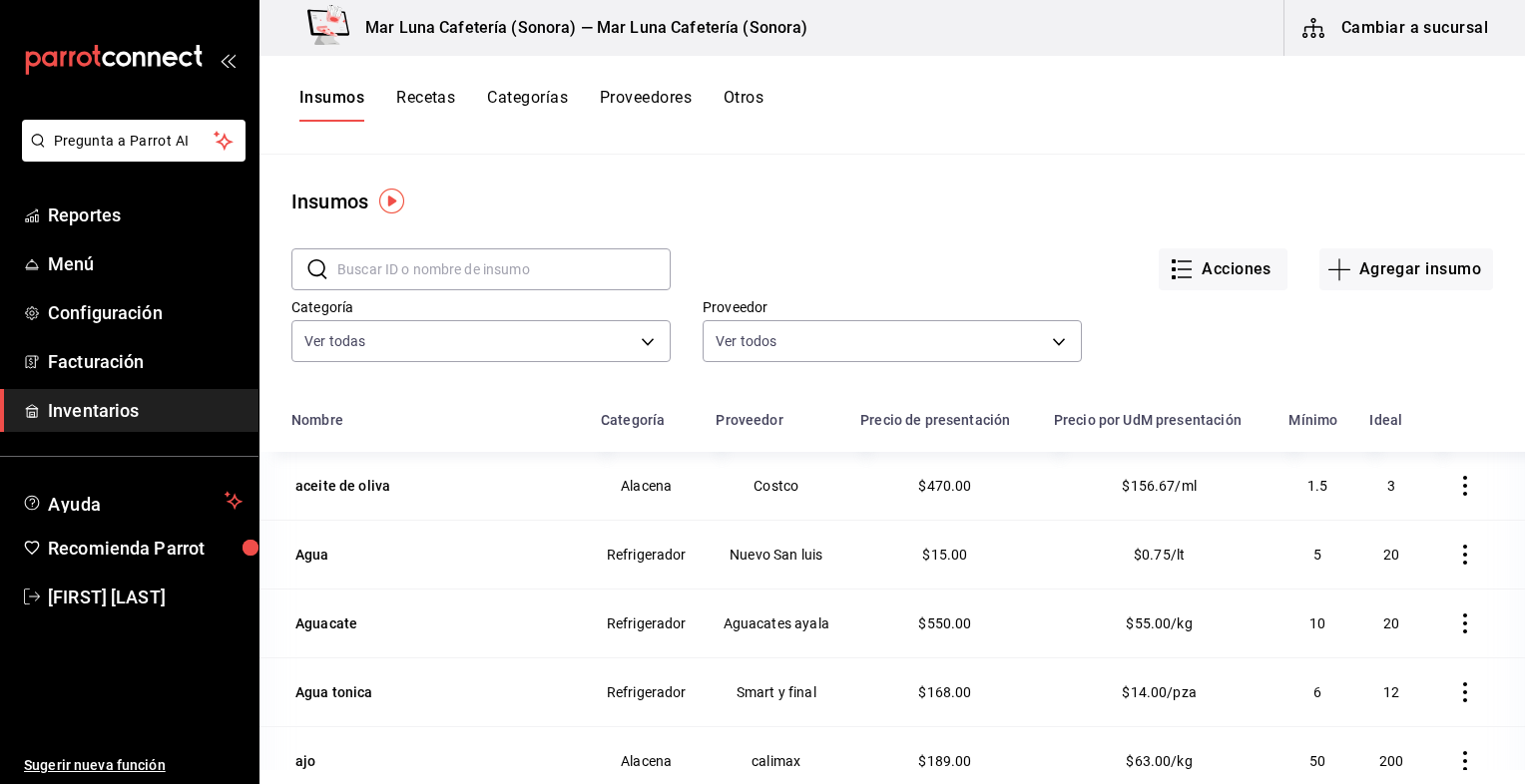 click on "Cambiar a sucursal" at bounding box center [1396, 28] 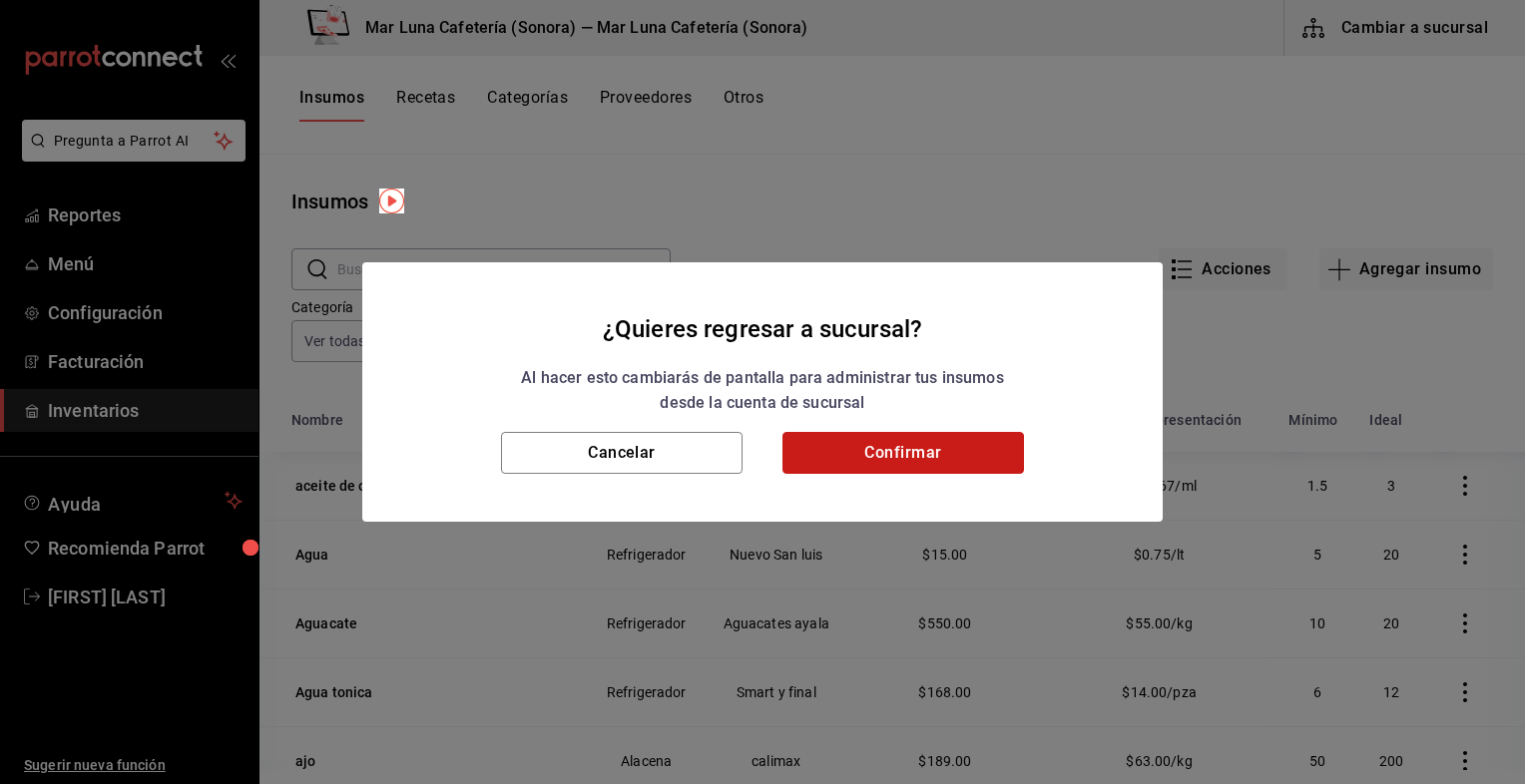 click on "Confirmar" at bounding box center (903, 453) 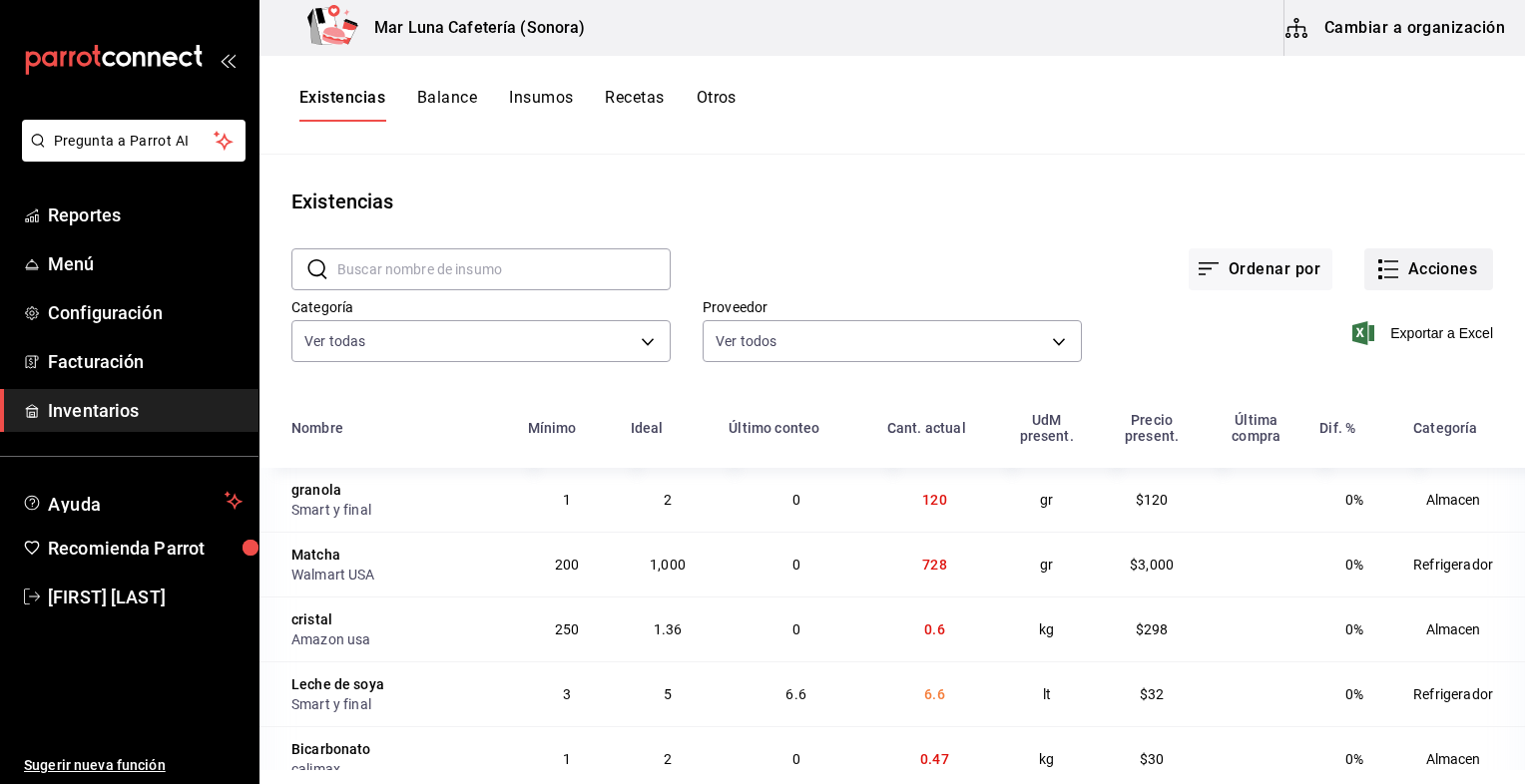 click on "Acciones" at bounding box center (1428, 269) 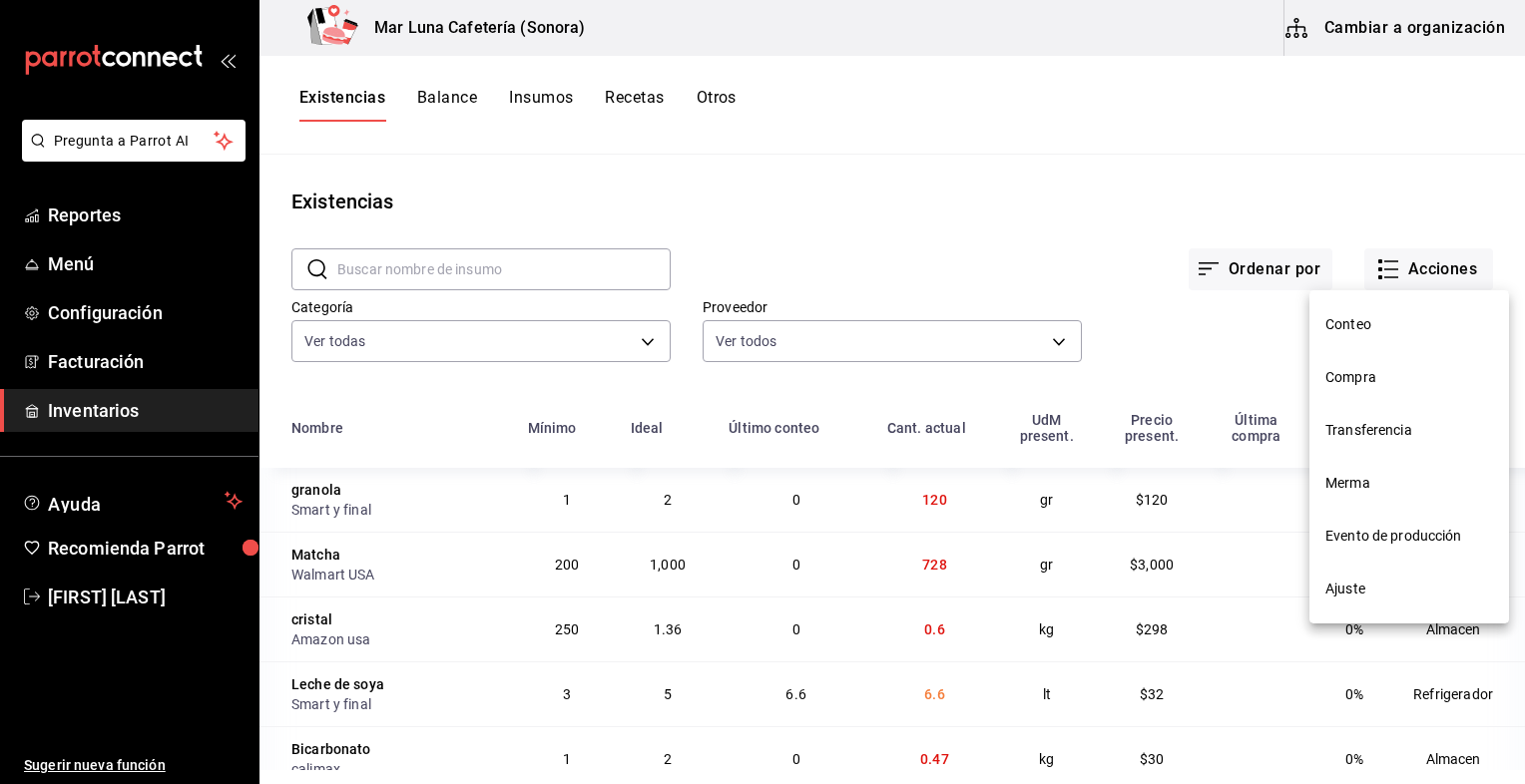 click on "Merma" at bounding box center [1409, 483] 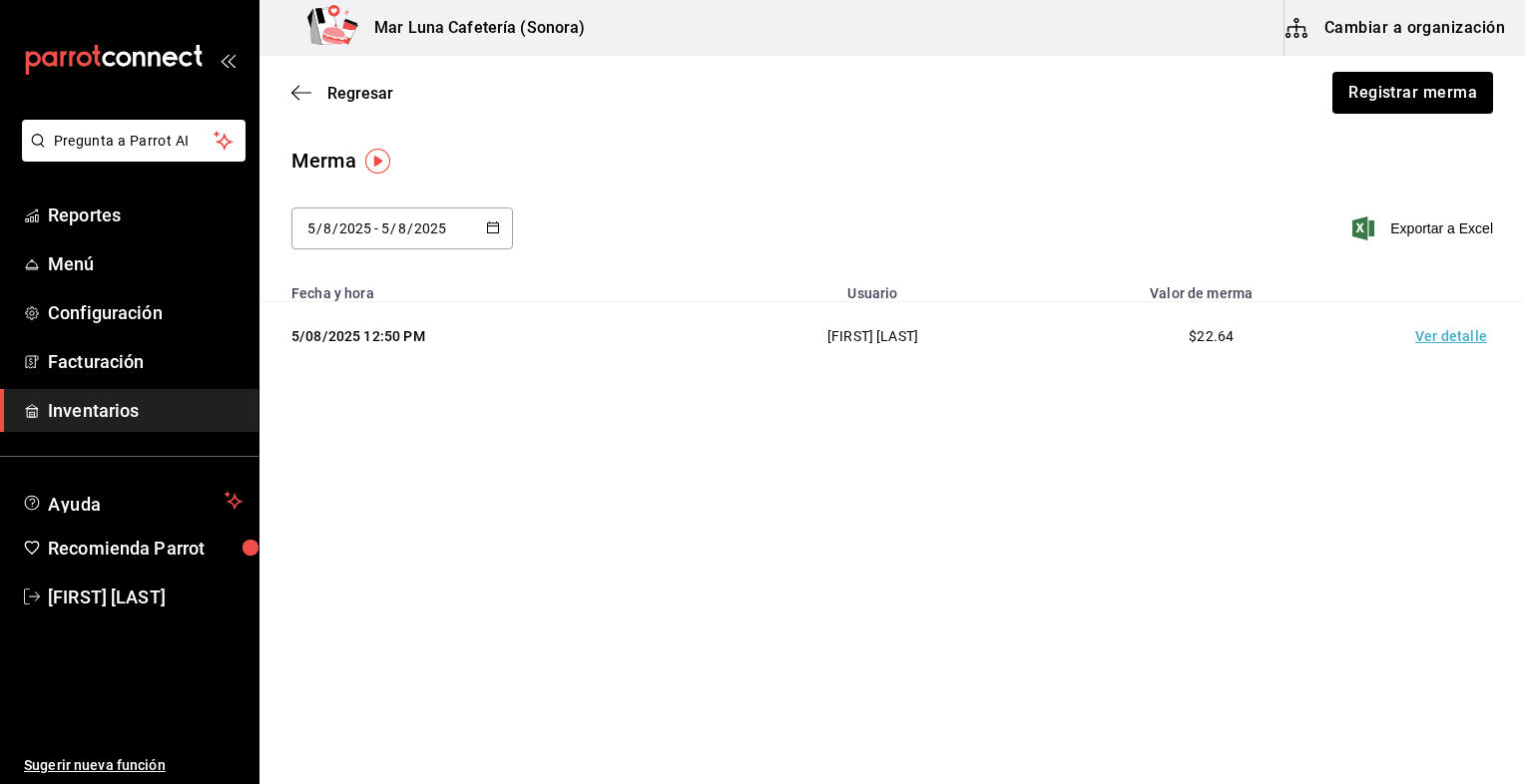 click on "$22.64" at bounding box center (1211, 336) 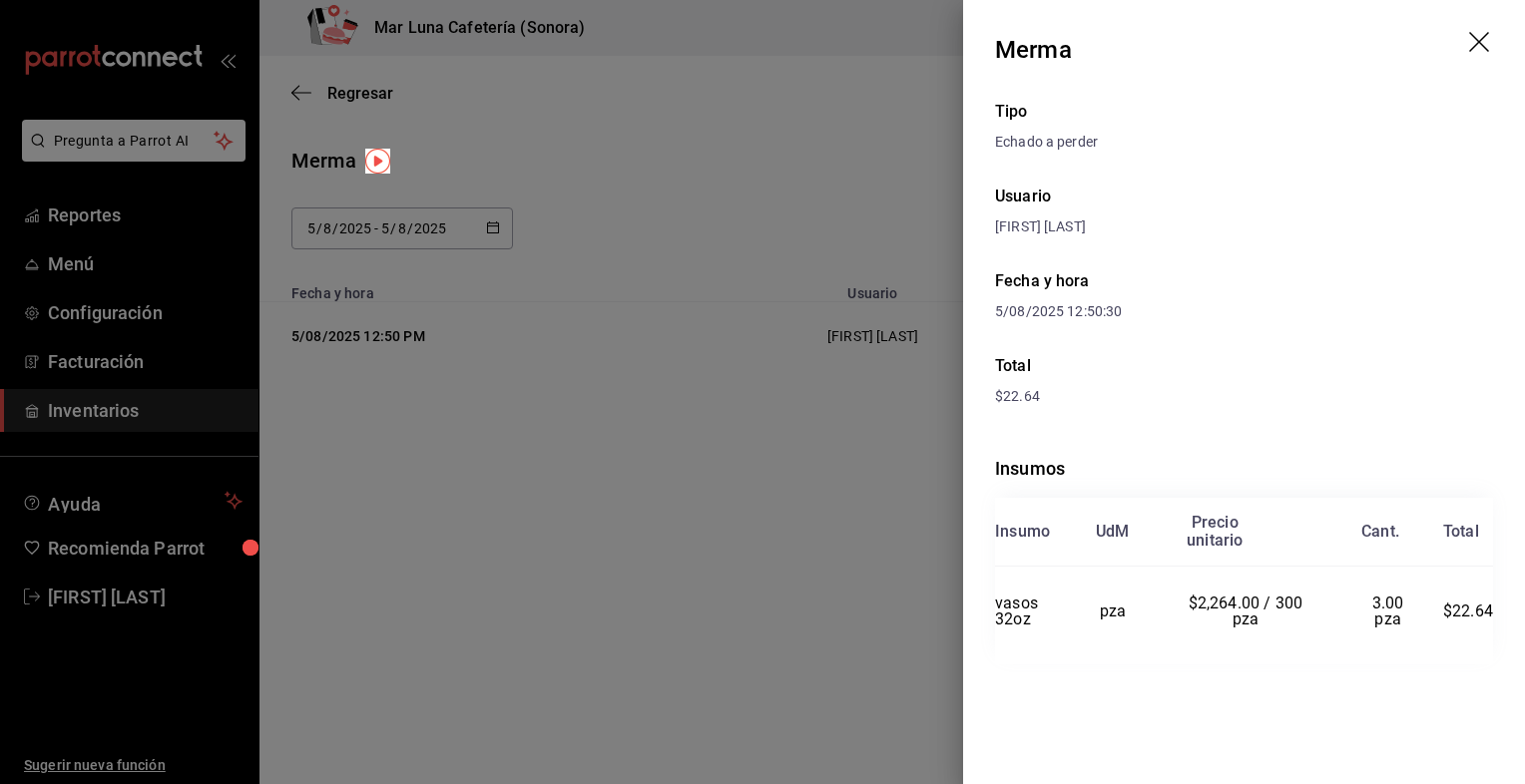 drag, startPoint x: 1364, startPoint y: 604, endPoint x: 1384, endPoint y: 503, distance: 102.96116 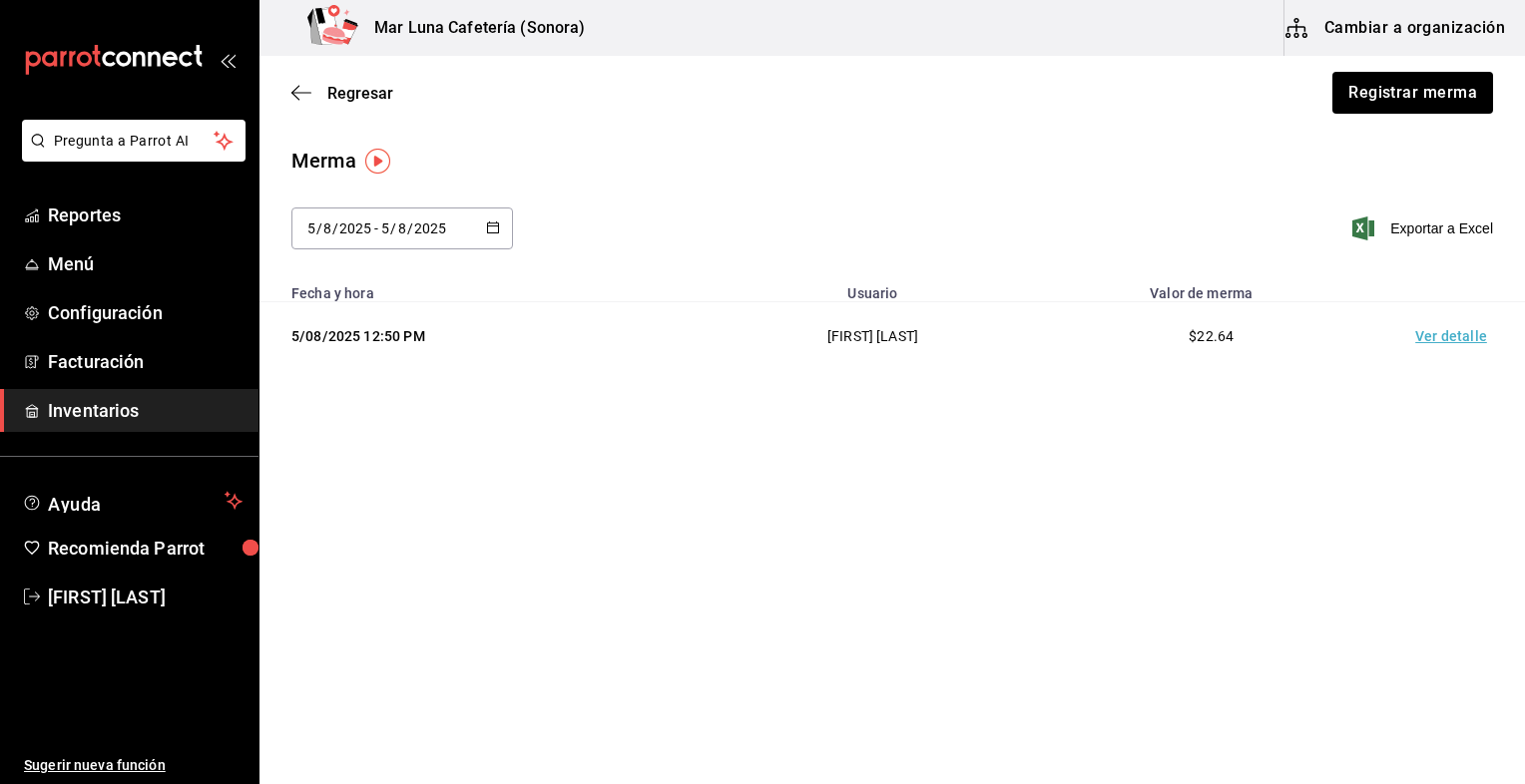 click on "Regresar Registrar merma" at bounding box center (892, 93) 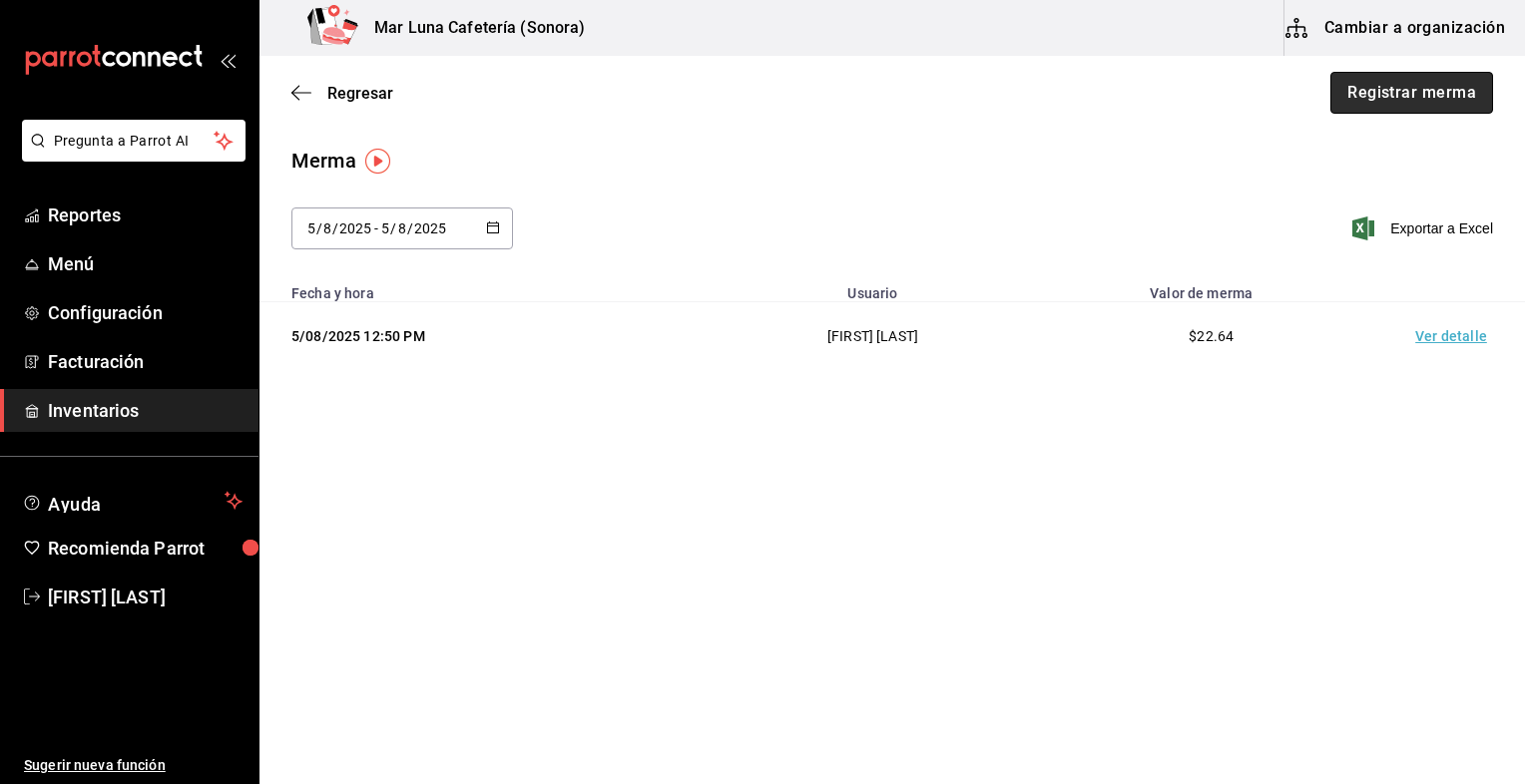 click on "Registrar merma" at bounding box center (1411, 93) 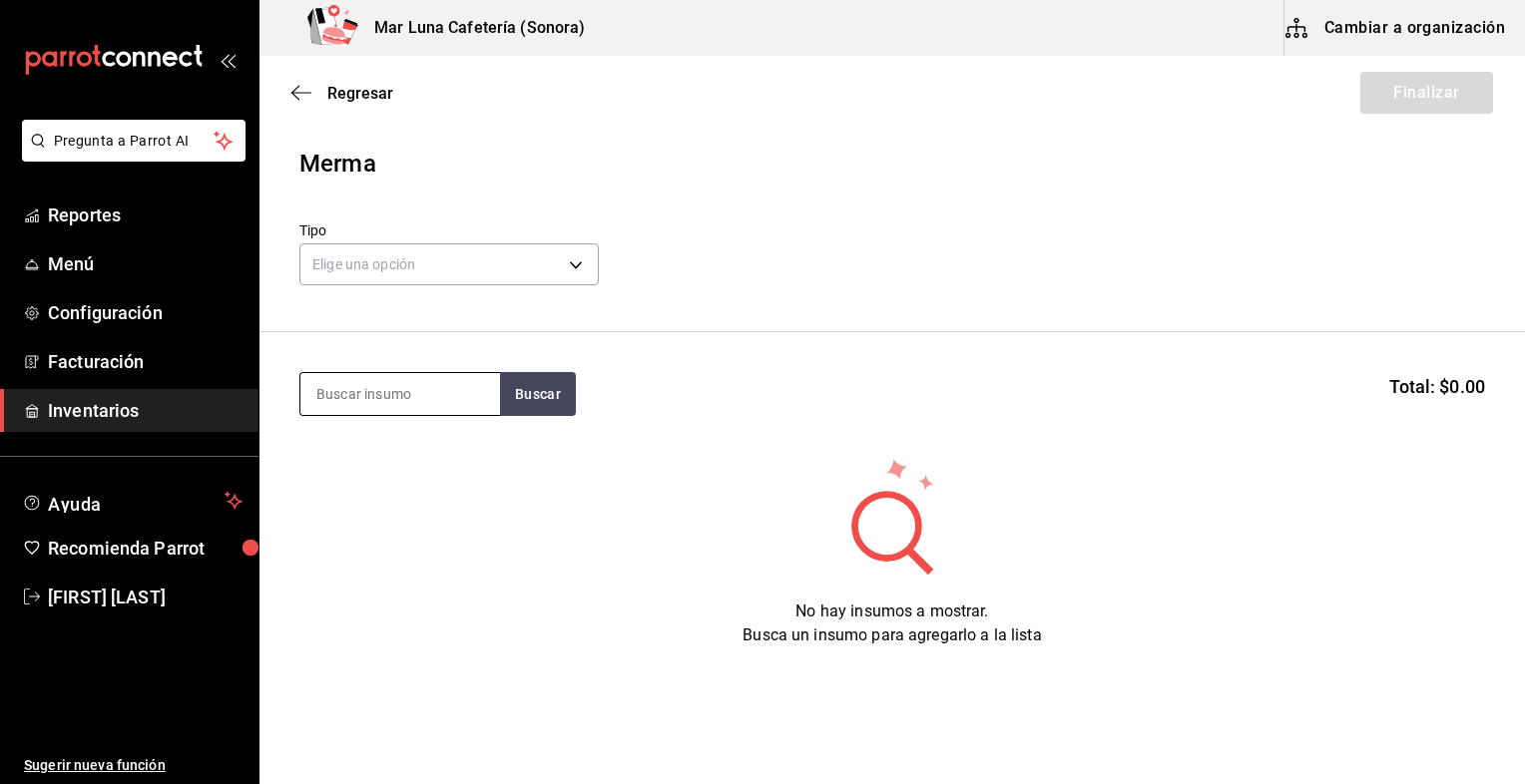 click at bounding box center (400, 394) 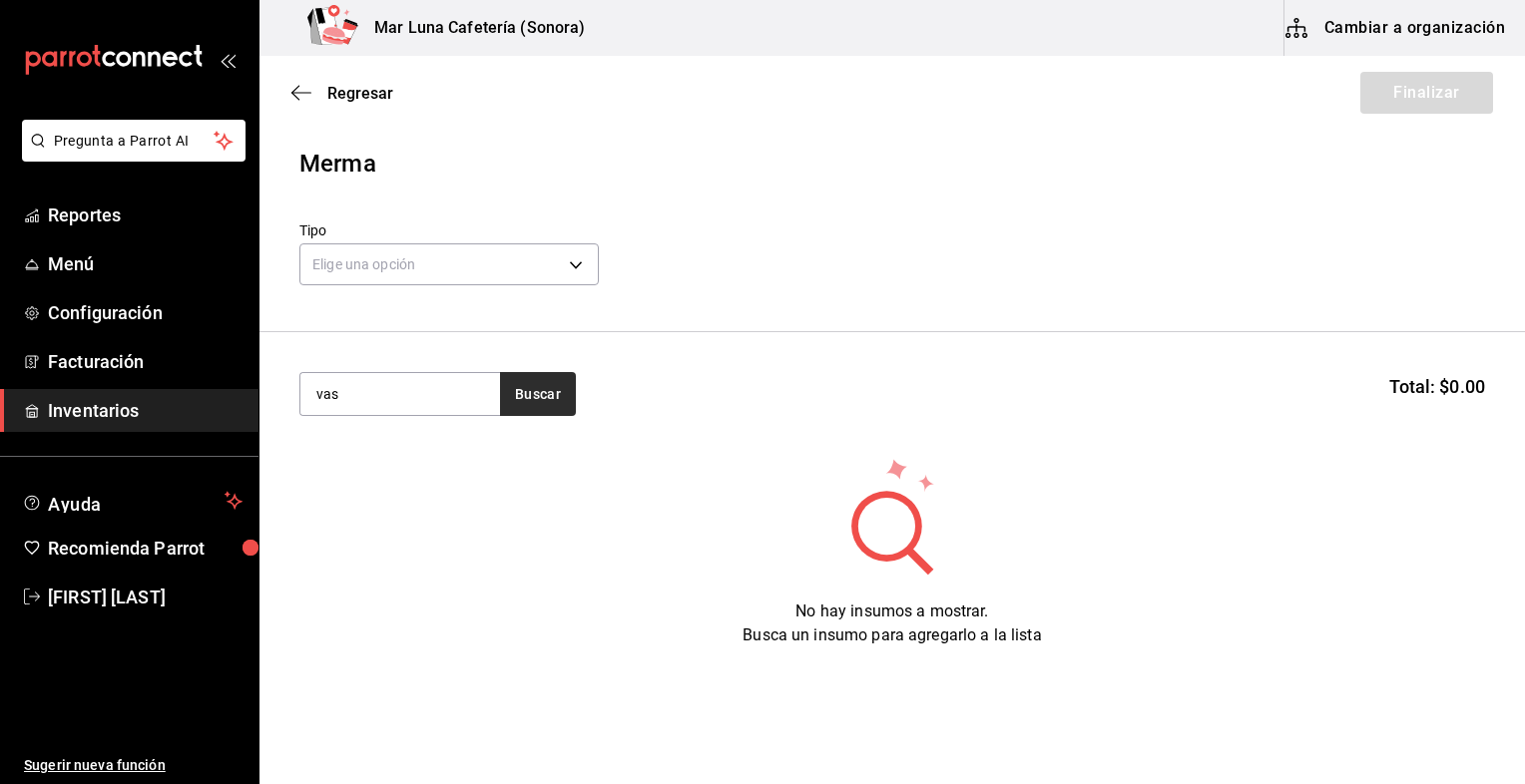 type on "vas" 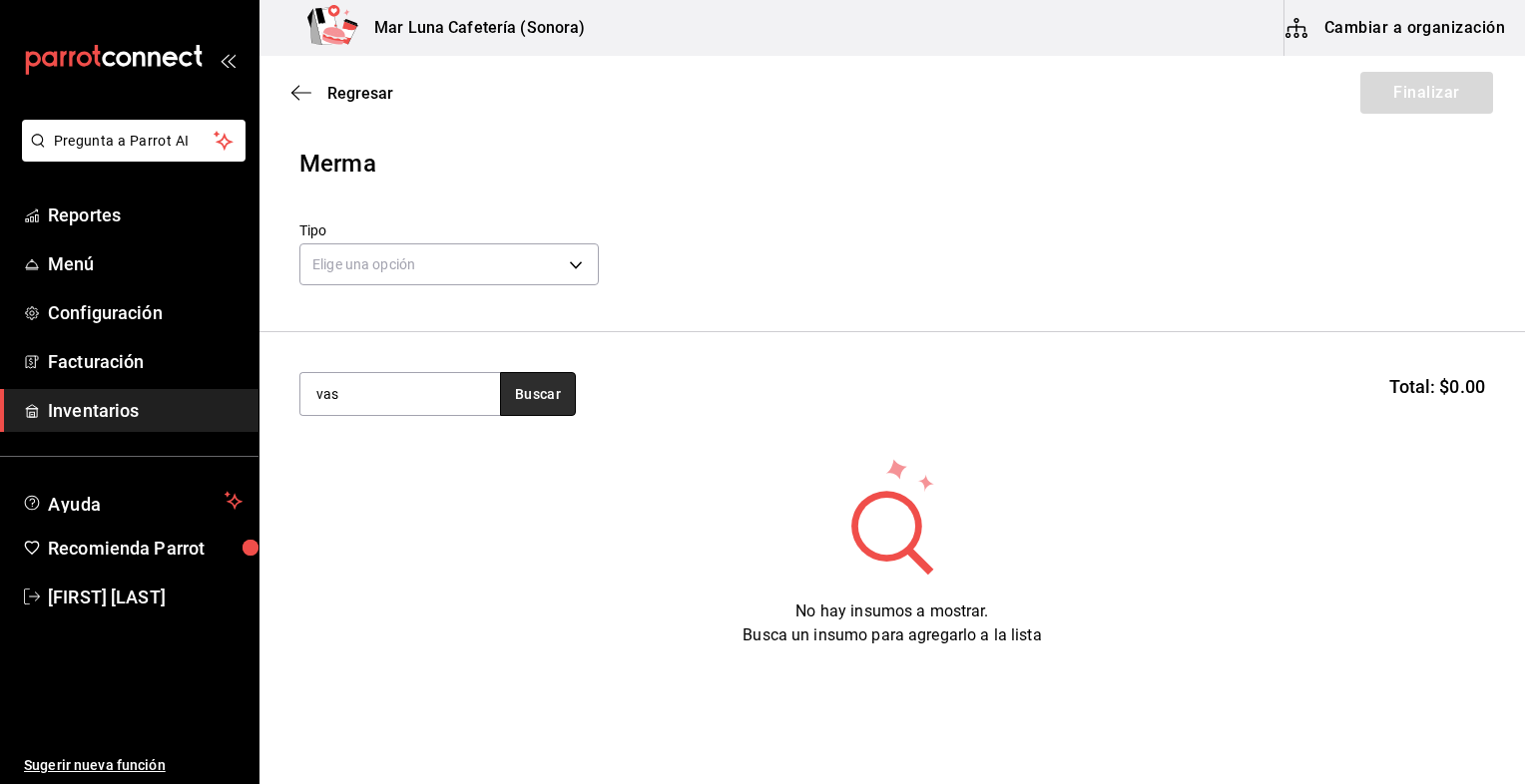 click on "Buscar" at bounding box center [538, 394] 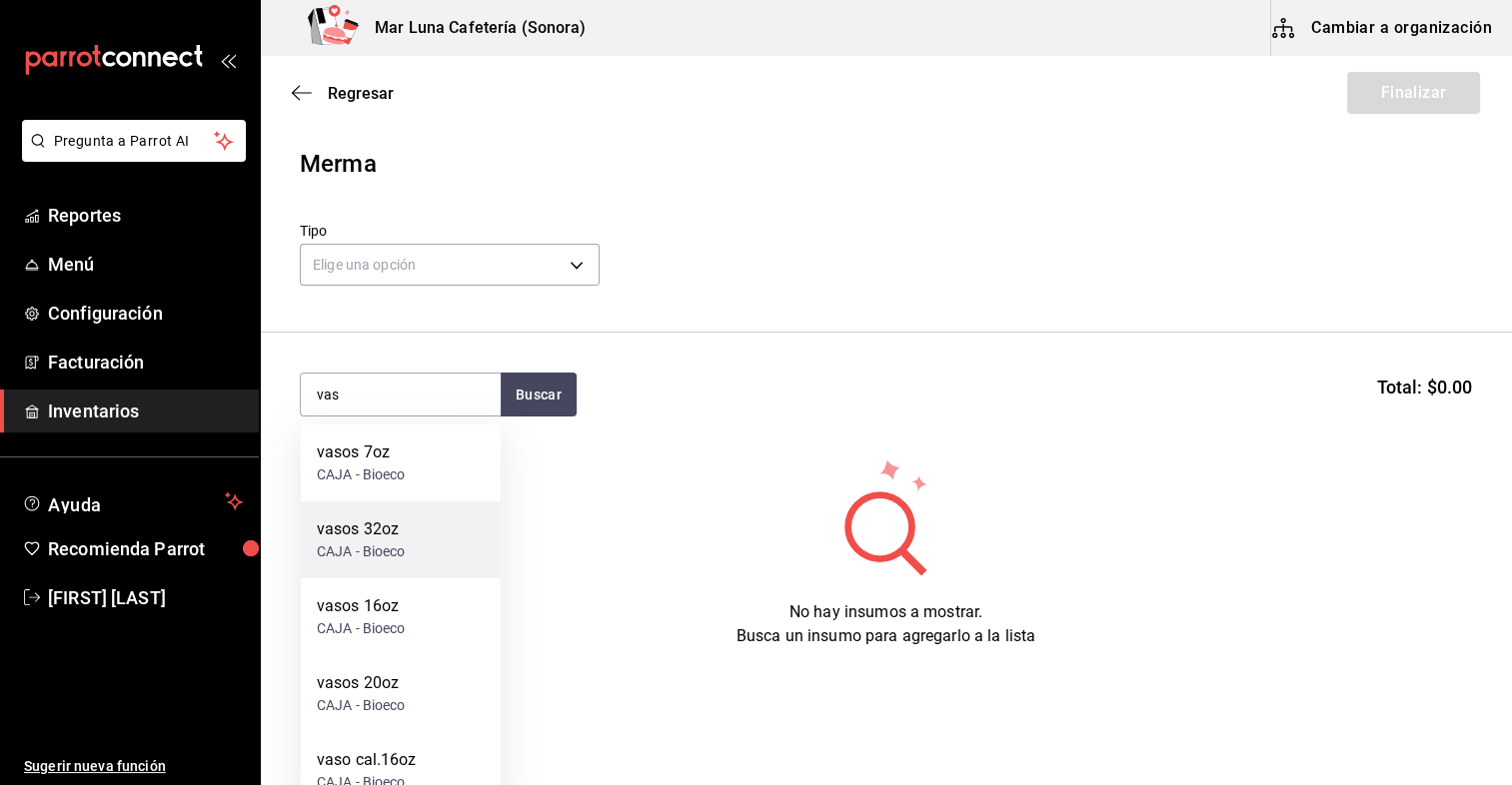 click on "vasos 32oz" at bounding box center [361, 529] 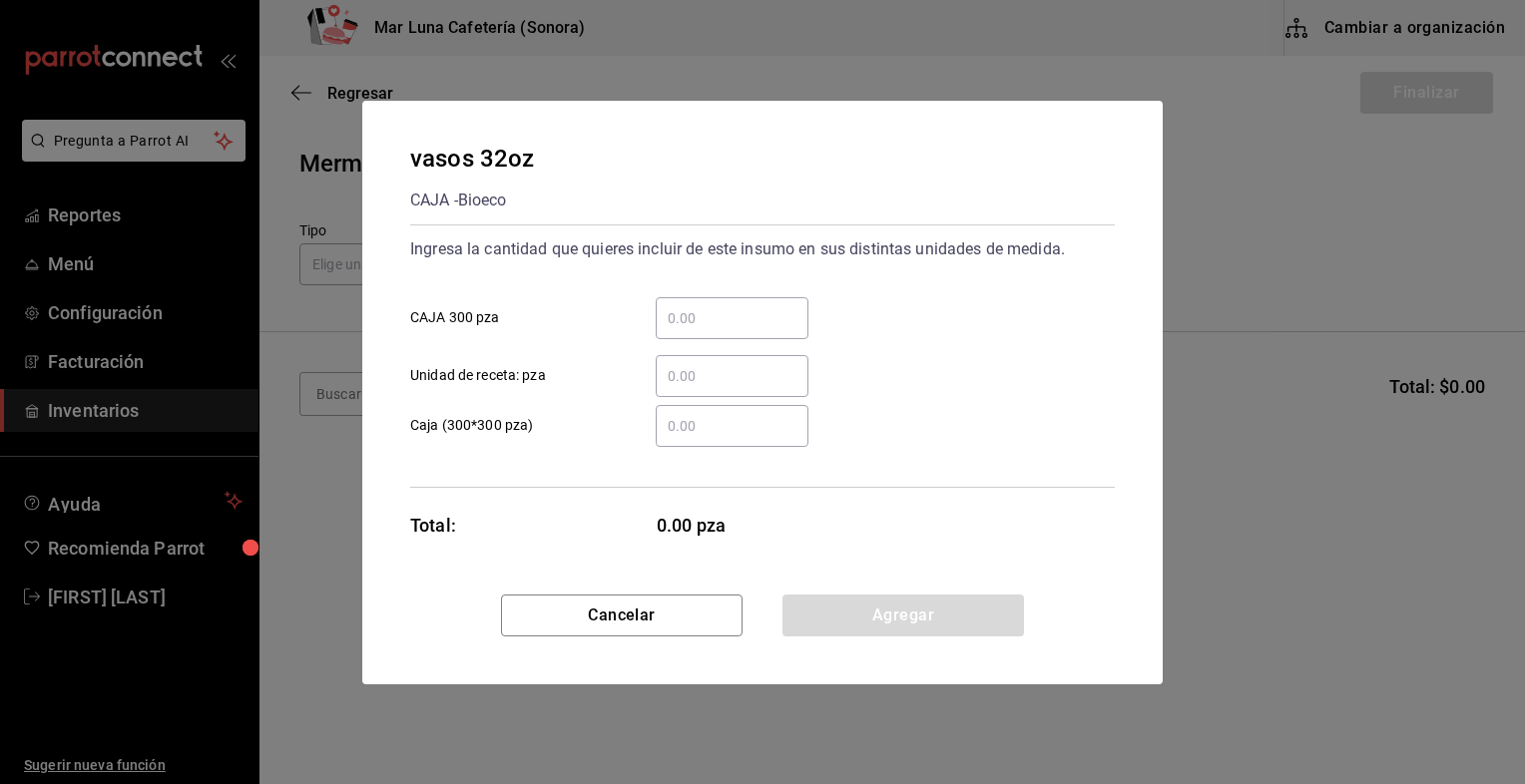 click on "vasos 32oz   CAJA  -  Bioeco Ingresa la cantidad que quieres incluir de este insumo en sus distintas unidades de medida. ​ CAJA  300 pza ​ Unidad de receta: pza ​ Caja (300*300 pza) Total: 0.00 pza Cancelar Agregar" at bounding box center (762, 392) 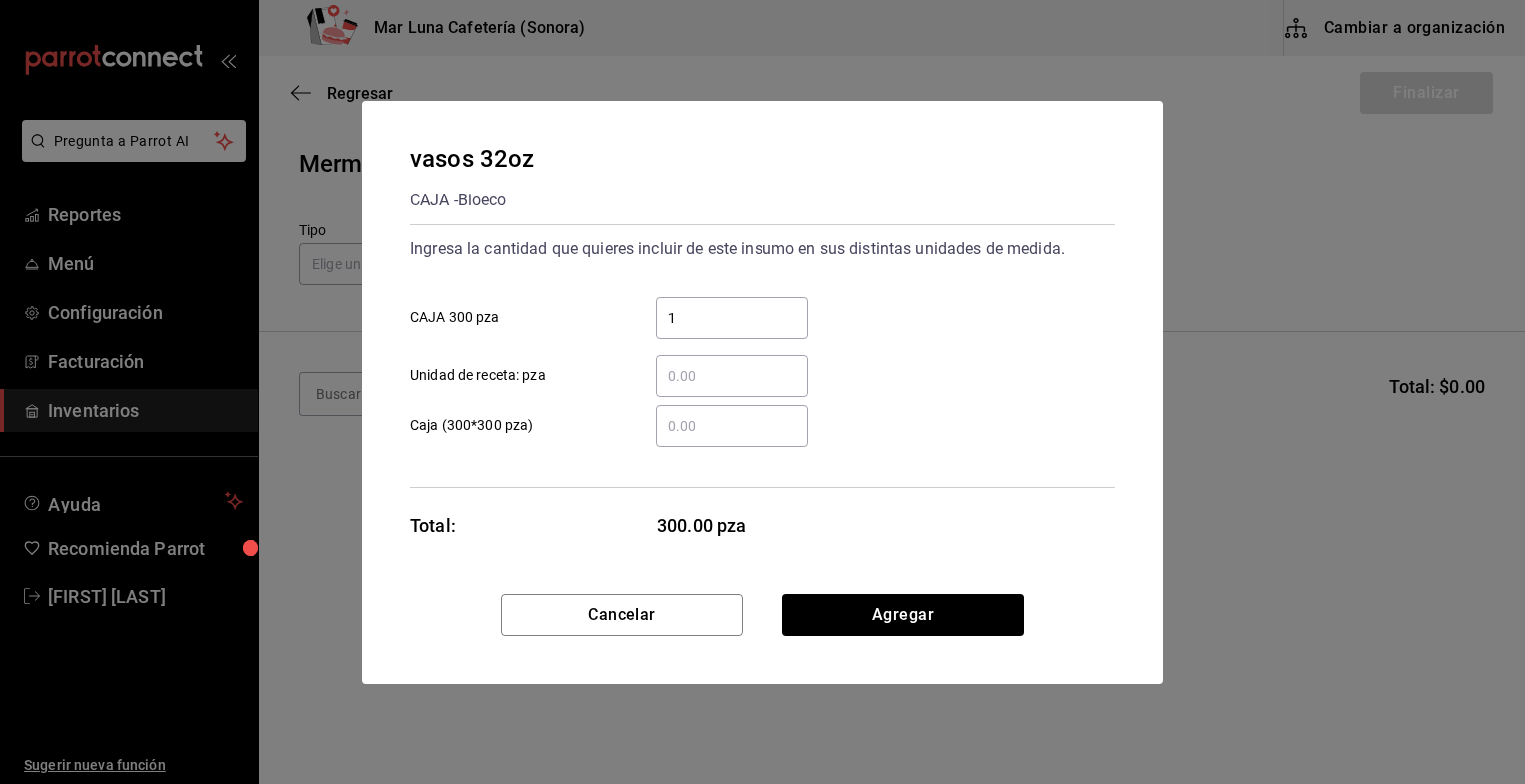 type 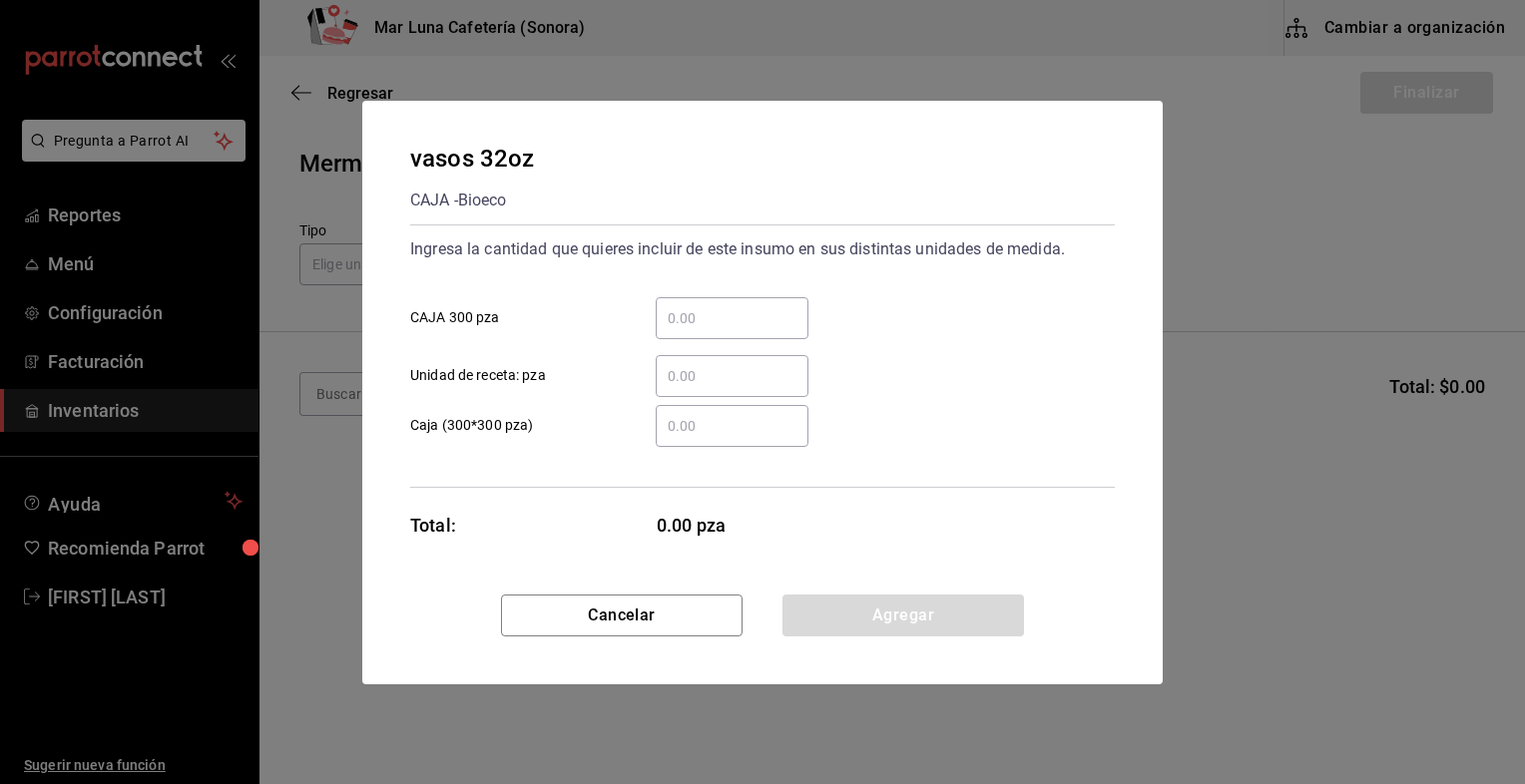 click on "vasos 32oz   CAJA  -  Bioeco Ingresa la cantidad que quieres incluir de este insumo en sus distintas unidades de medida. ​ CAJA  300 pza ​ Unidad de receta: pza ​ Caja (300*300 pza) Total: 0.00 pza Cancelar Agregar" at bounding box center (762, 392) 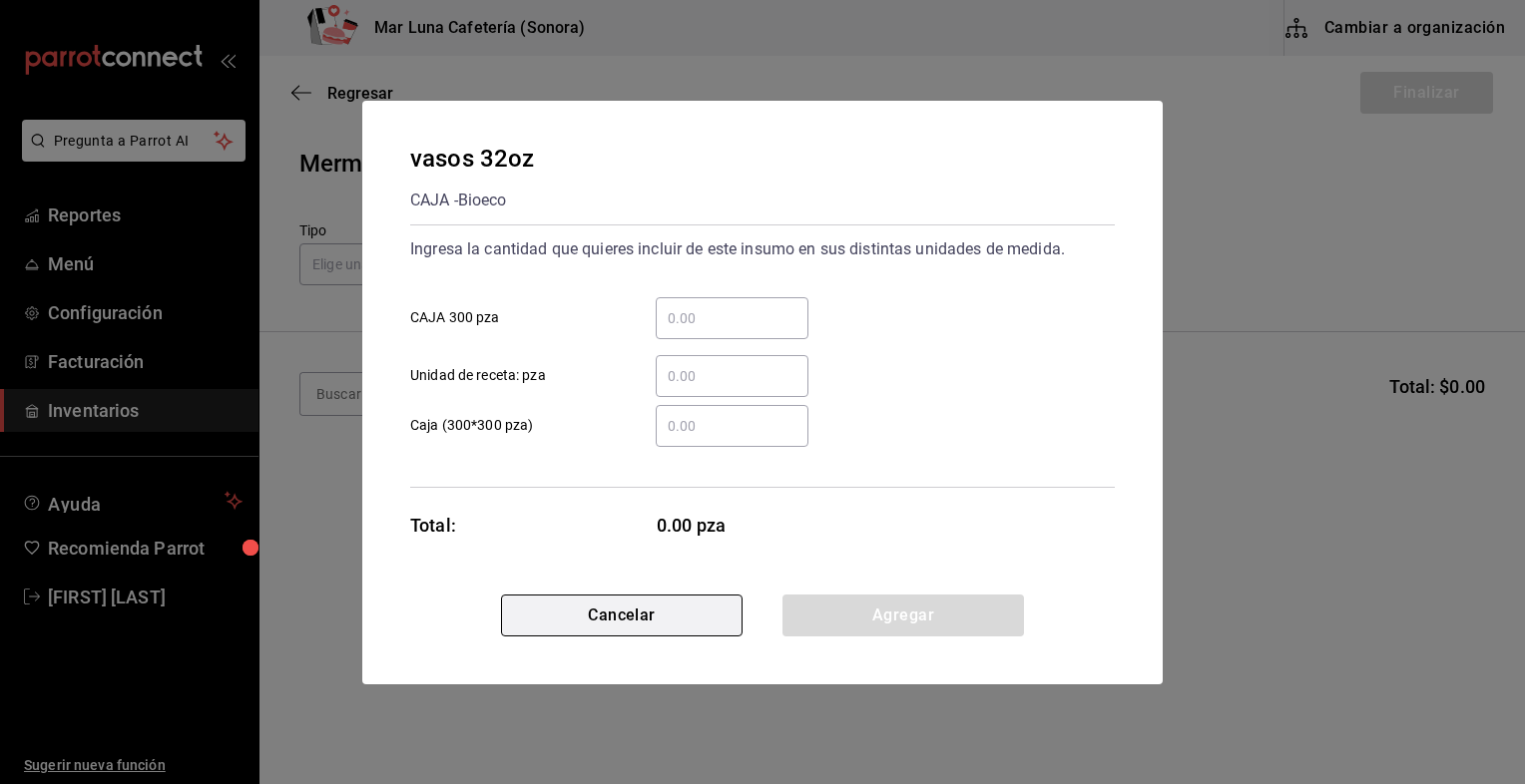 click on "Cancelar" at bounding box center [622, 615] 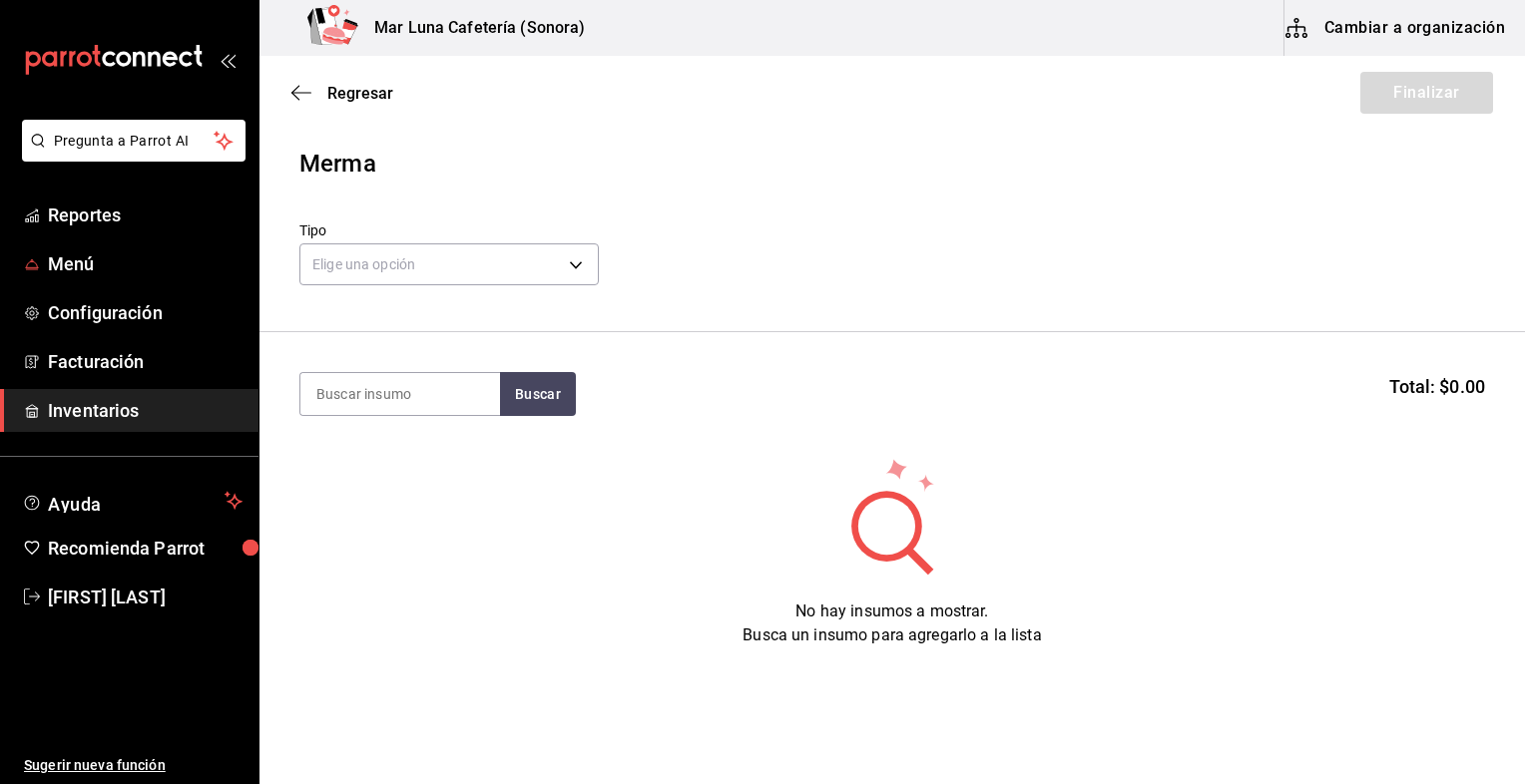 click on "Reportes   Menú   Configuración   Facturación   Inventarios" at bounding box center [129, 312] 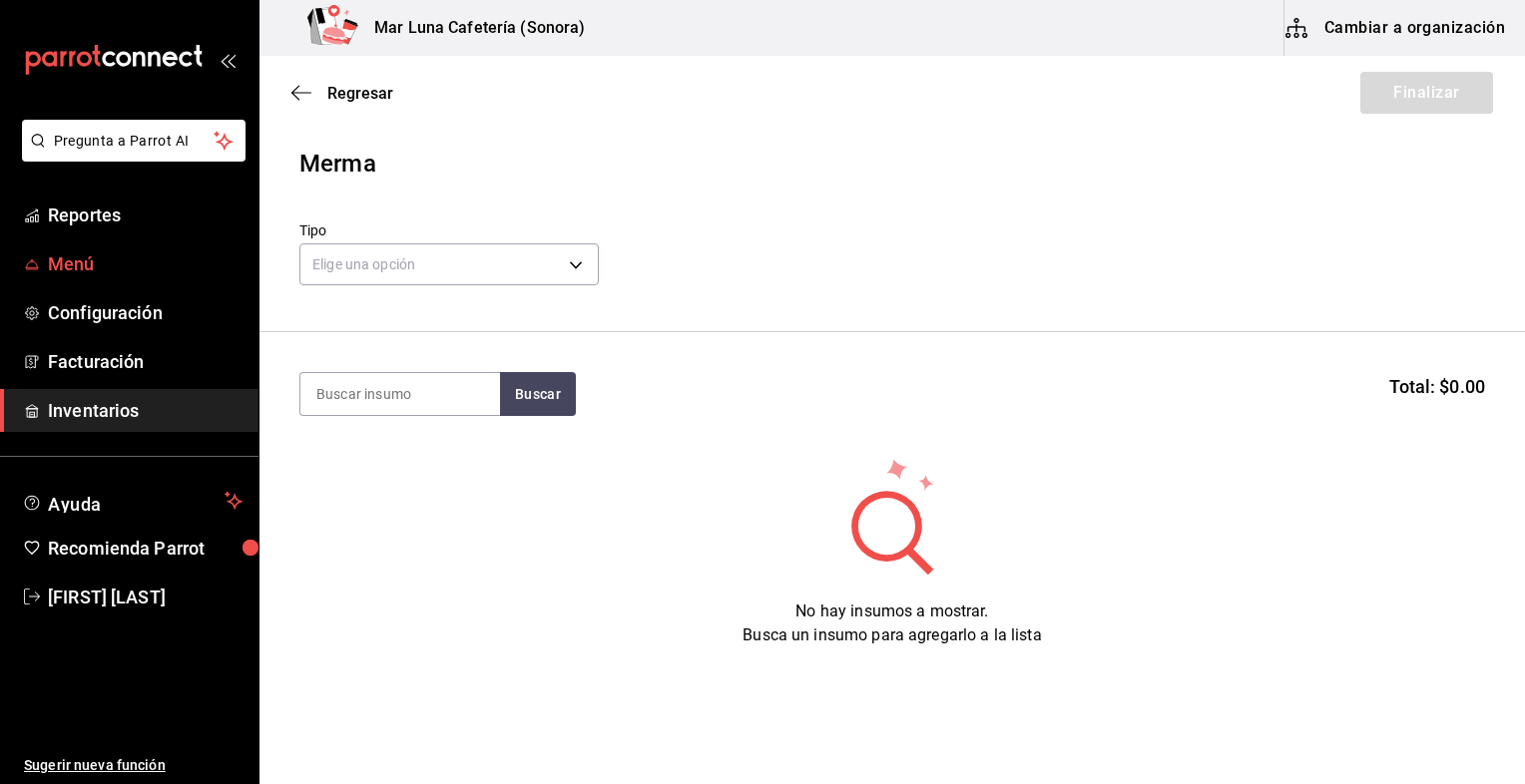 click on "Menú" at bounding box center (145, 263) 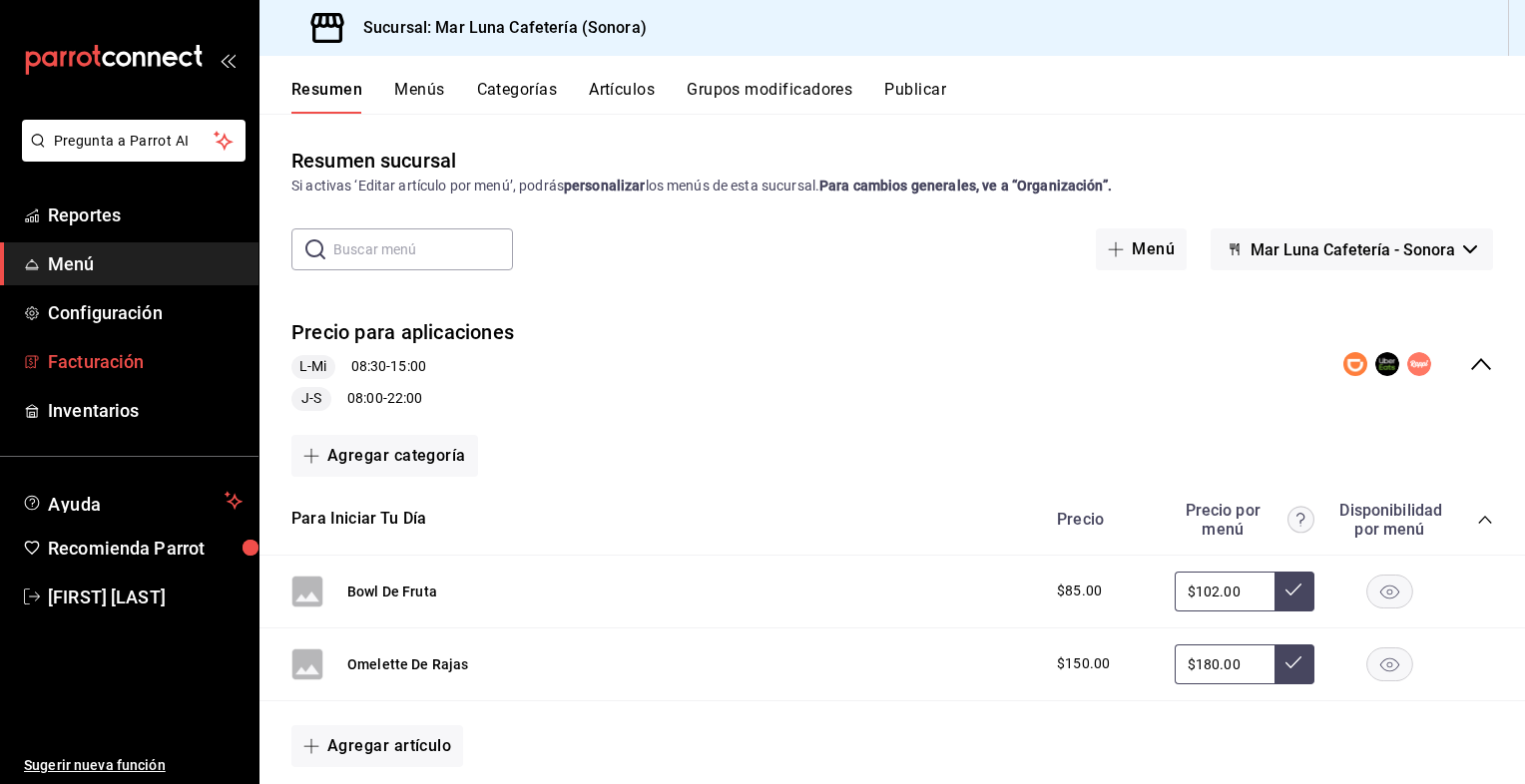 click on "Facturación" at bounding box center [145, 361] 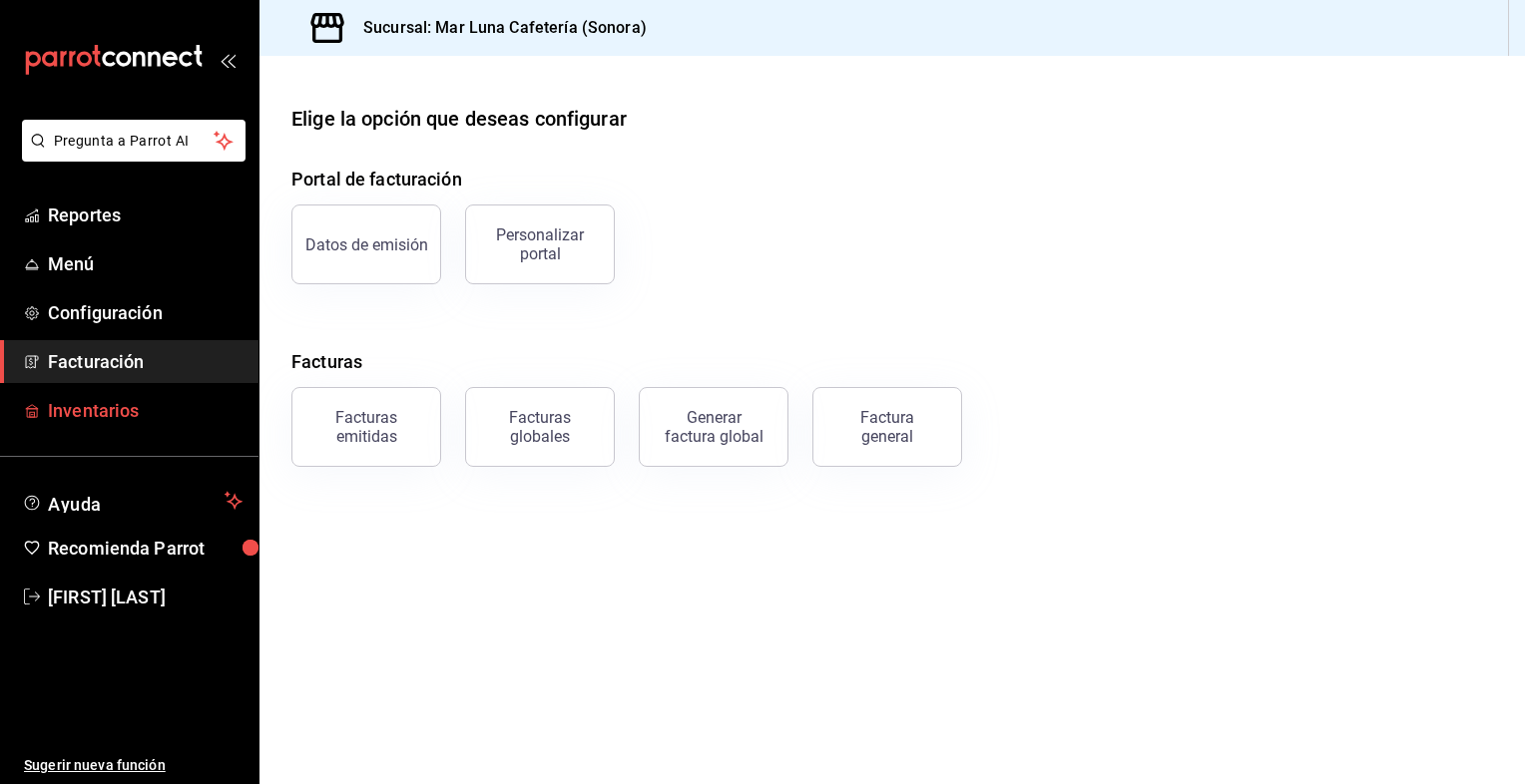 click on "Inventarios" at bounding box center (145, 410) 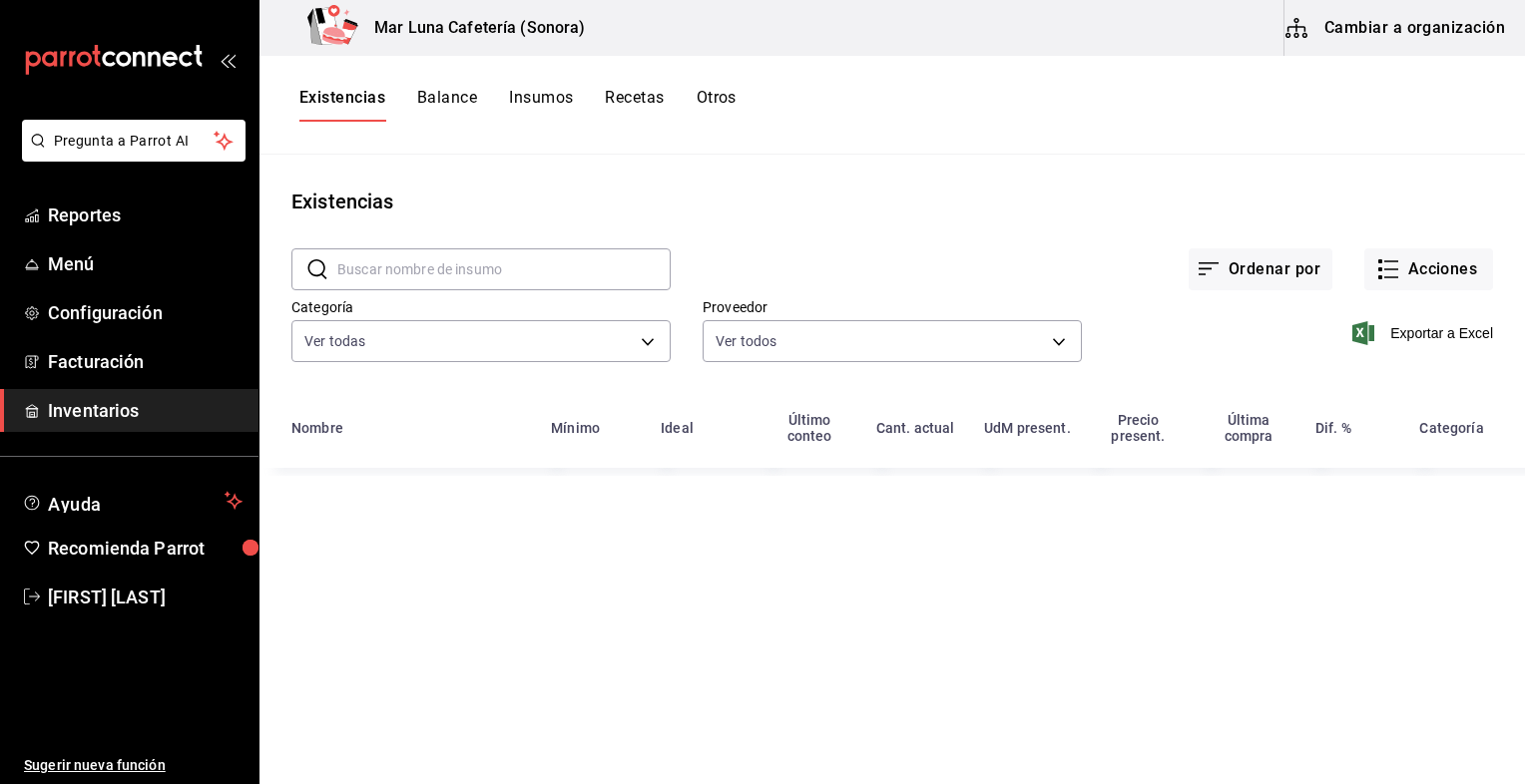 click on "Existencias Balance Insumos Recetas Otros" at bounding box center [518, 105] 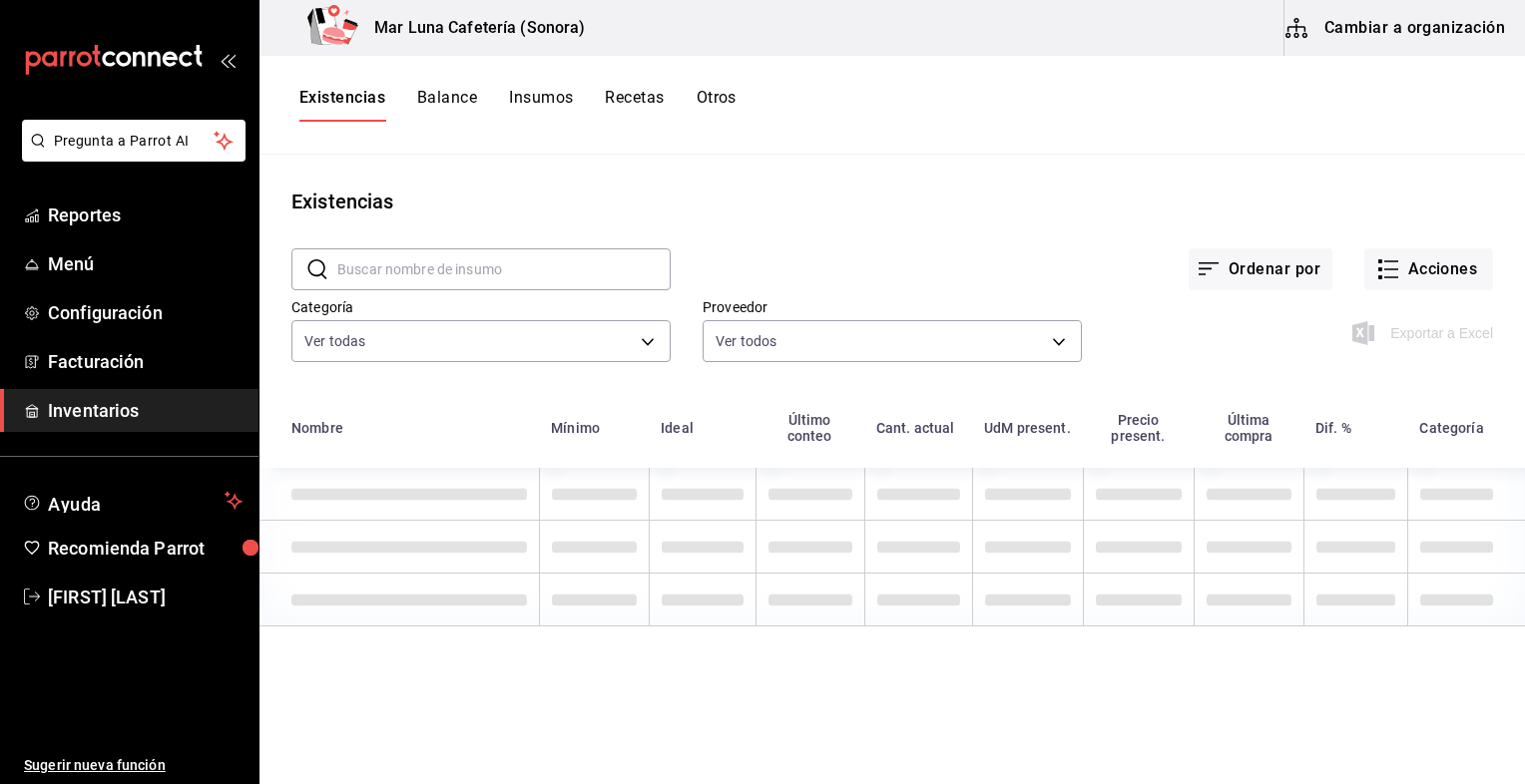 click on "Insumos" at bounding box center [541, 105] 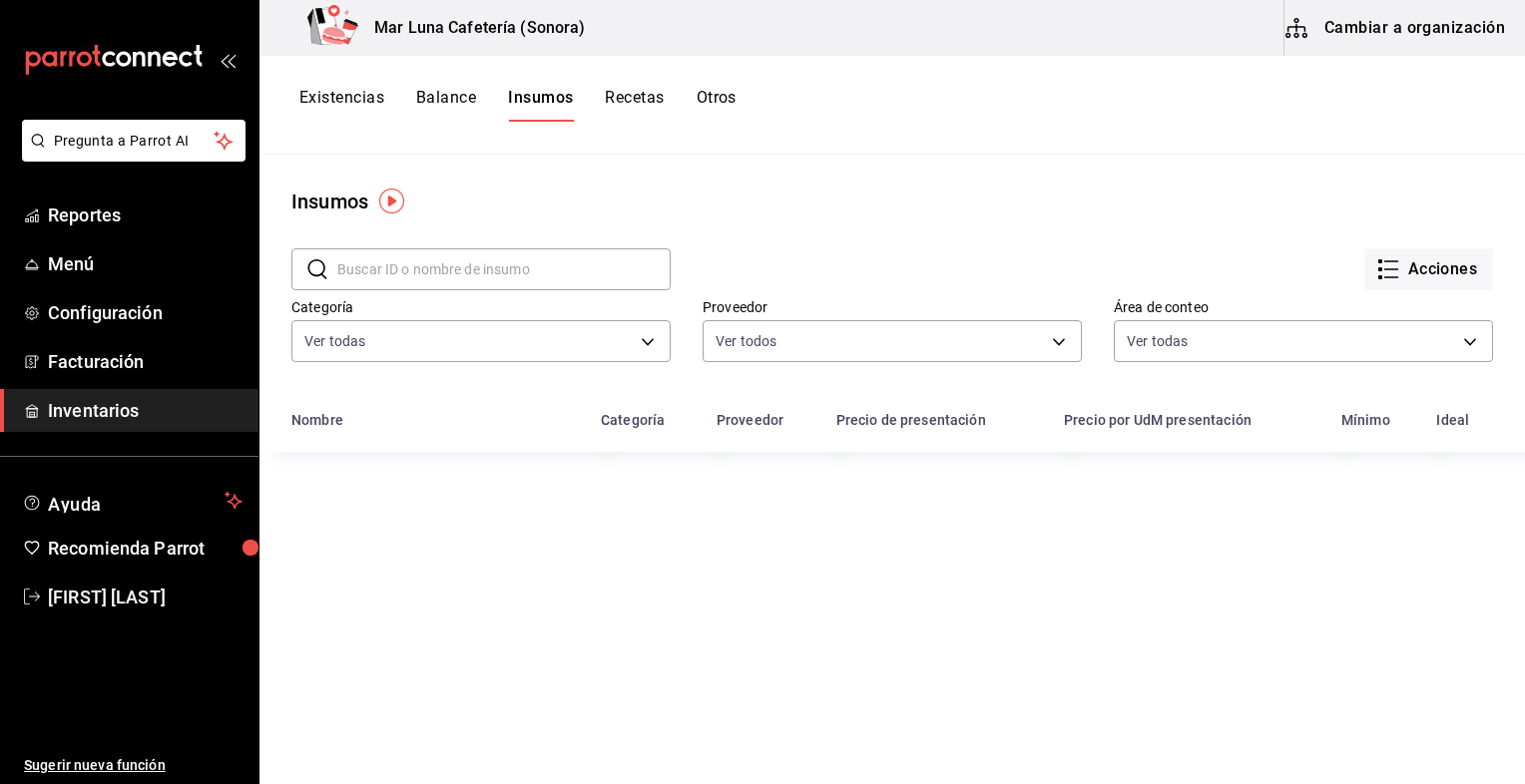 click at bounding box center (504, 269) 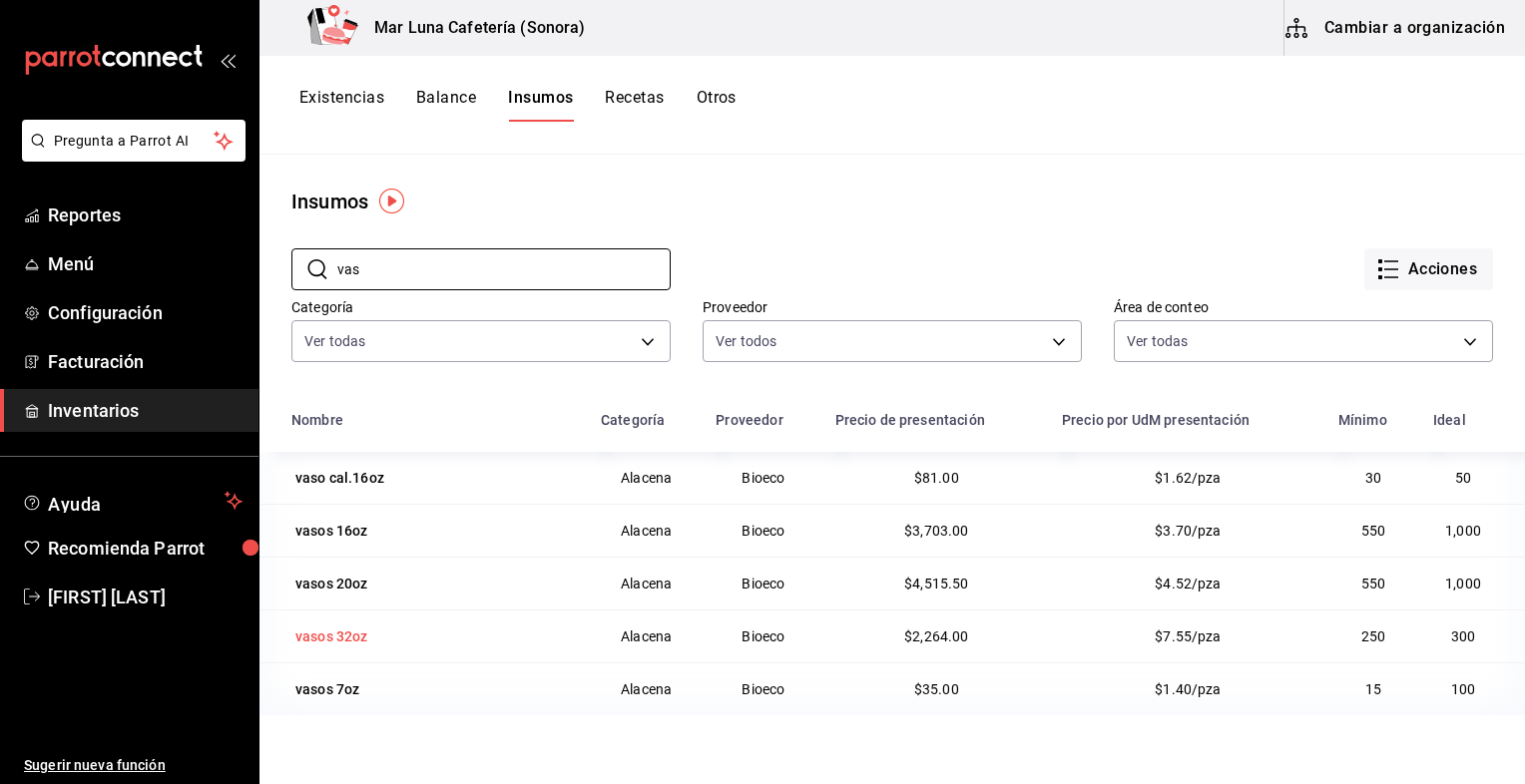 type on "vas" 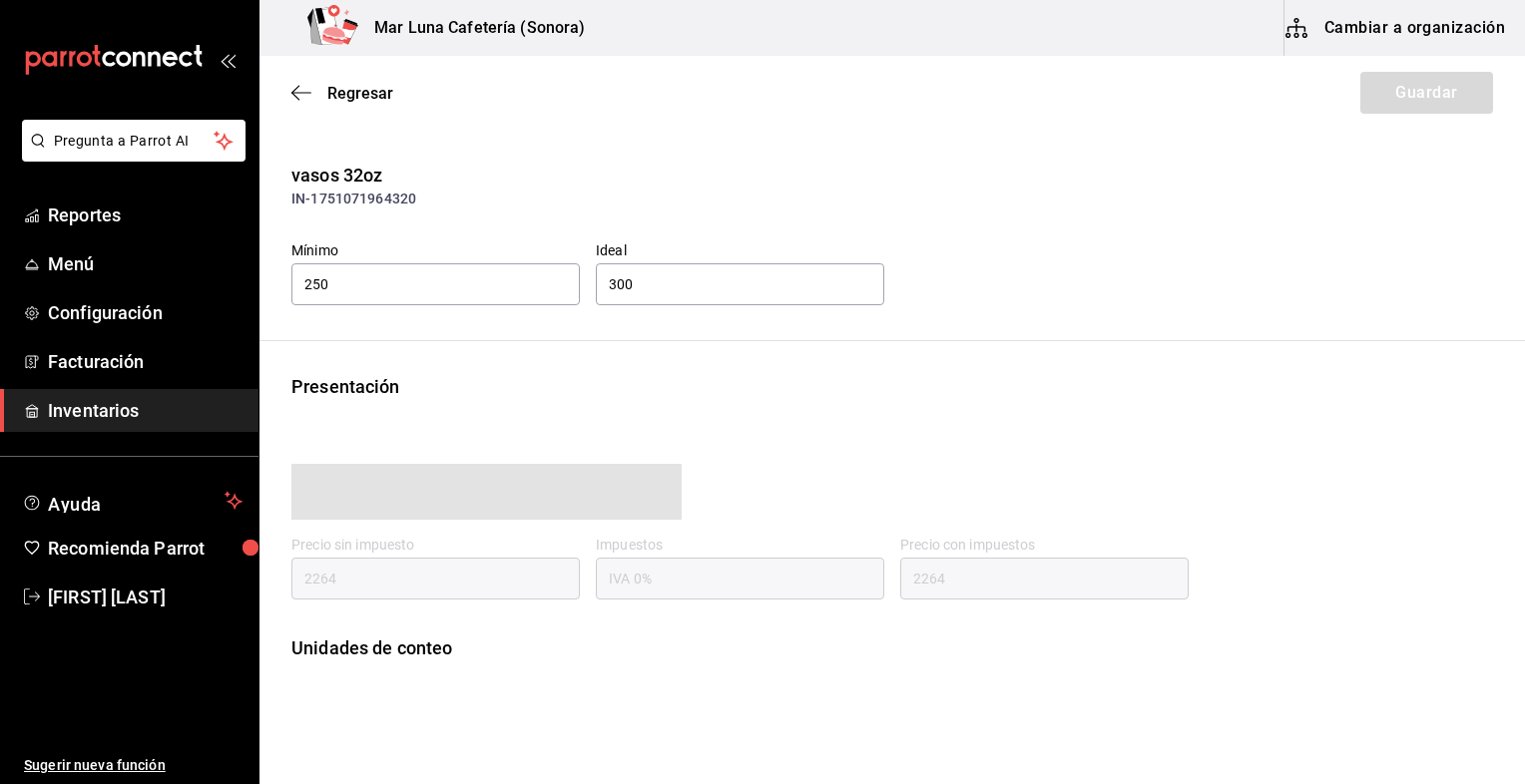 type on "2264.00" 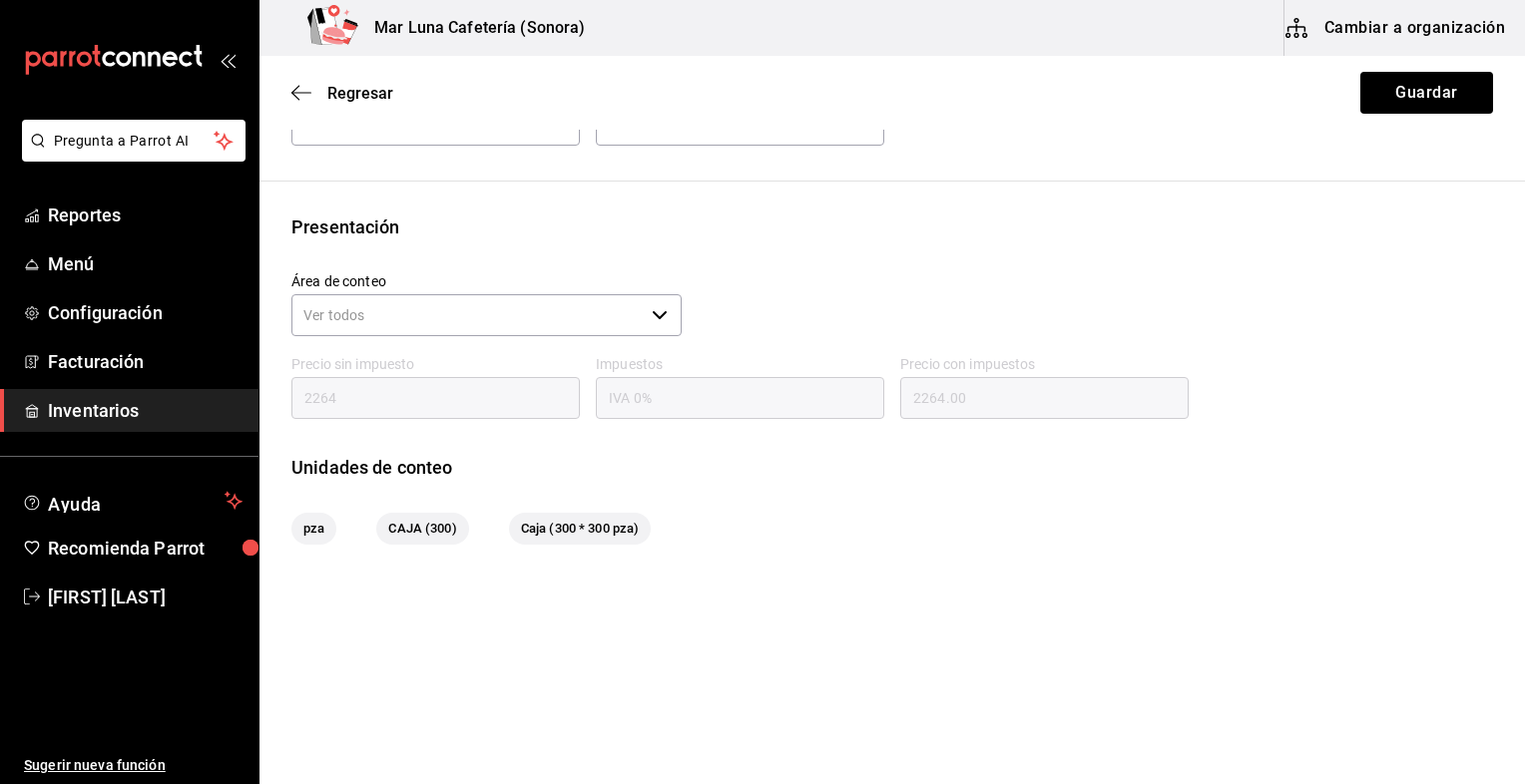 scroll, scrollTop: 0, scrollLeft: 0, axis: both 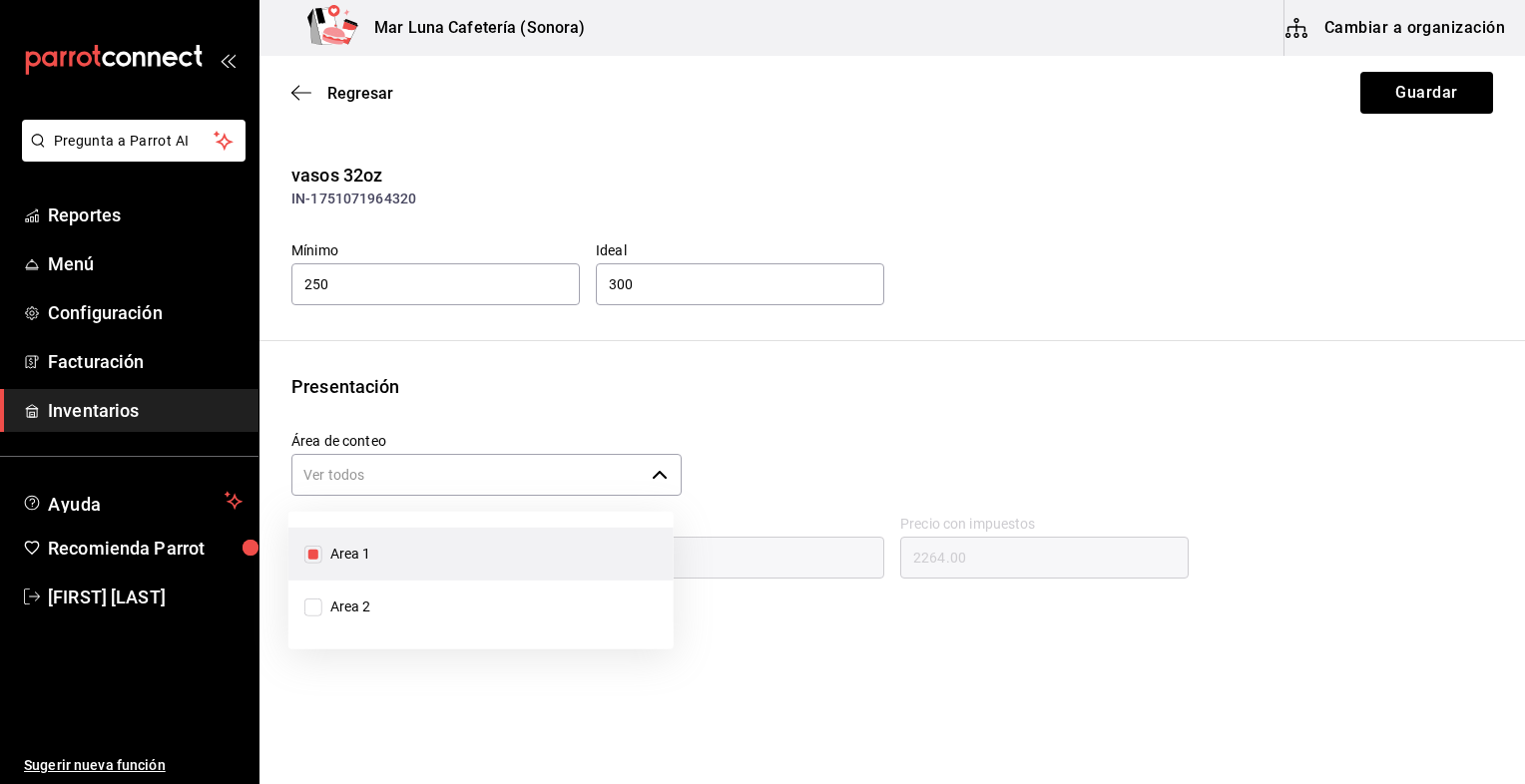 click on "Área de conteo" at bounding box center (467, 475) 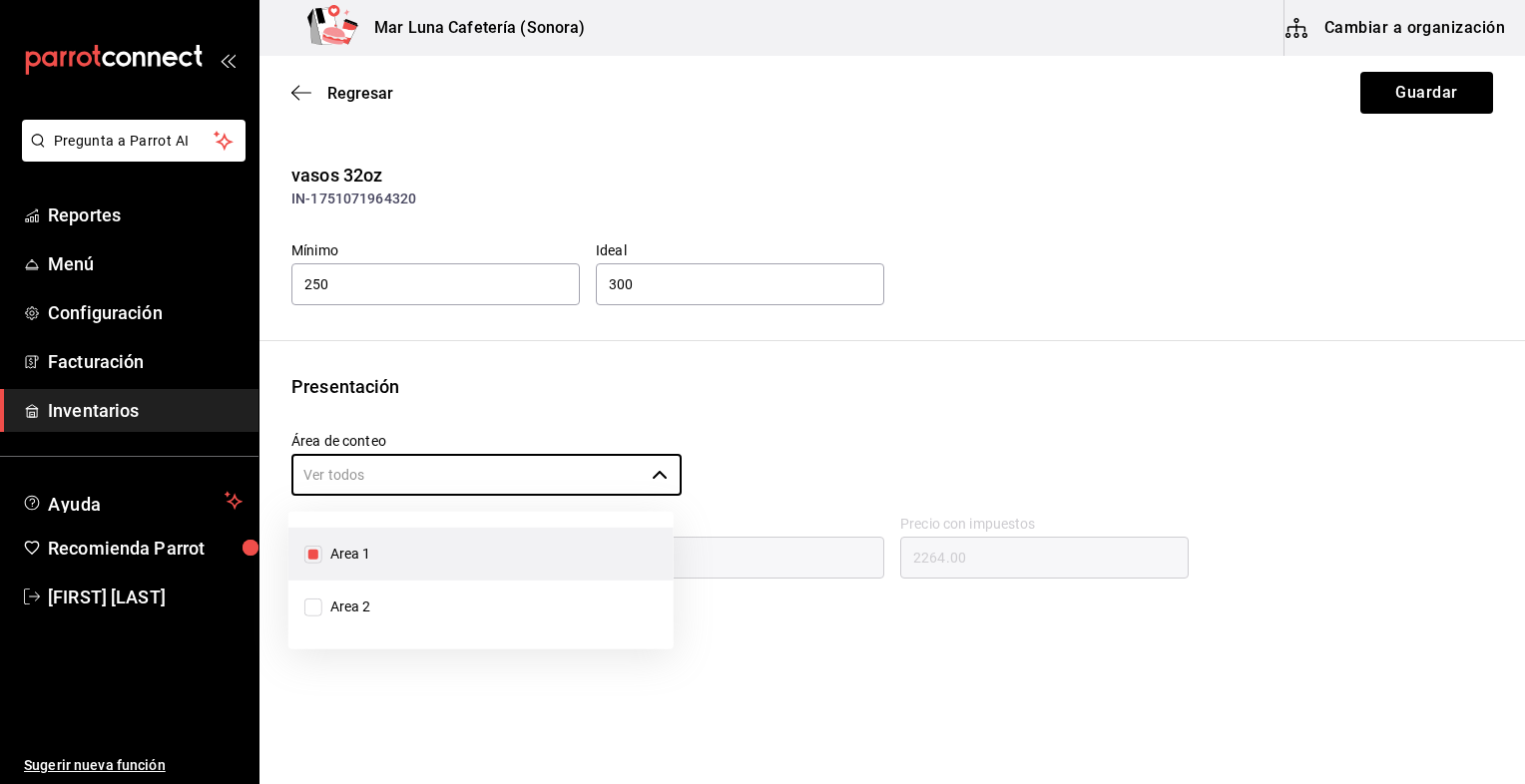 click on "Presentación" at bounding box center (892, 386) 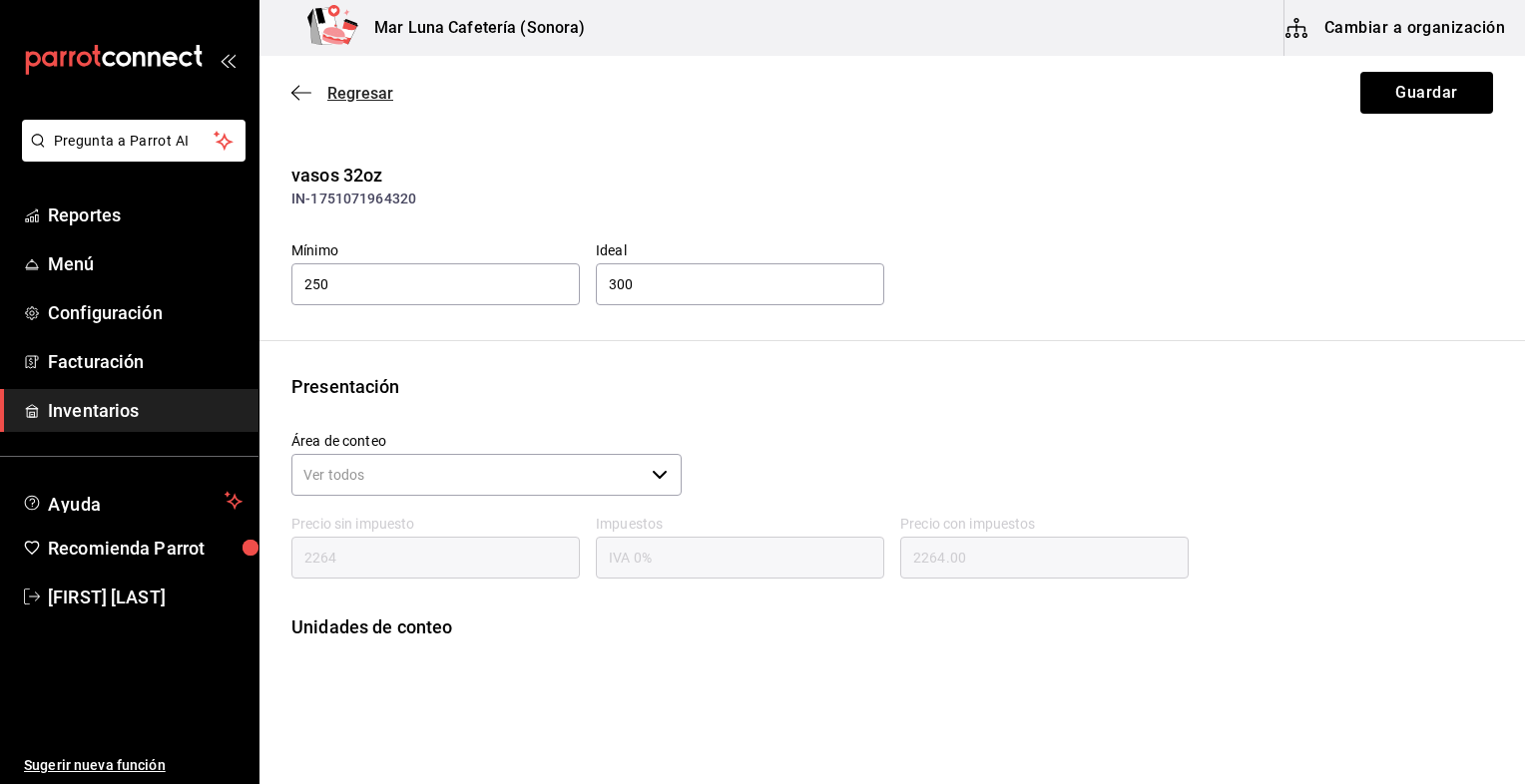 click on "Regresar" at bounding box center [360, 93] 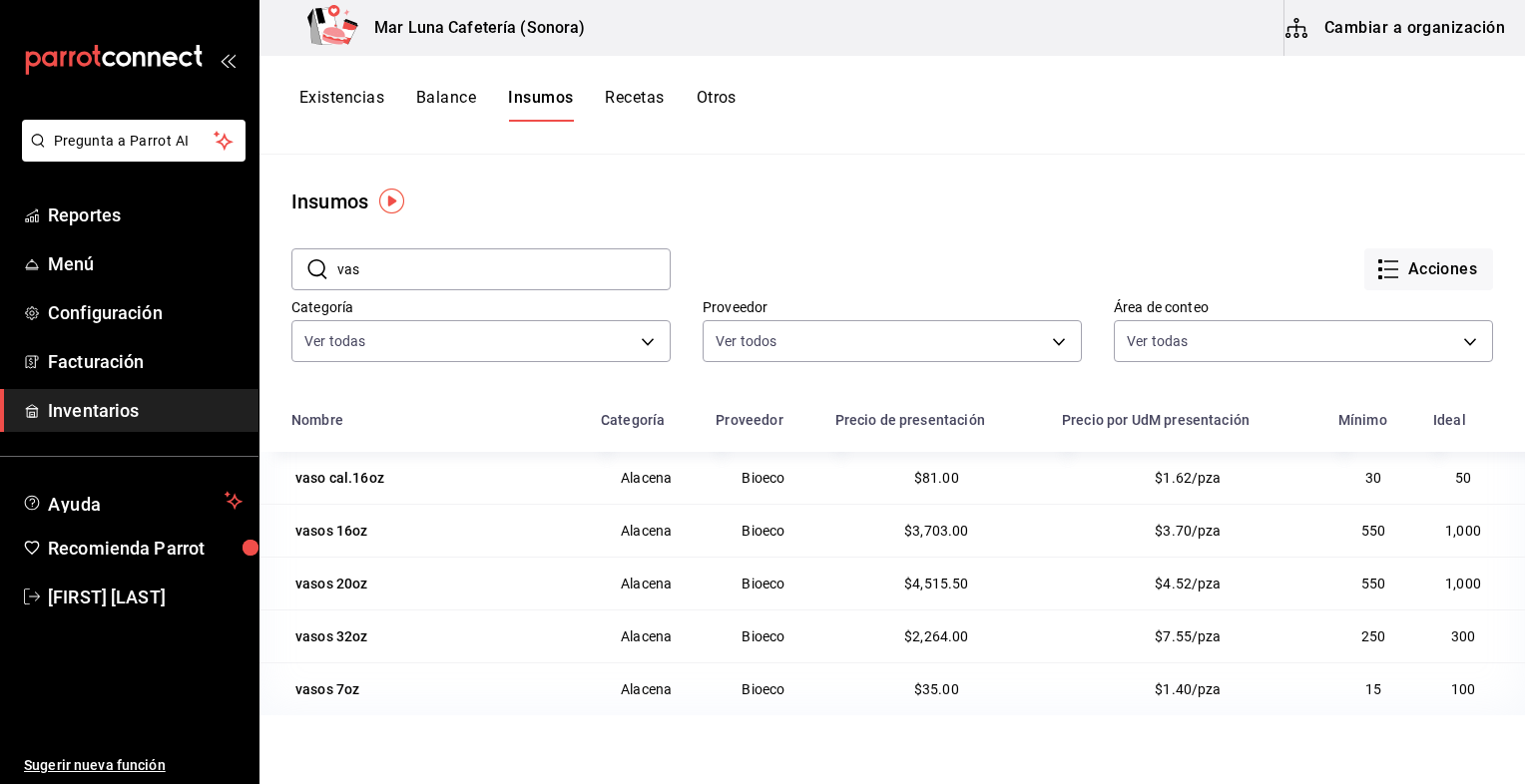 click on "Cambiar a organización" at bounding box center (1396, 28) 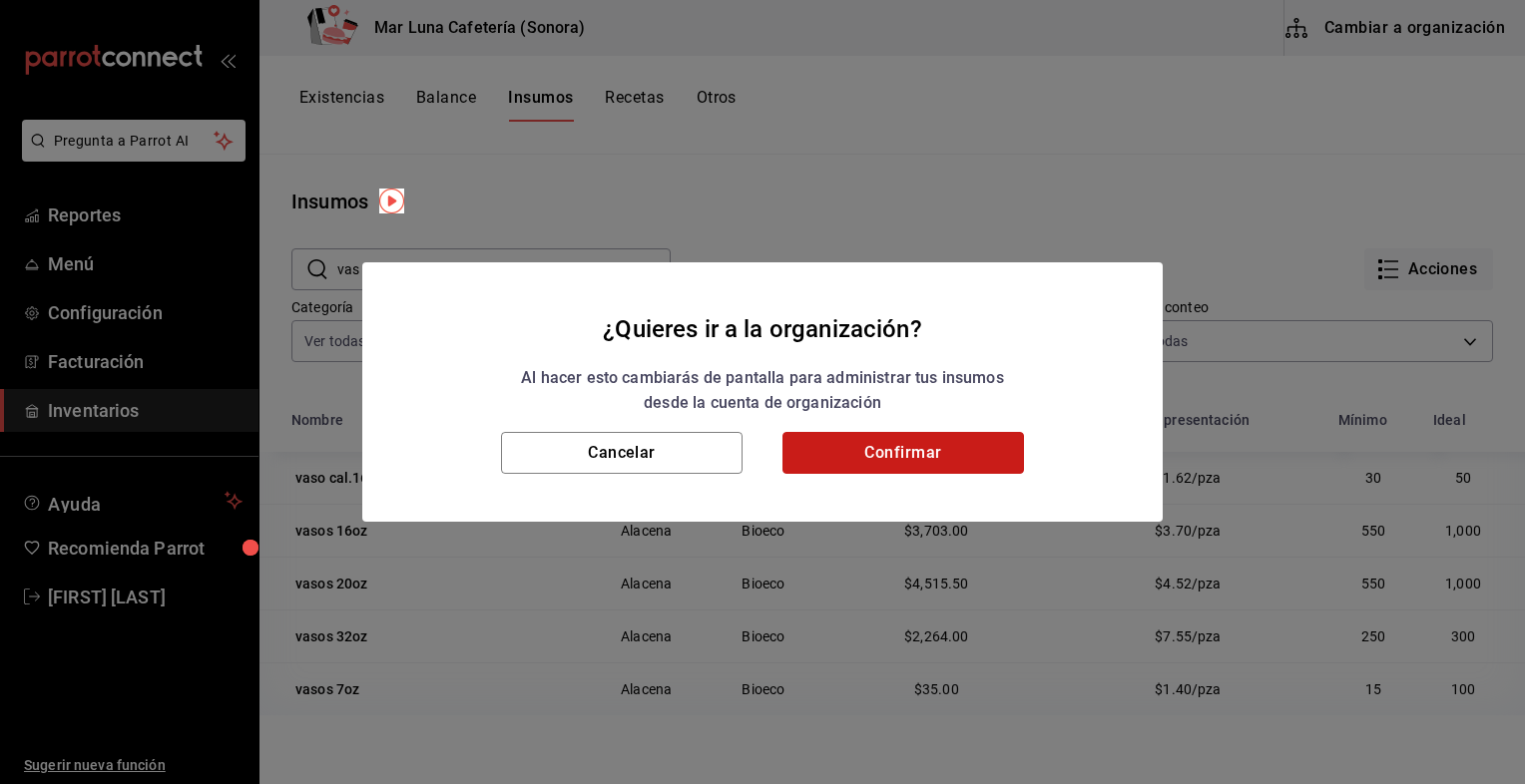 click on "Confirmar" at bounding box center [903, 453] 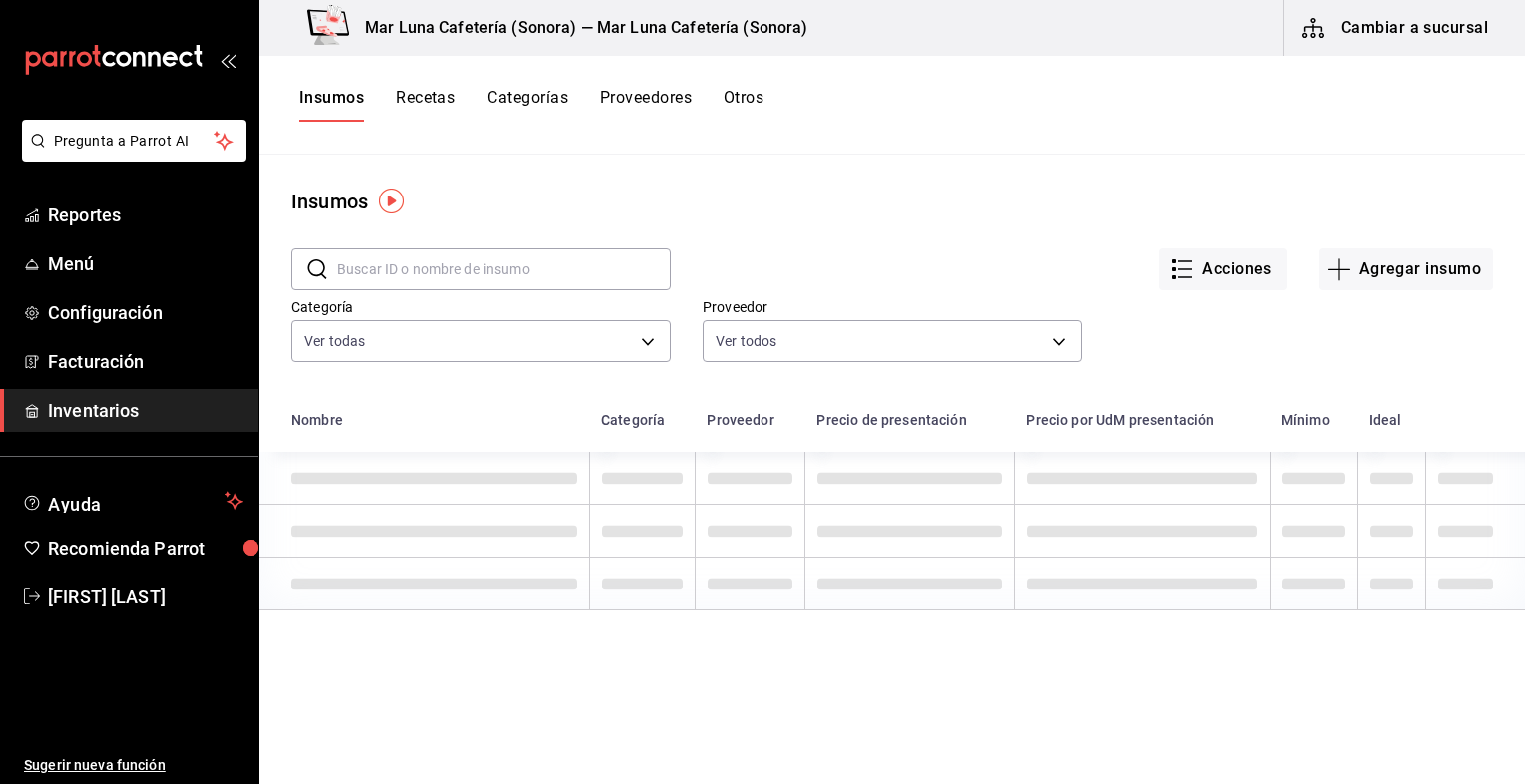 click at bounding box center [504, 269] 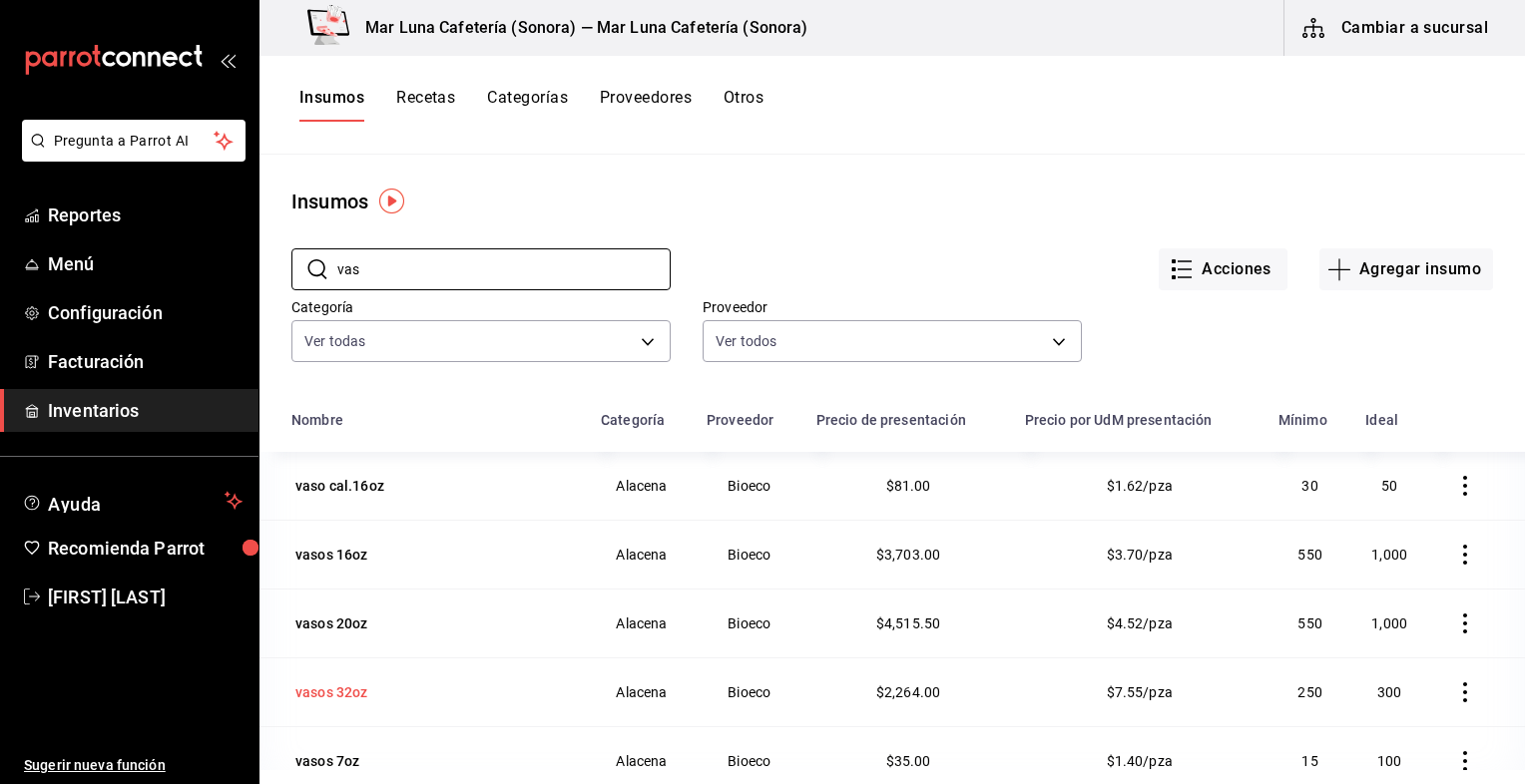 type on "vas" 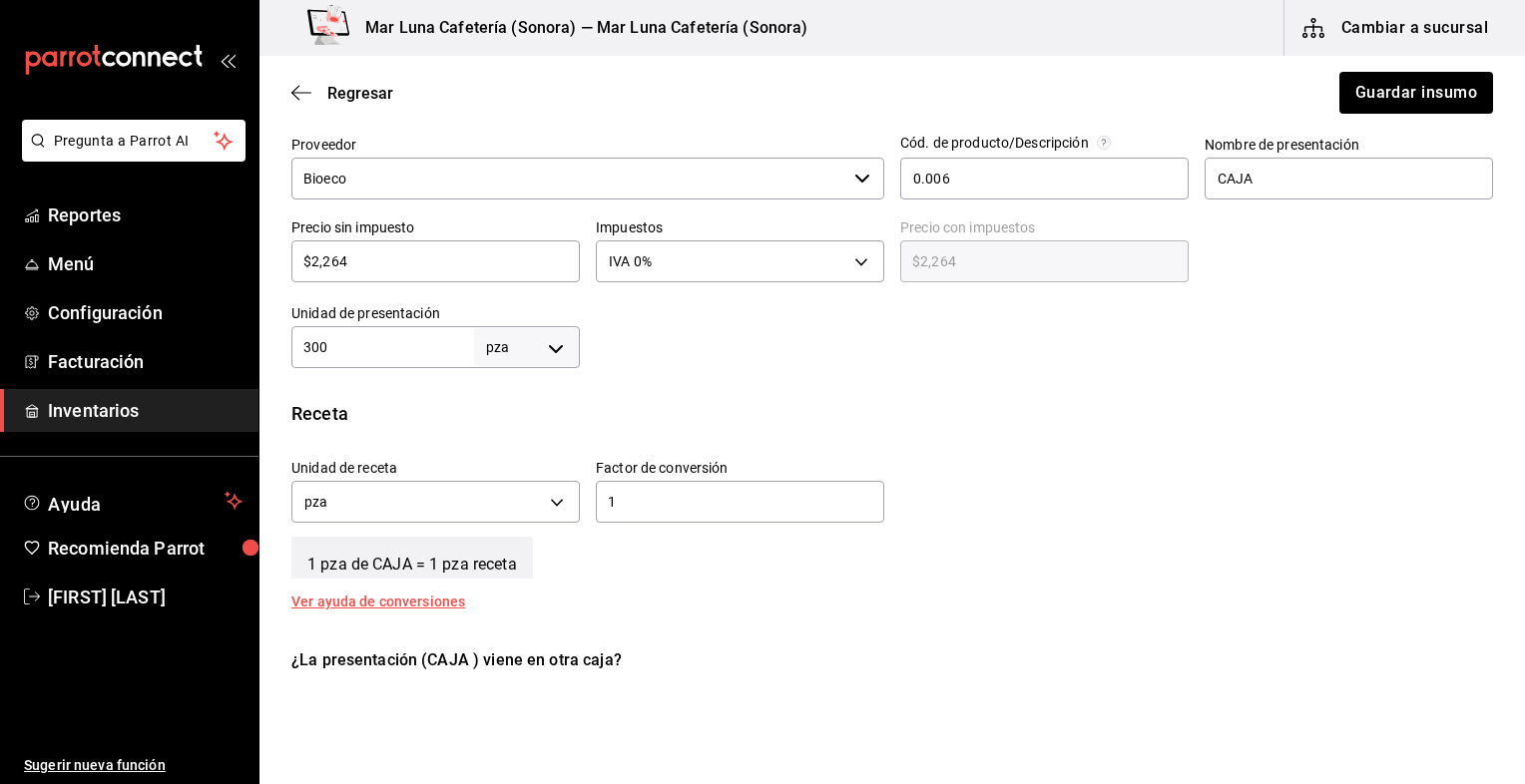 scroll, scrollTop: 499, scrollLeft: 0, axis: vertical 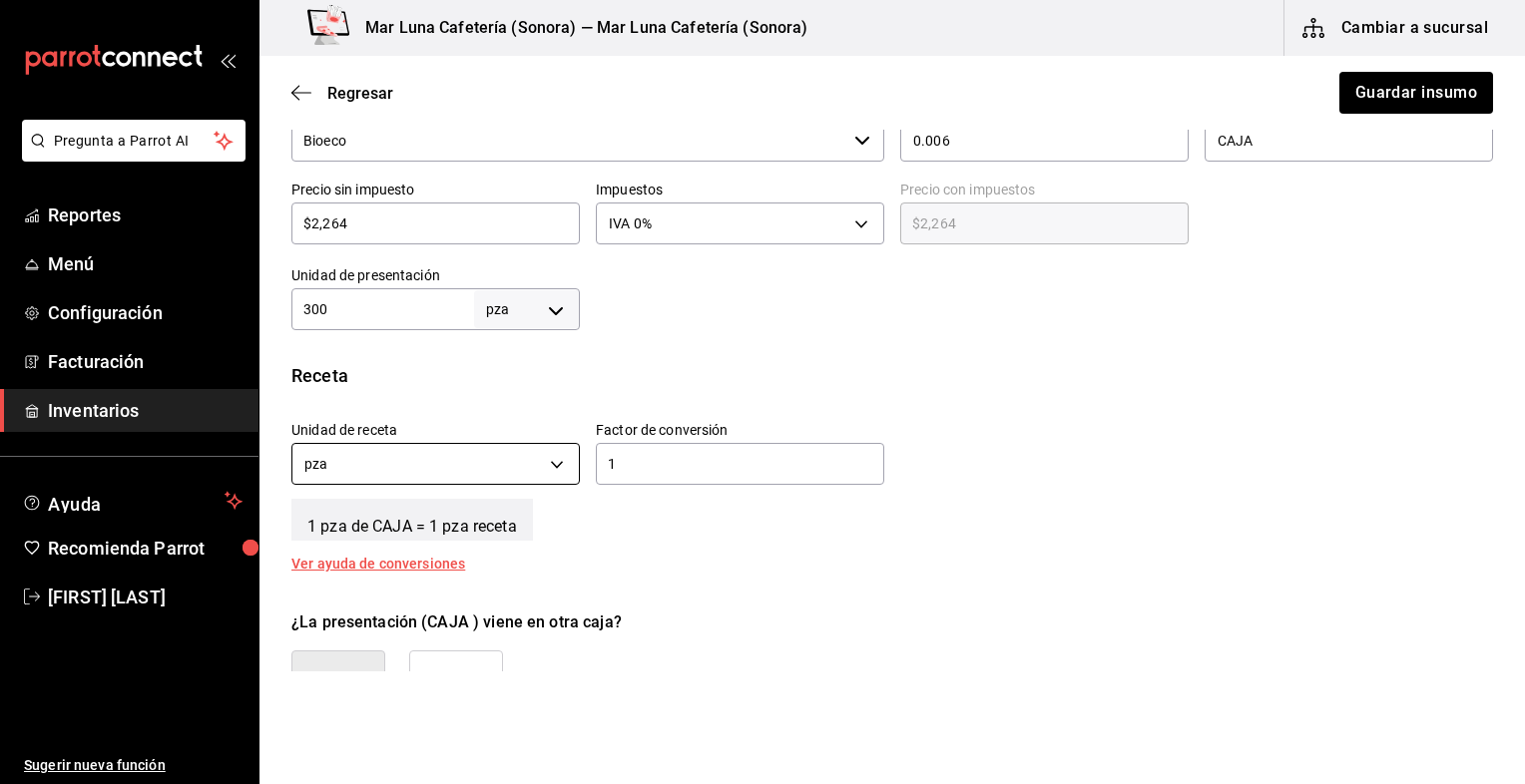 click on "Pregunta a Parrot AI Reportes   Menú   Configuración   Facturación   Inventarios   Ayuda Recomienda Parrot   Kevin Ricardo Diaz Zepeda   Sugerir nueva función   Mar Luna Cafetería (Sonora) — Mar Luna Cafetería (Sonora) Cambiar a sucursal Regresar Guardar insumo Insumo IN-1751071964320 Nombre vasos 32oz Categoría de inventario Alacena ​ Mínimo 250 ​ Ideal 300 ​ Insumo de producción Este insumo se produce con una receta de producción Presentación Proveedor Bioeco ​ Cód. de producto/Descripción 0.006 Nombre de presentación CAJA Precio sin impuesto $2,264 ​ Impuestos IVA 0% IVA_0 Precio con impuestos $2,264 ​ Unidad de presentación 300 pza UNIT ​ Receta Unidad de receta pza UNIT Factor de conversión 1 ​ 1 pza de CAJA  = 1 pza receta Ver ayuda de conversiones ¿La presentación (CAJA ) viene en otra caja? Si No Presentaciones por caja 300 ​ Caja con 300 CAJA  de 300 pza Unidades de conteo pza CAJA  (300 pza) Caja (300*300 pza) ; GANA 1 MES GRATIS EN TU SUSCRIPCIÓN AQUÍ   Menú" at bounding box center [762, 335] 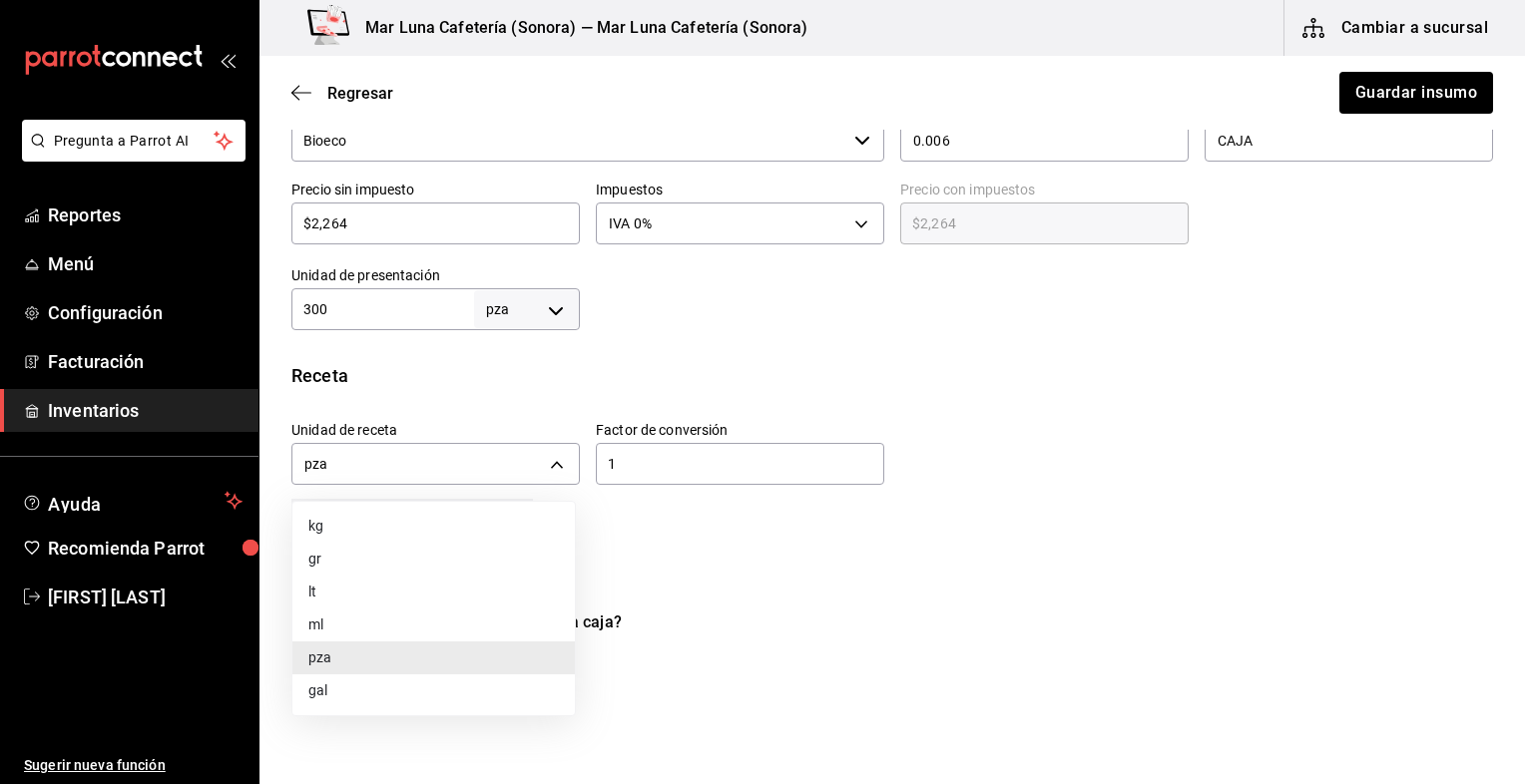 click at bounding box center (762, 392) 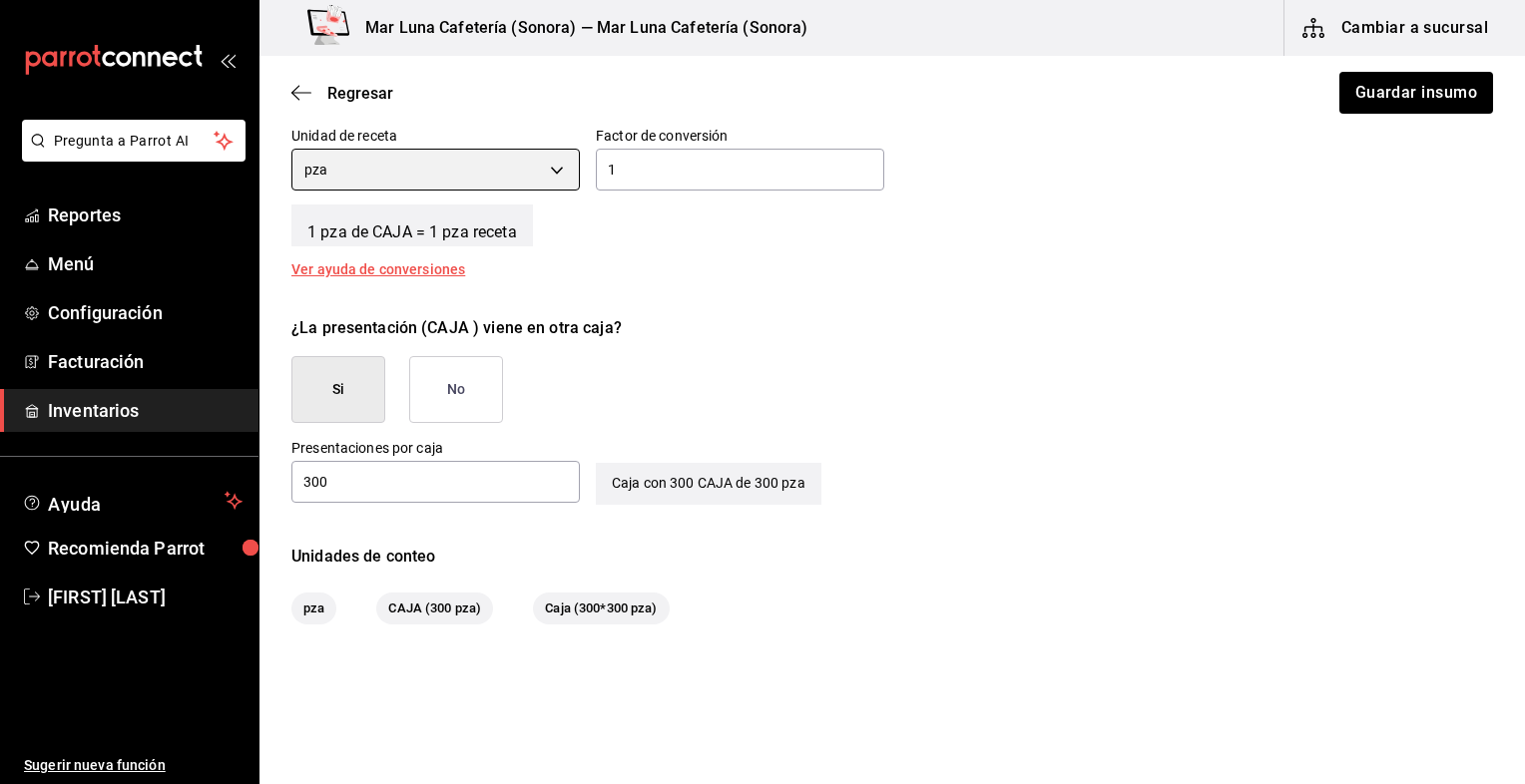 scroll, scrollTop: 831, scrollLeft: 0, axis: vertical 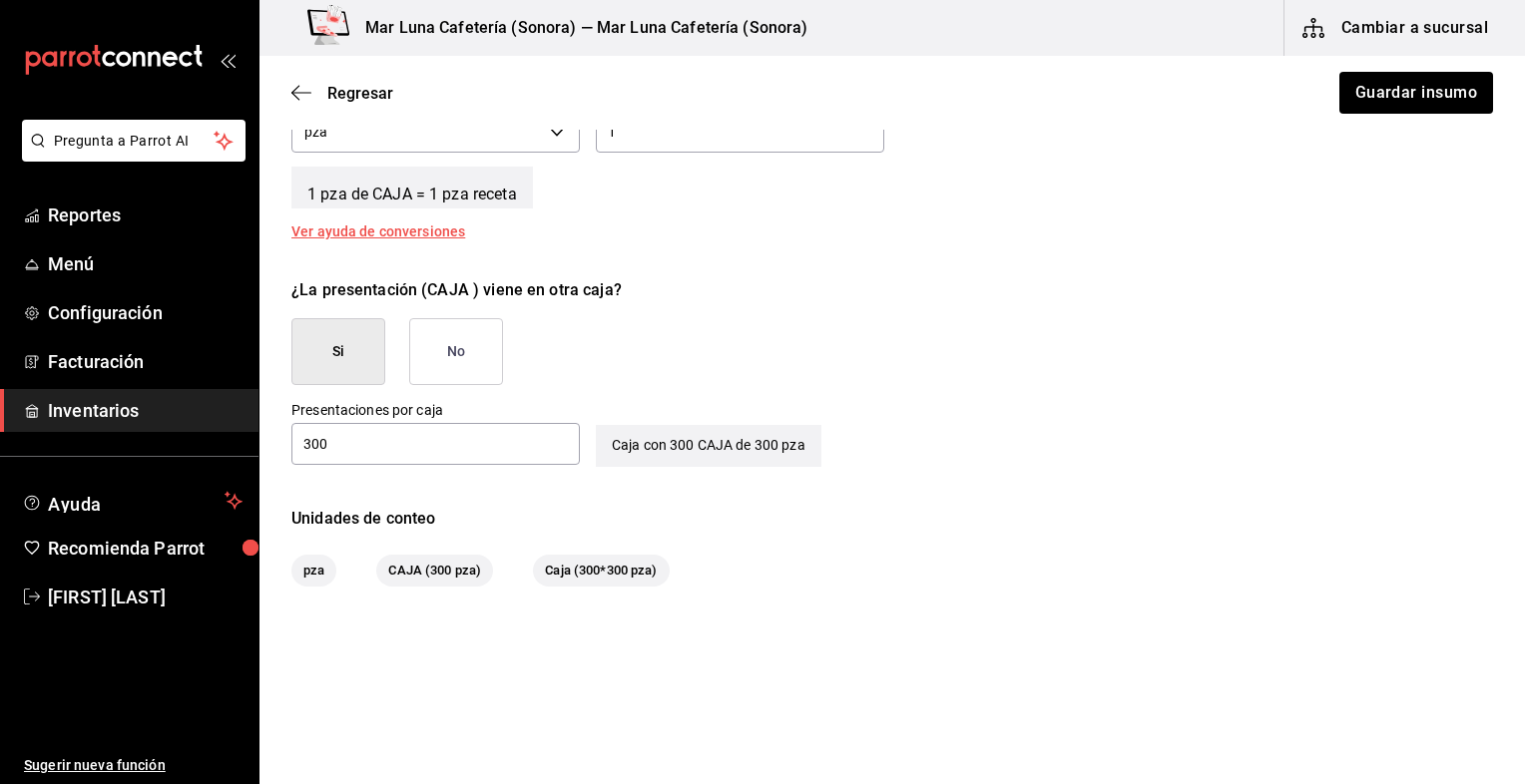 click on "300" at bounding box center (435, 444) 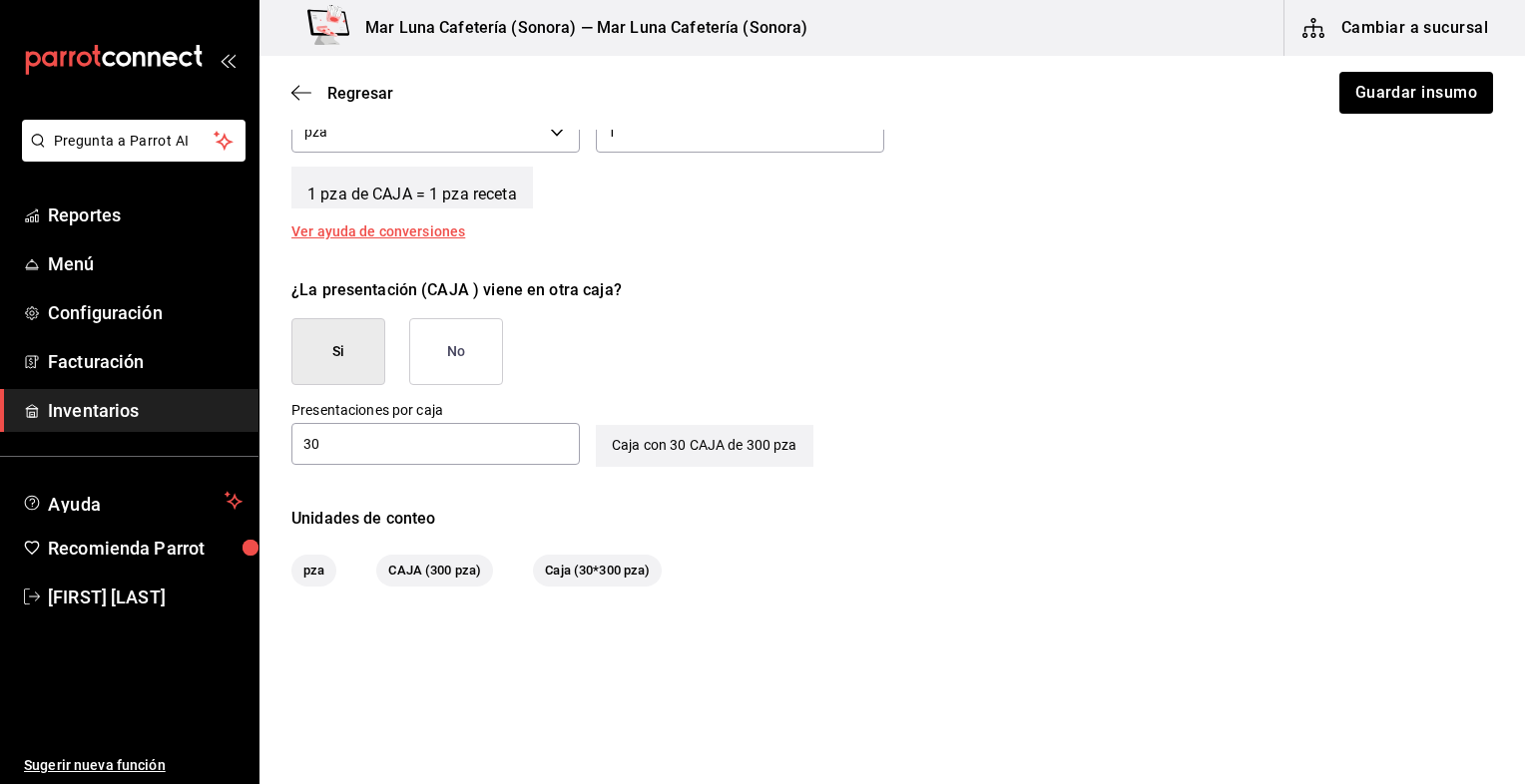 type on "3" 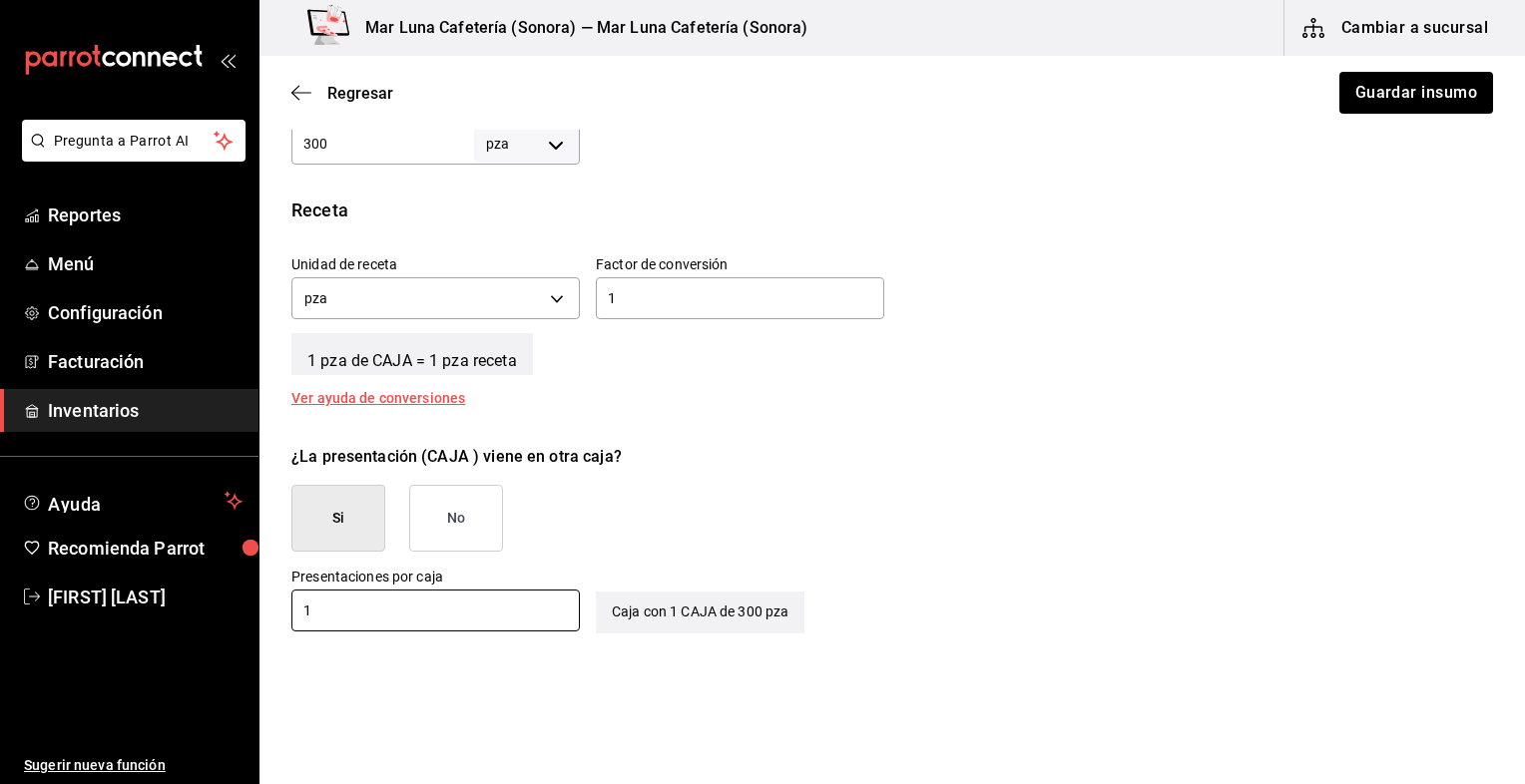 scroll, scrollTop: 332, scrollLeft: 0, axis: vertical 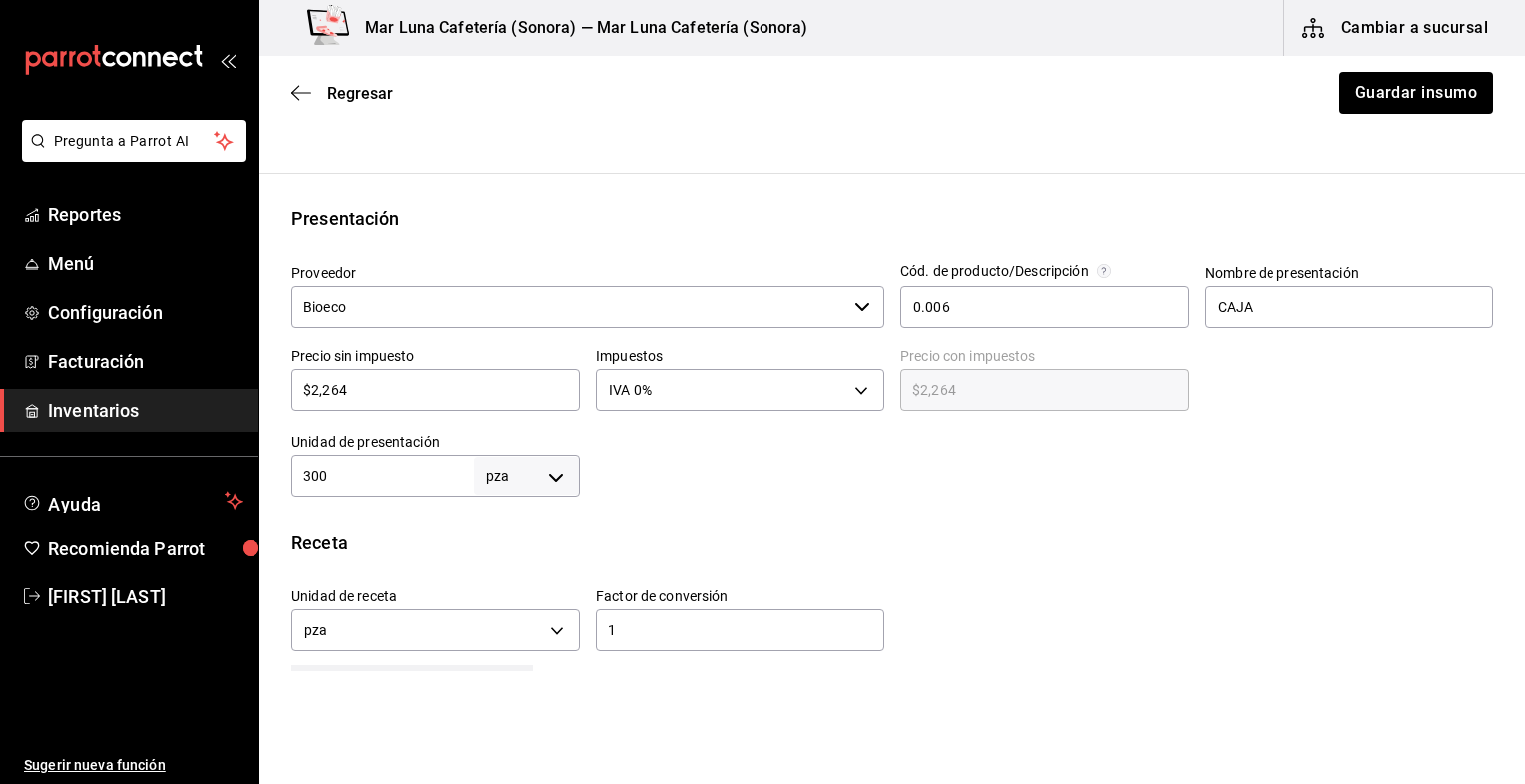 type on "1" 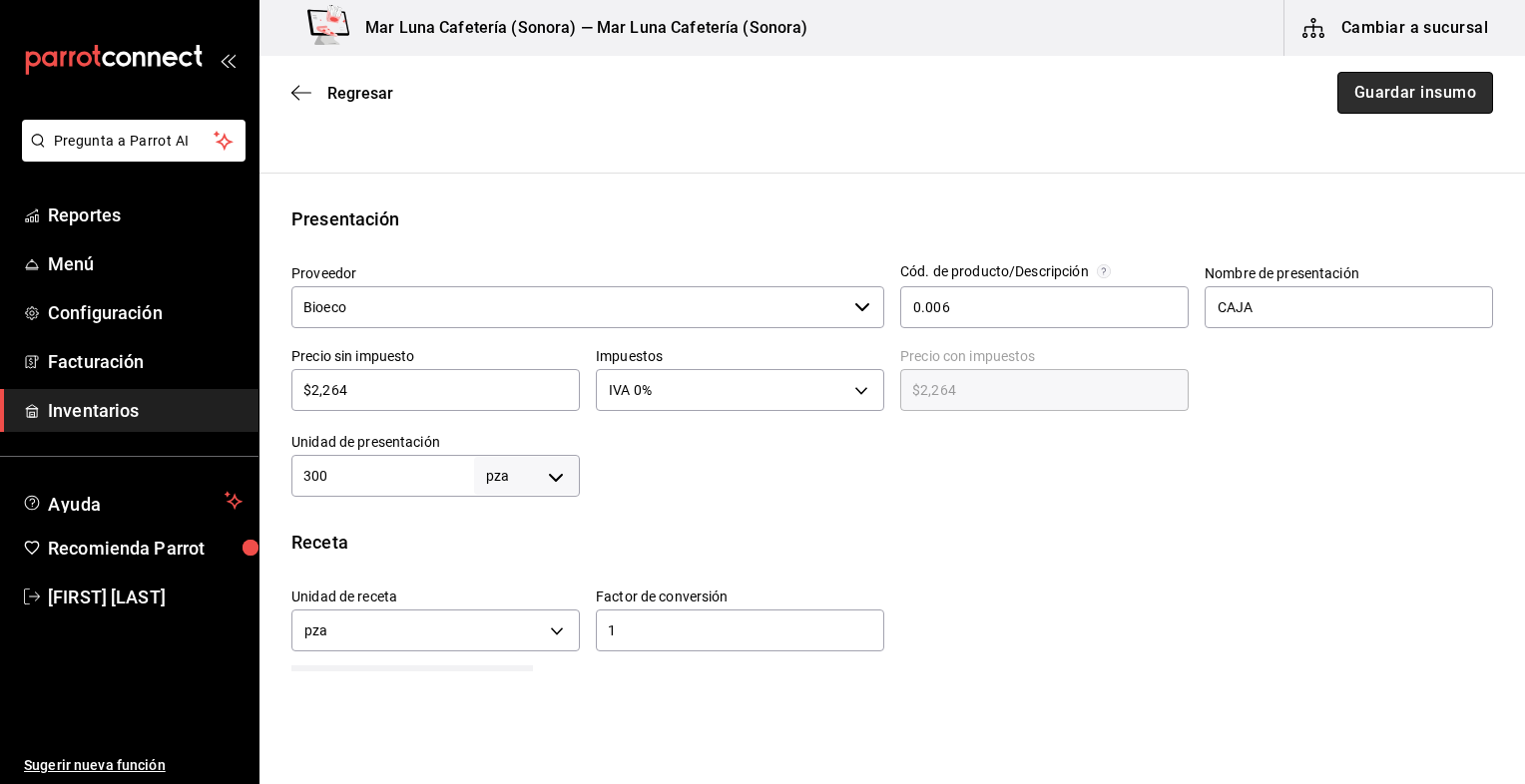 click on "Guardar insumo" at bounding box center [1415, 93] 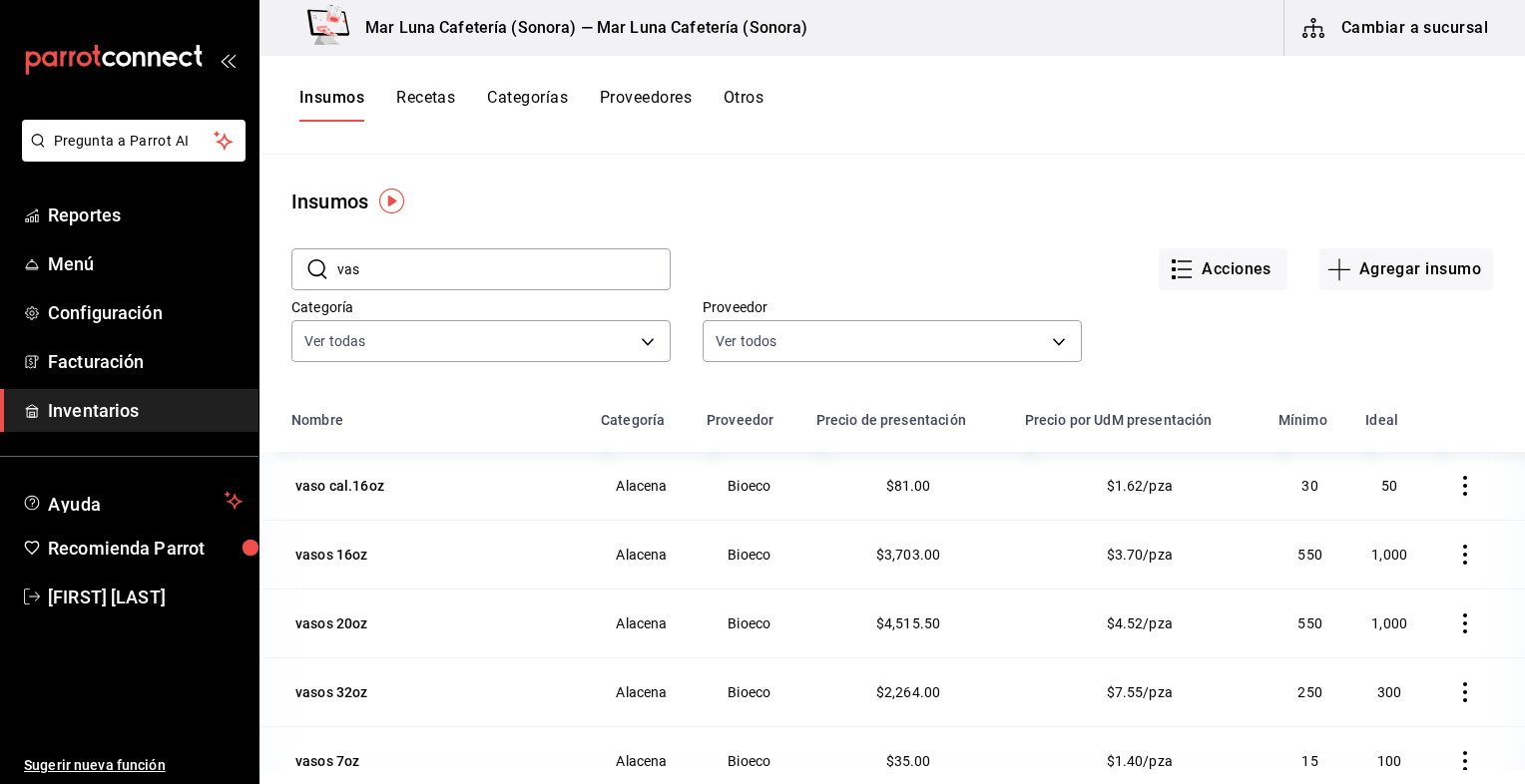 click on "Cambiar a sucursal" at bounding box center (1396, 28) 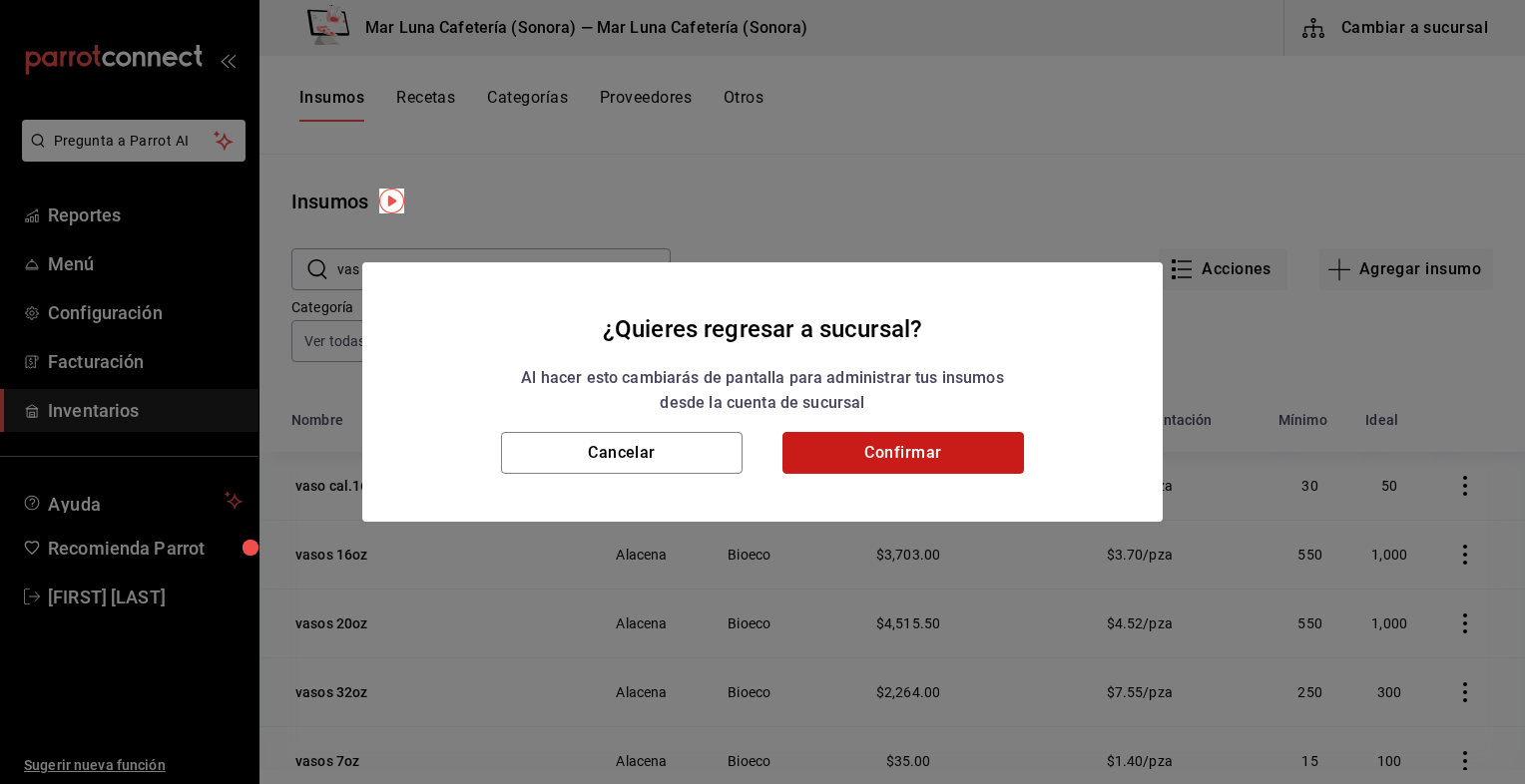 click on "Confirmar" at bounding box center (903, 453) 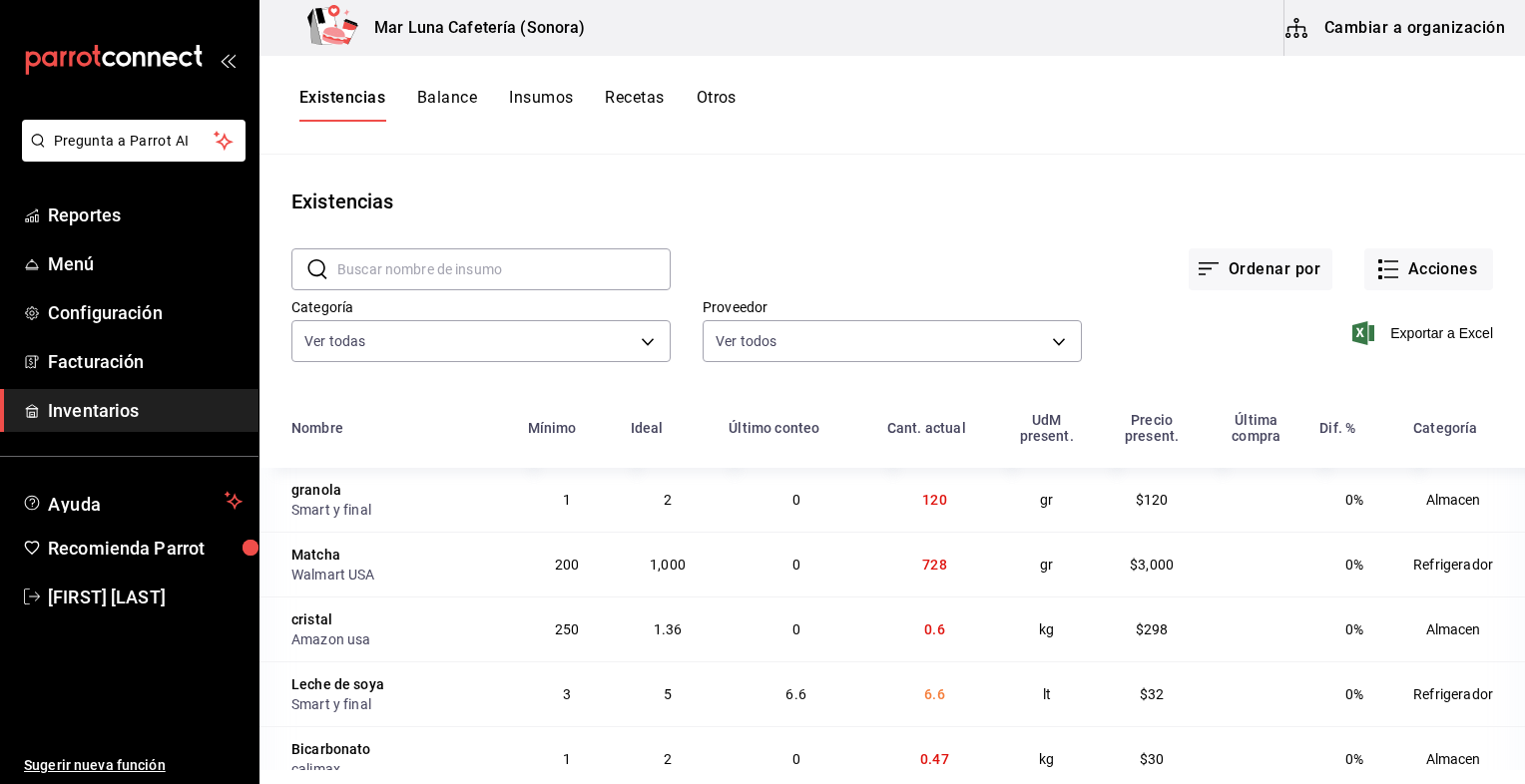 click on "Categoría" at bounding box center [481, 307] 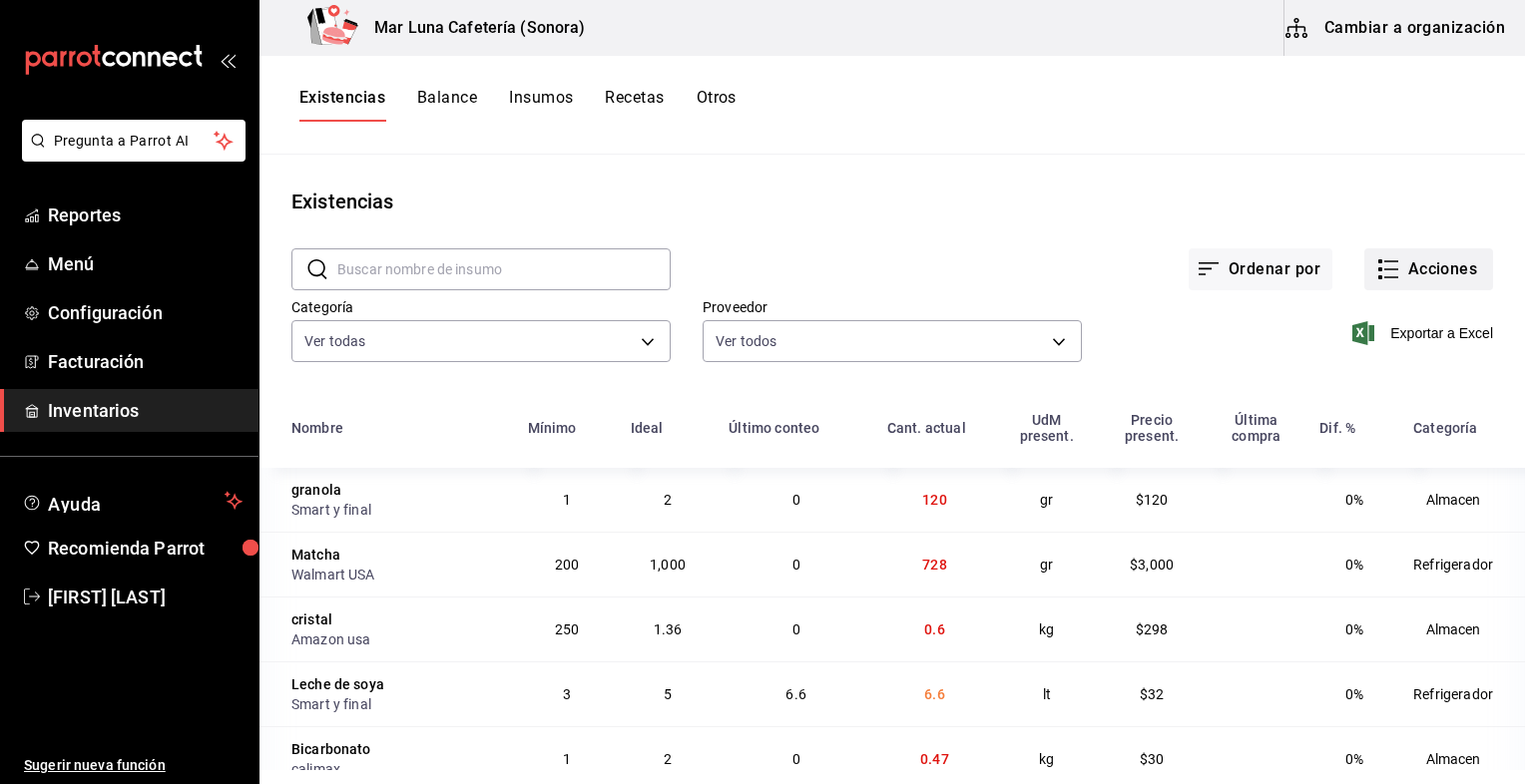click on "Acciones" at bounding box center (1428, 269) 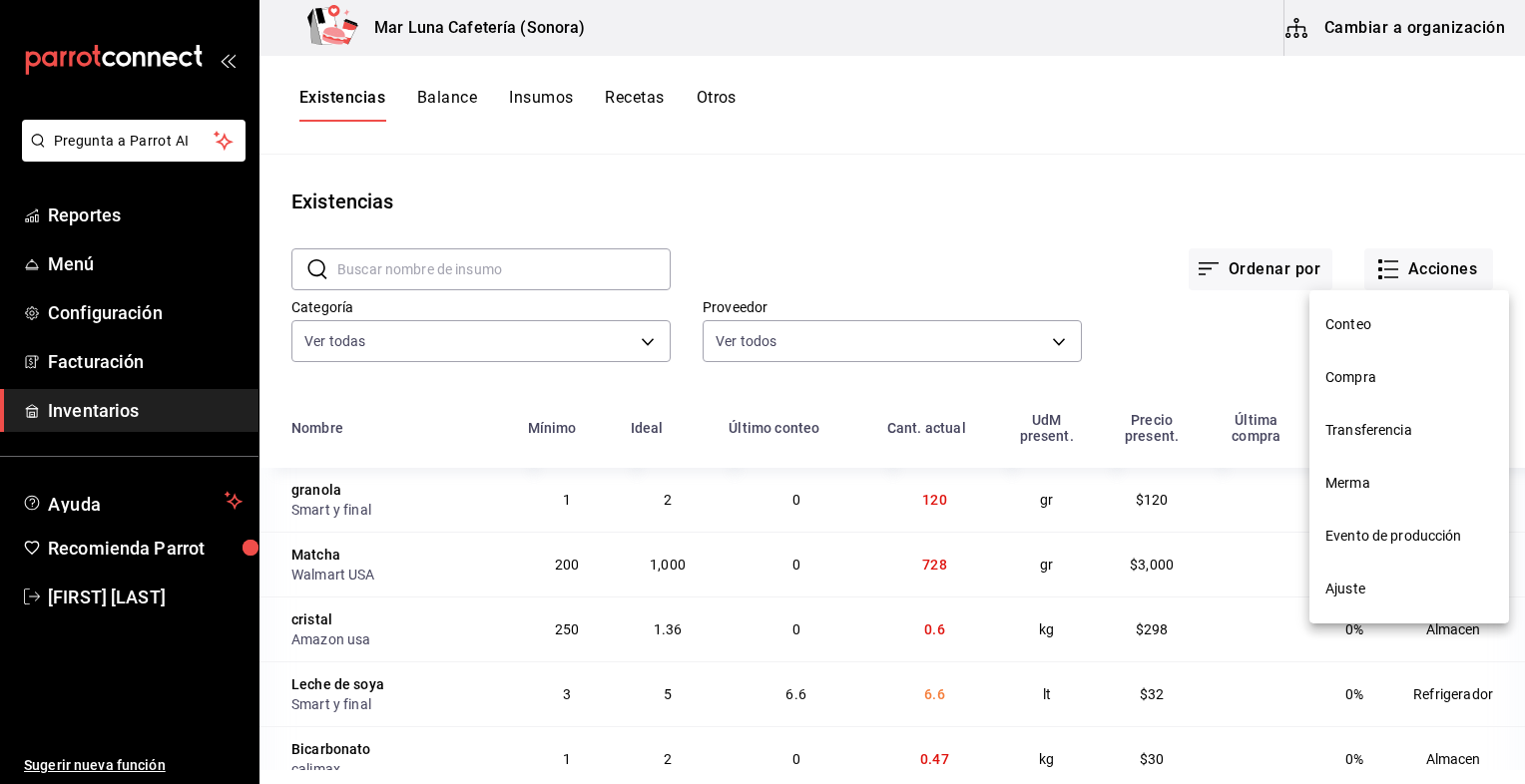 click on "Merma" at bounding box center [1409, 483] 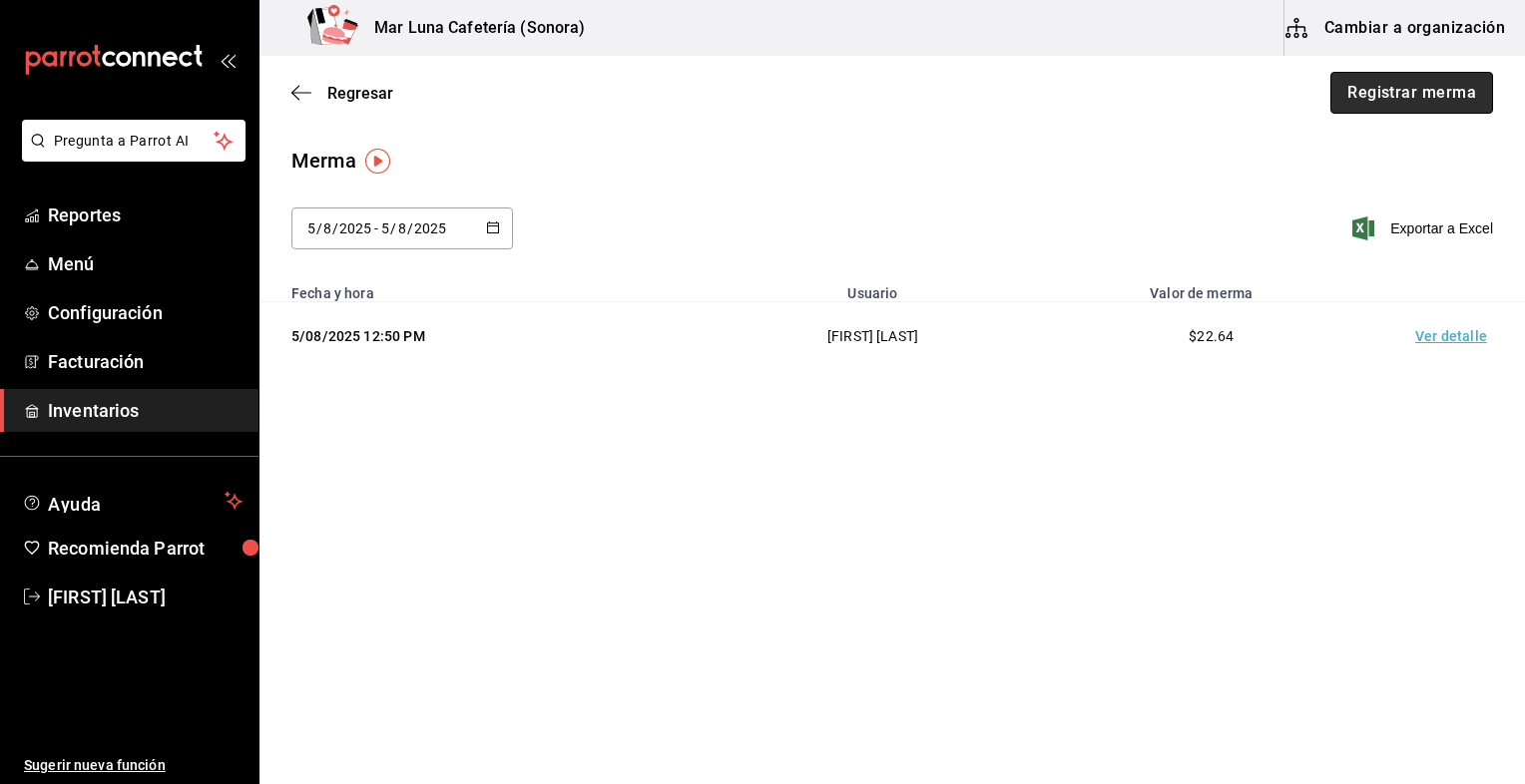 drag, startPoint x: 1428, startPoint y: 92, endPoint x: 1435, endPoint y: 103, distance: 13.038405 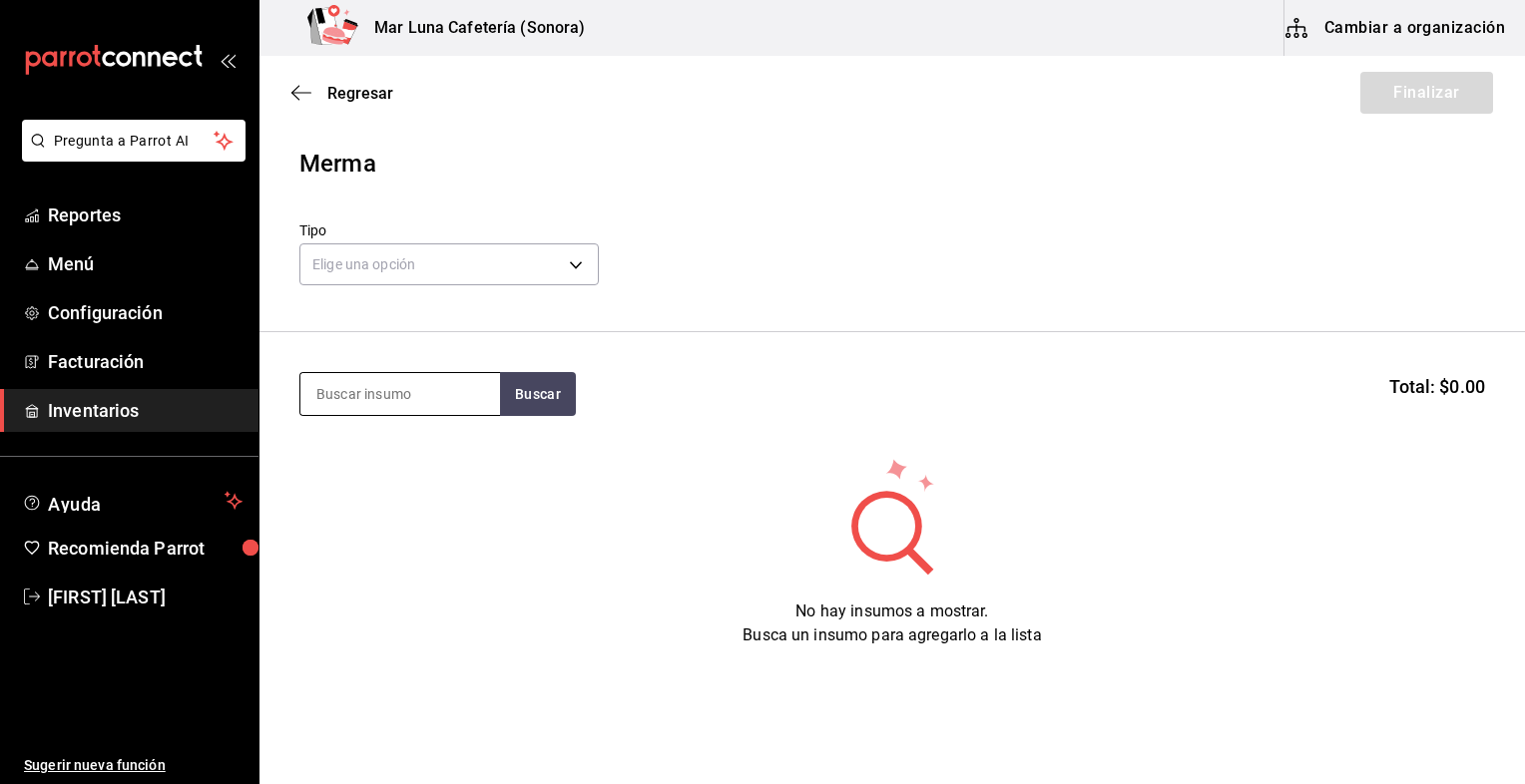 click at bounding box center [400, 394] 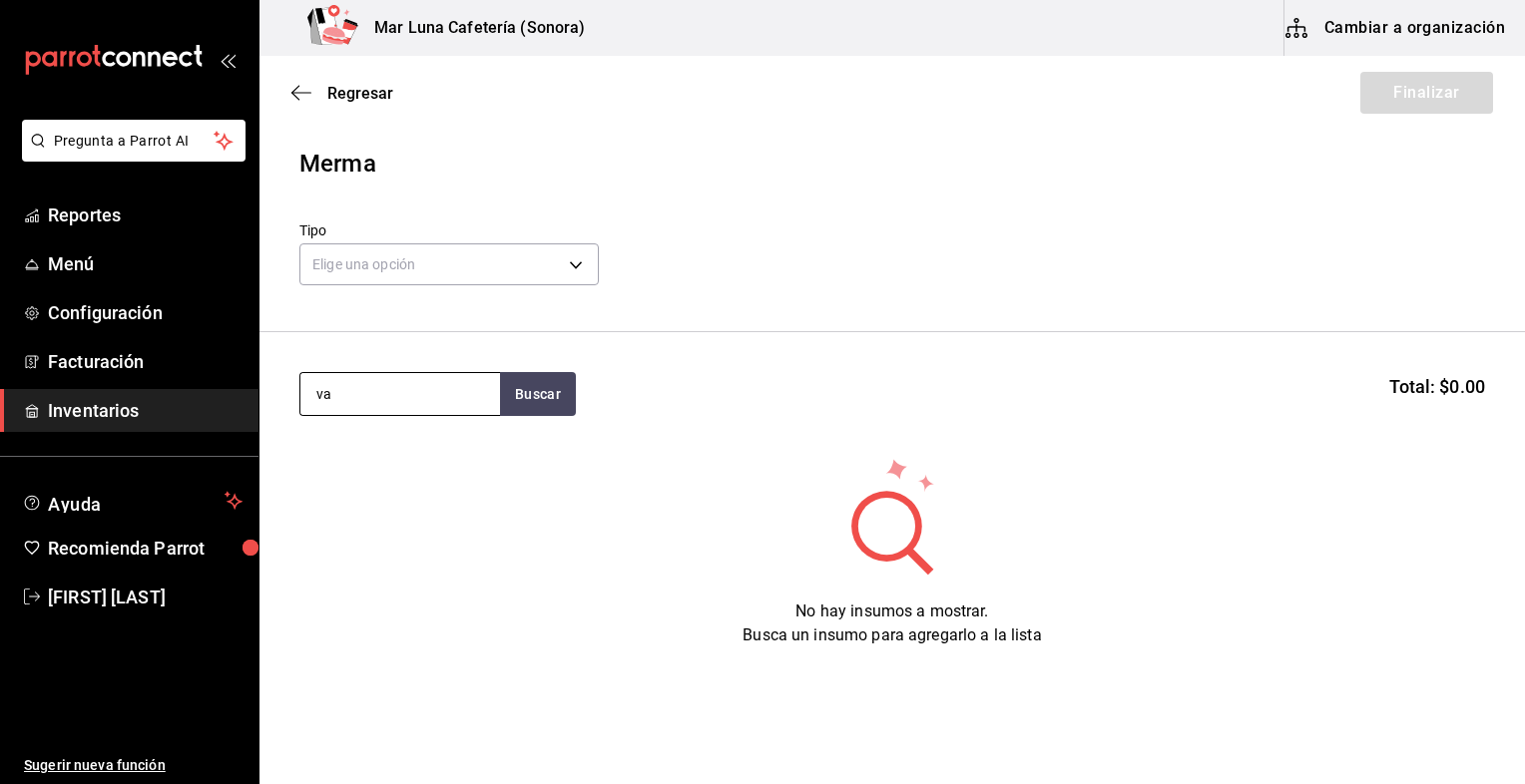 type on "vas" 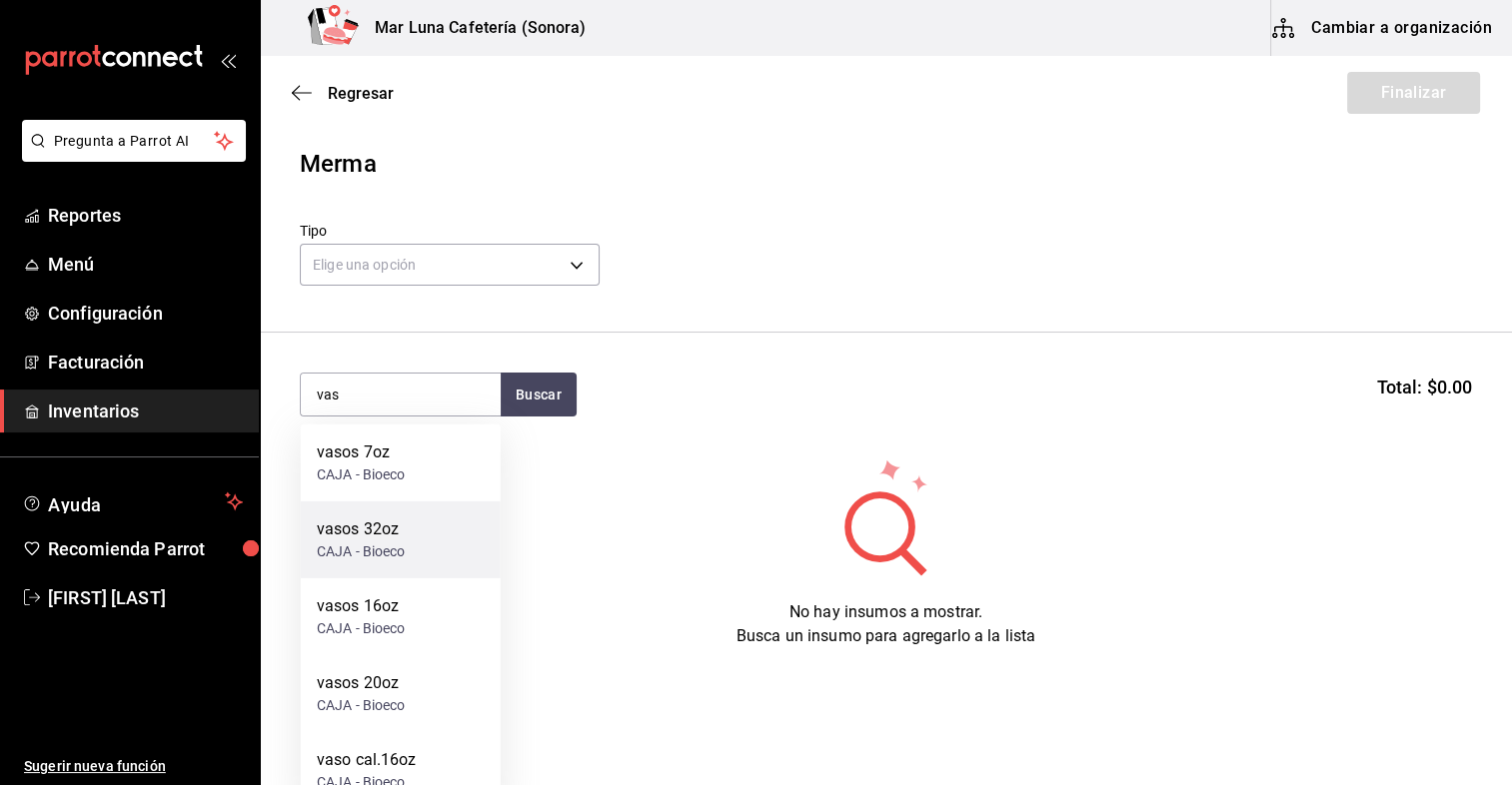 click on "vasos 32oz CAJA  - Bioeco" at bounding box center [401, 539] 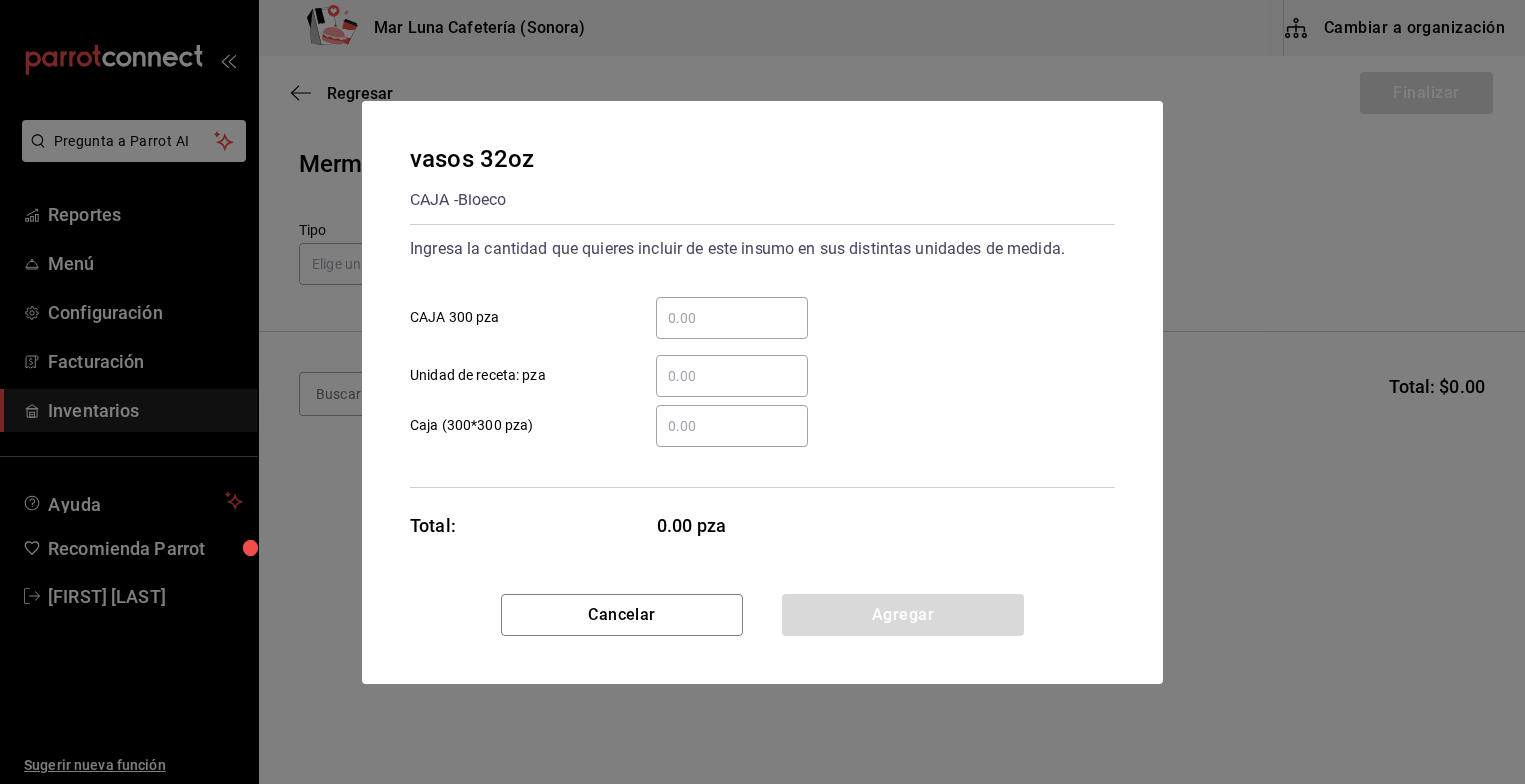 click on "​ CAJA  300 pza" at bounding box center (755, 310) 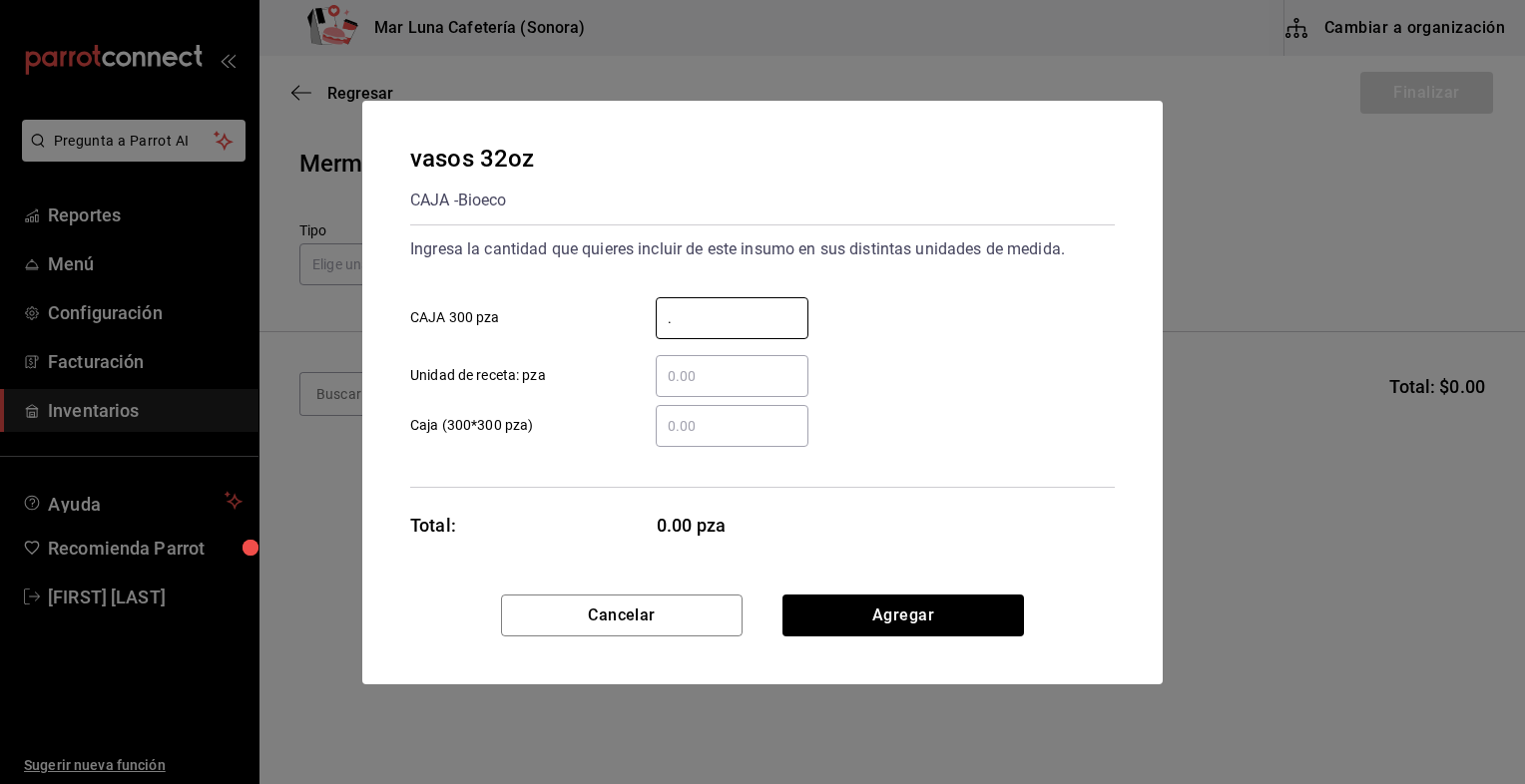 type on "." 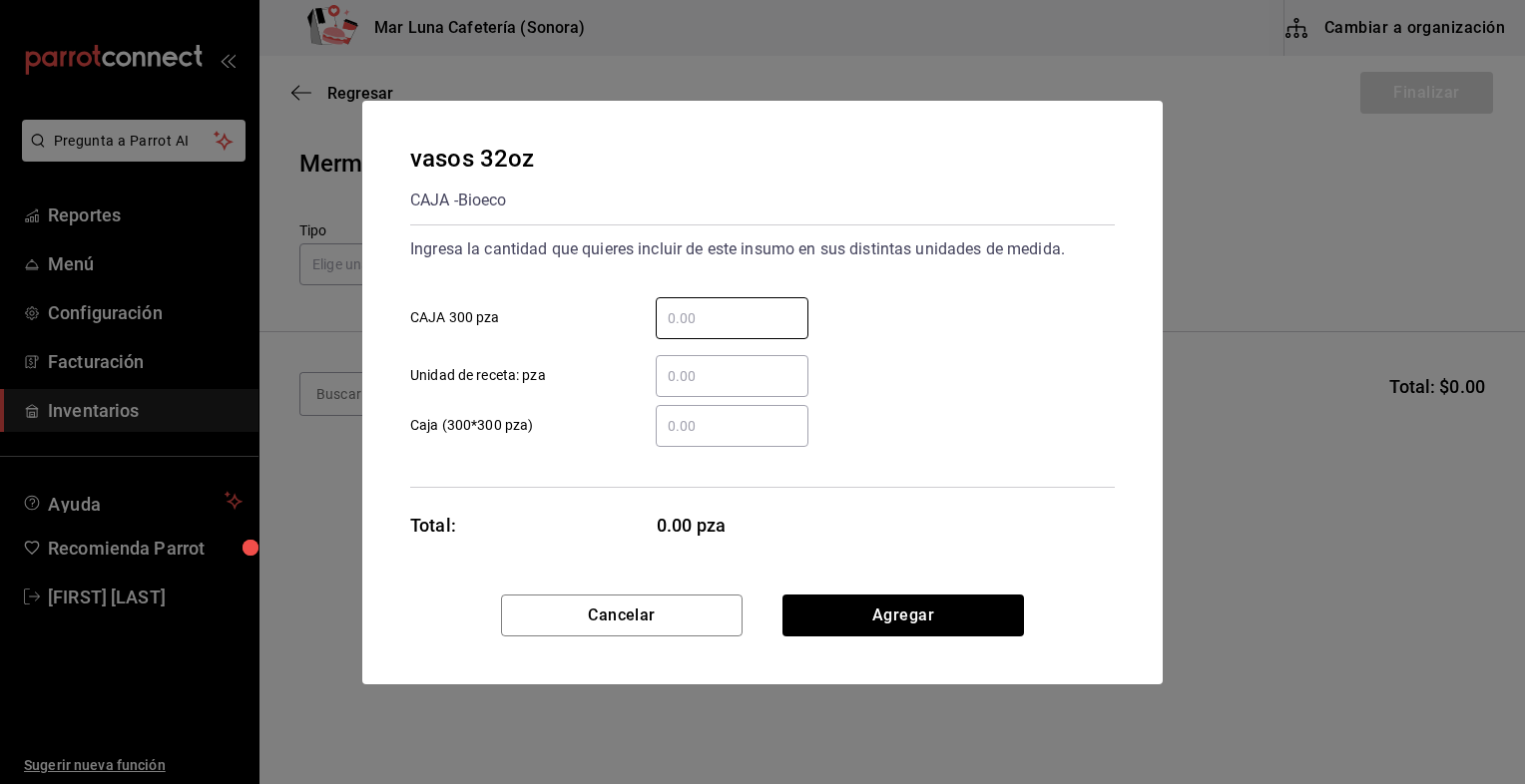 click on "Pregunta a Parrot AI Reportes   Menú   Configuración   Facturación   Inventarios   Ayuda Recomienda Parrot   Kevin Ricardo Diaz Zepeda   Sugerir nueva función   Mar Luna Cafetería (Sonora) Cambiar a organización Regresar Finalizar Merma Tipo Elige una opción default Buscar Total: $0.00 No hay insumos a mostrar. Busca un insumo para agregarlo a la lista GANA 1 MES GRATIS EN TU SUSCRIPCIÓN AQUÍ ¿Recuerdas cómo empezó tu restaurante?
Hoy puedes ayudar a un colega a tener el mismo cambio que tú viviste.
Recomienda Parrot directamente desde tu Portal Administrador.
Es fácil y rápido.
🎁 Por cada restaurante que se una, ganas 1 mes gratis. Pregunta a Parrot AI Reportes   Menú   Configuración   Facturación   Inventarios   Ayuda Recomienda Parrot   Kevin Ricardo Diaz Zepeda   Sugerir nueva función   Editar Eliminar Visitar centro de ayuda (81) 2046 6363 soporte@parrotsoftware.io Visitar centro de ayuda (81) 2046 6363 soporte@parrotsoftware.io vasos 32oz   CAJA  -  Bioeco ​ CAJA  300 pza ​" at bounding box center (762, 335) 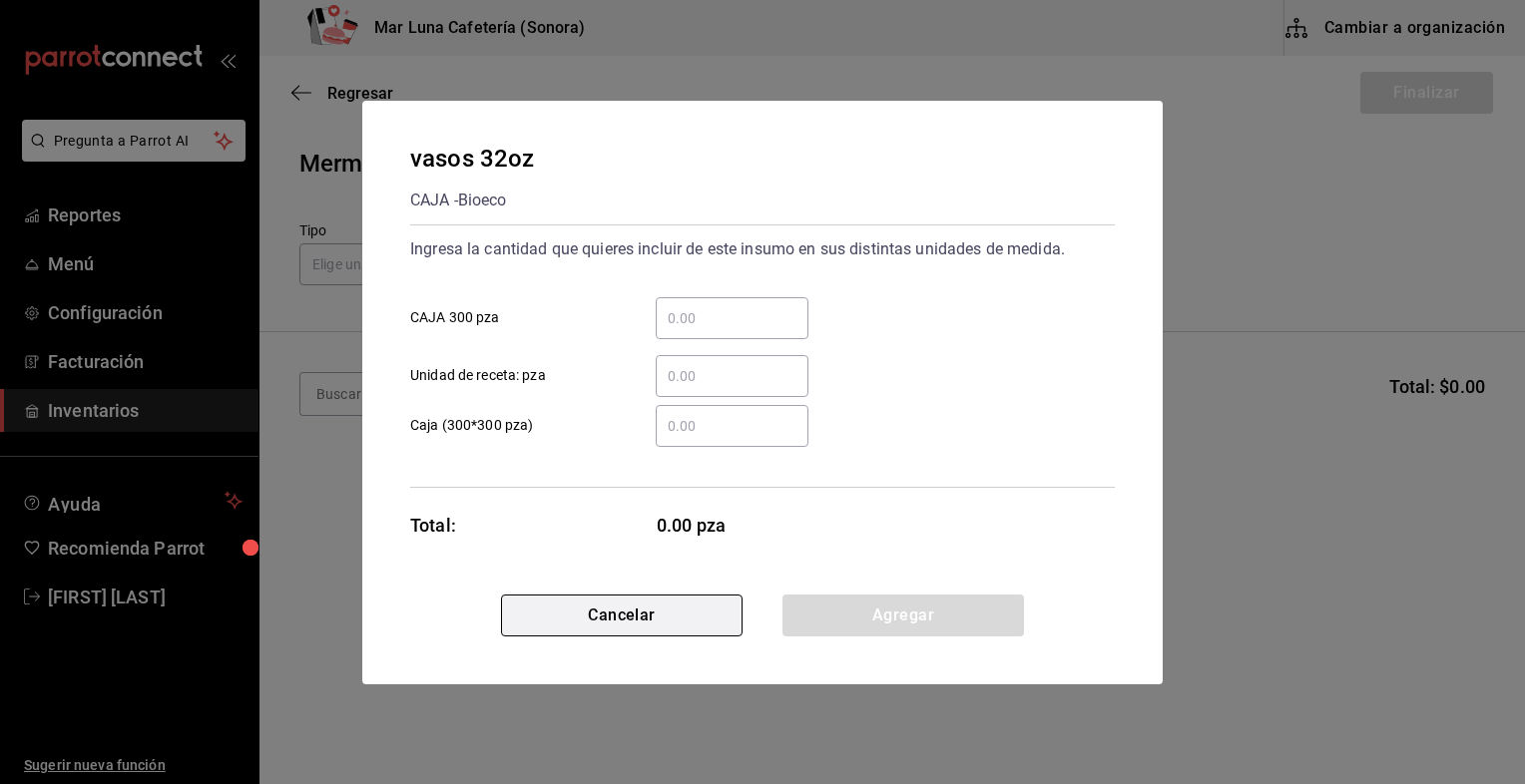 click on "Cancelar" at bounding box center (622, 615) 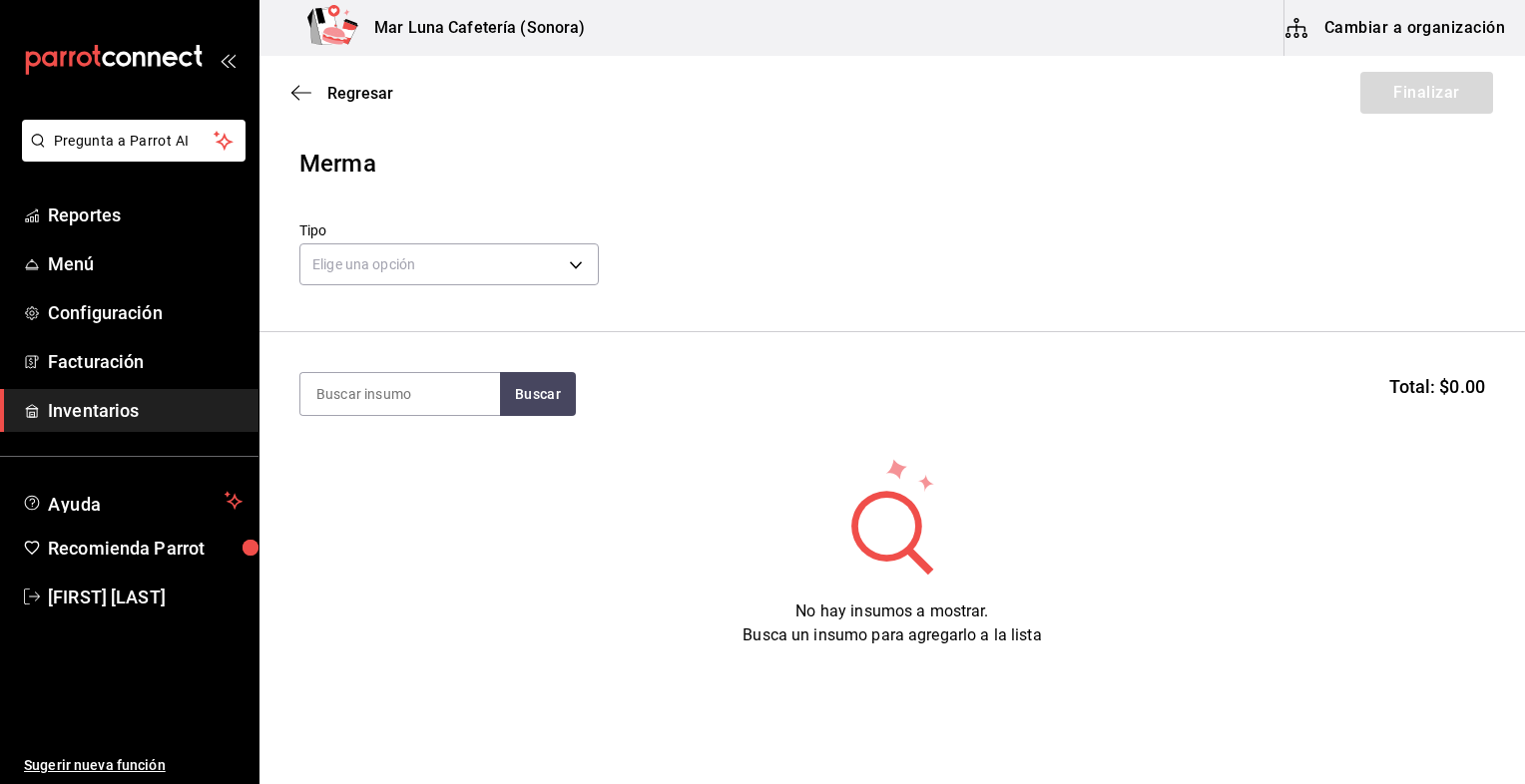 click at bounding box center (129, 60) 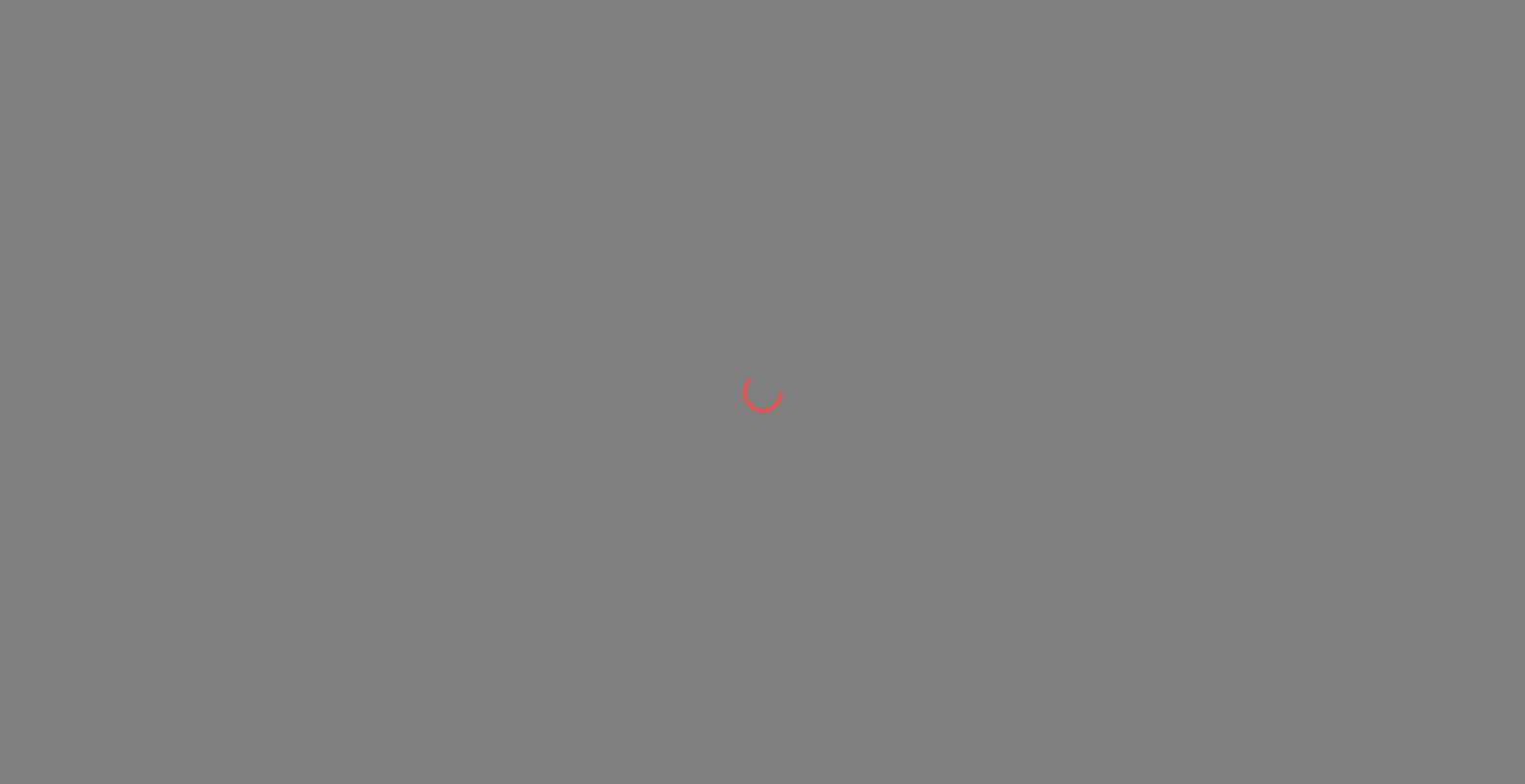 scroll, scrollTop: 0, scrollLeft: 0, axis: both 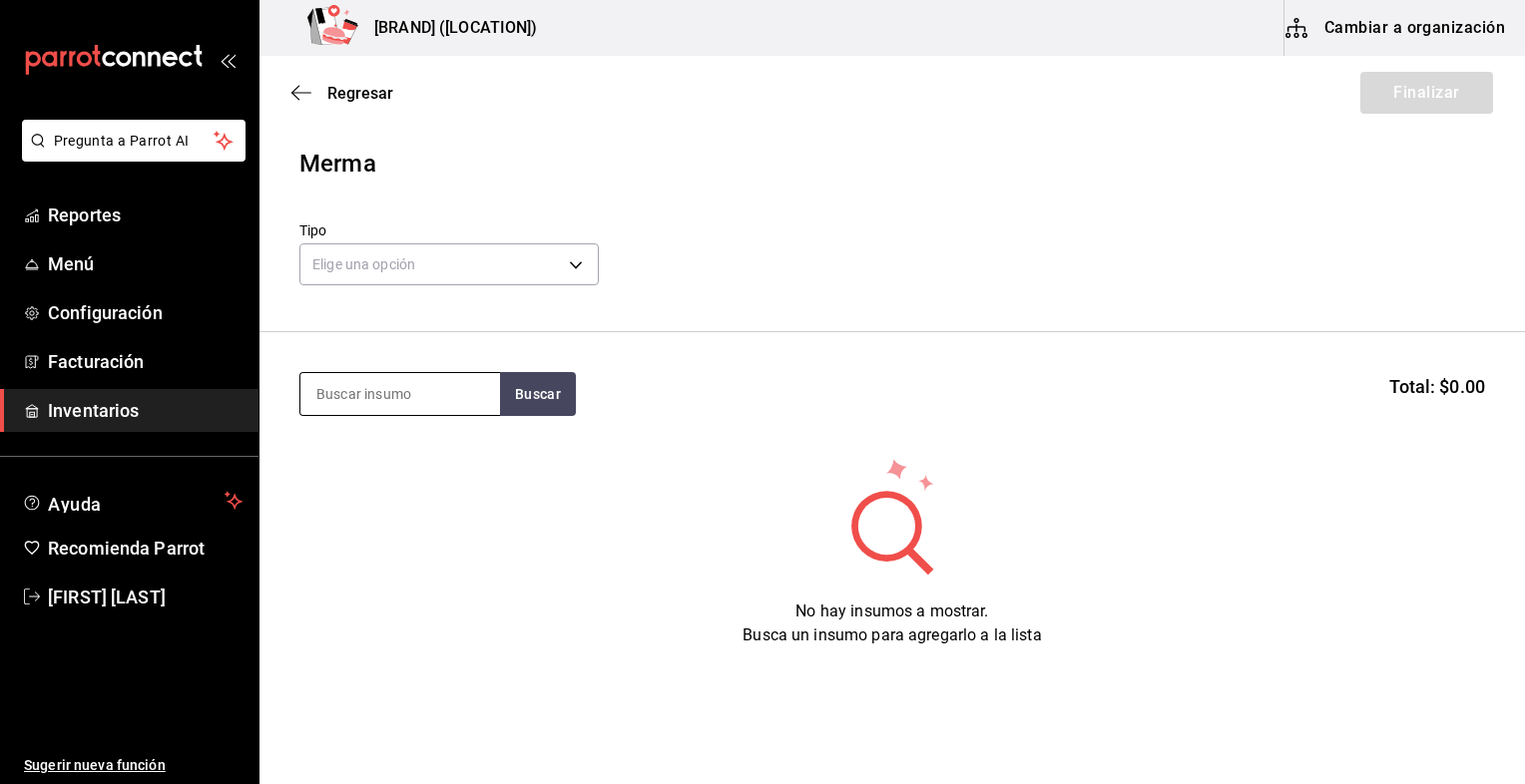 click at bounding box center (400, 394) 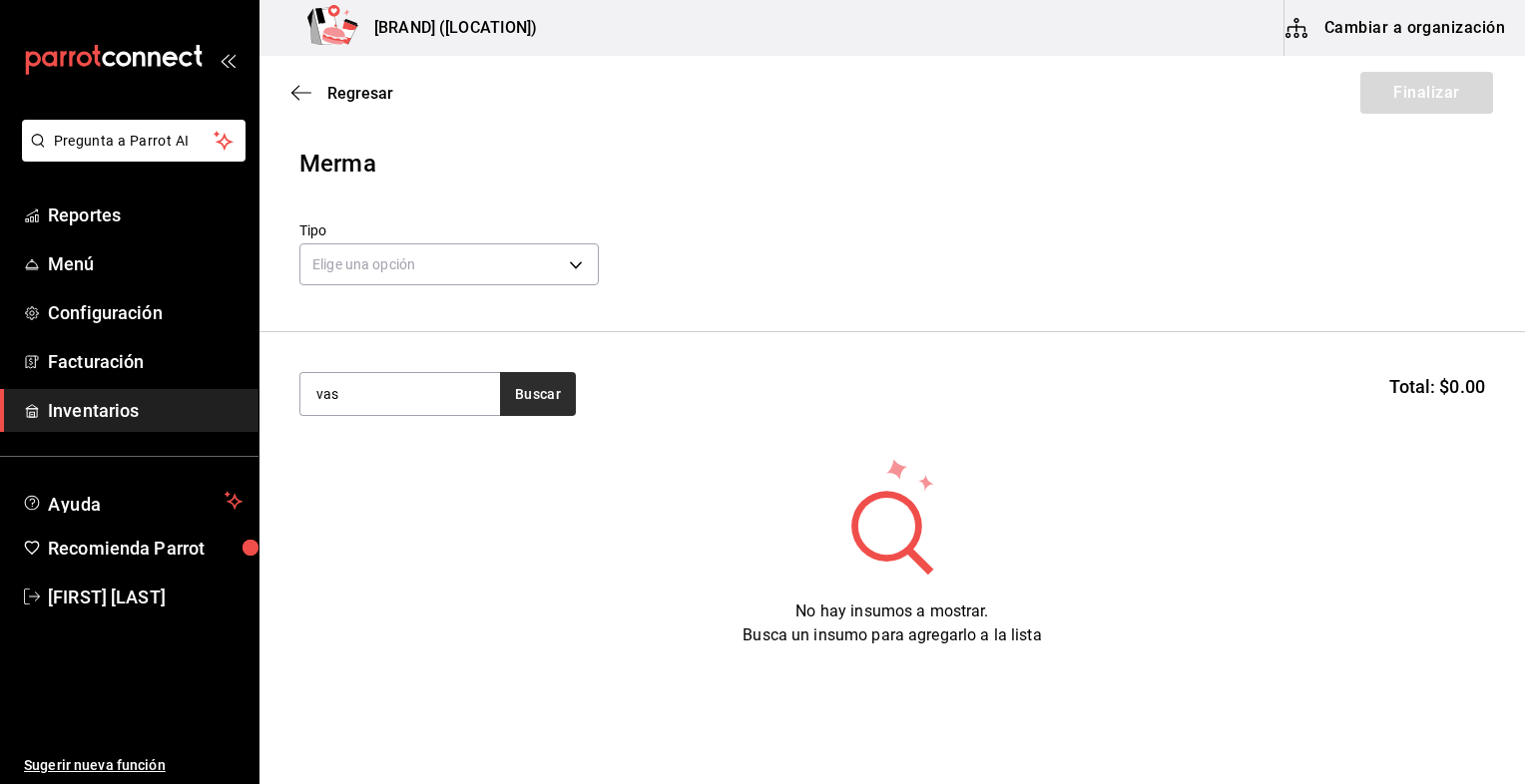 type on "vas" 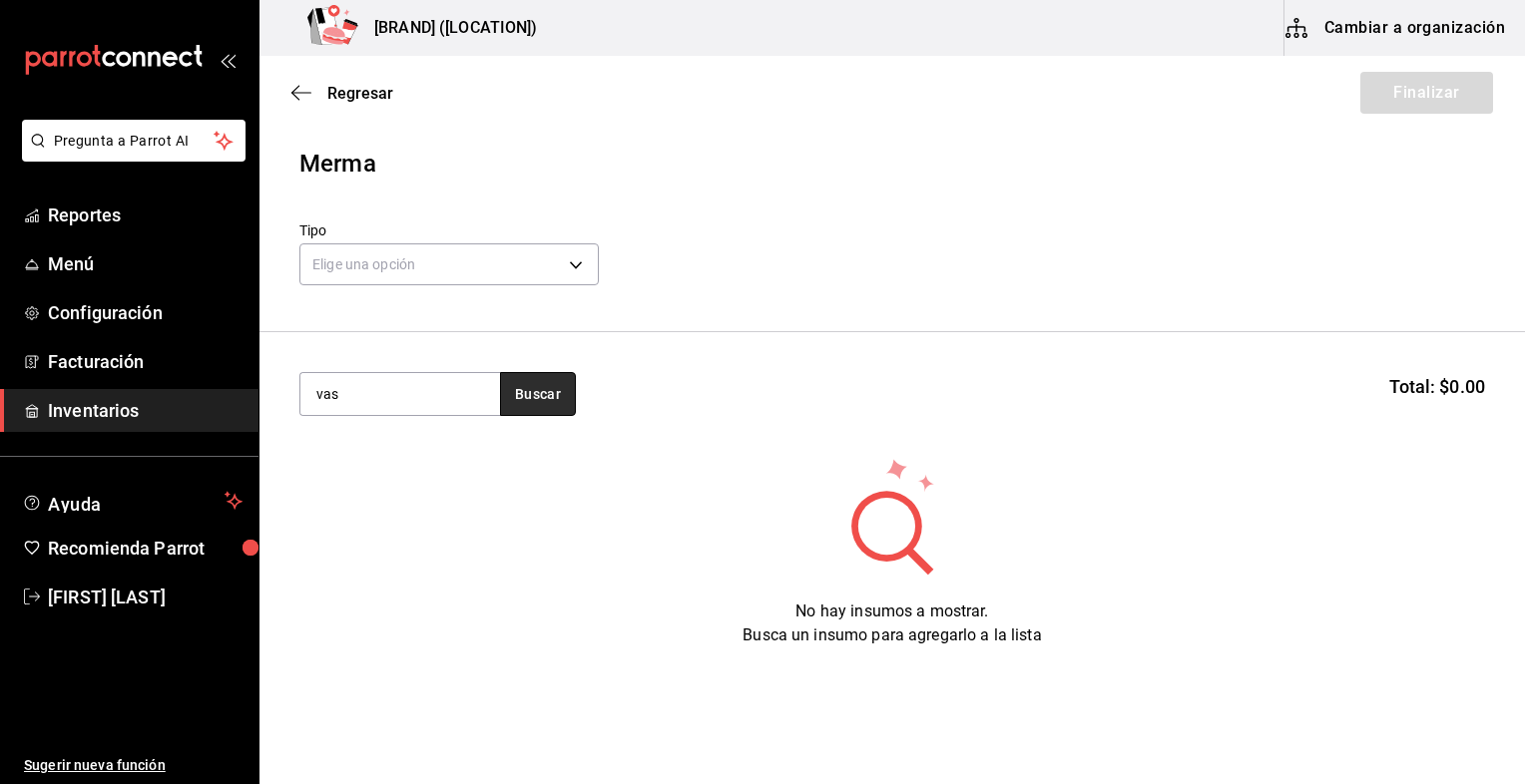 click on "Buscar" at bounding box center (538, 394) 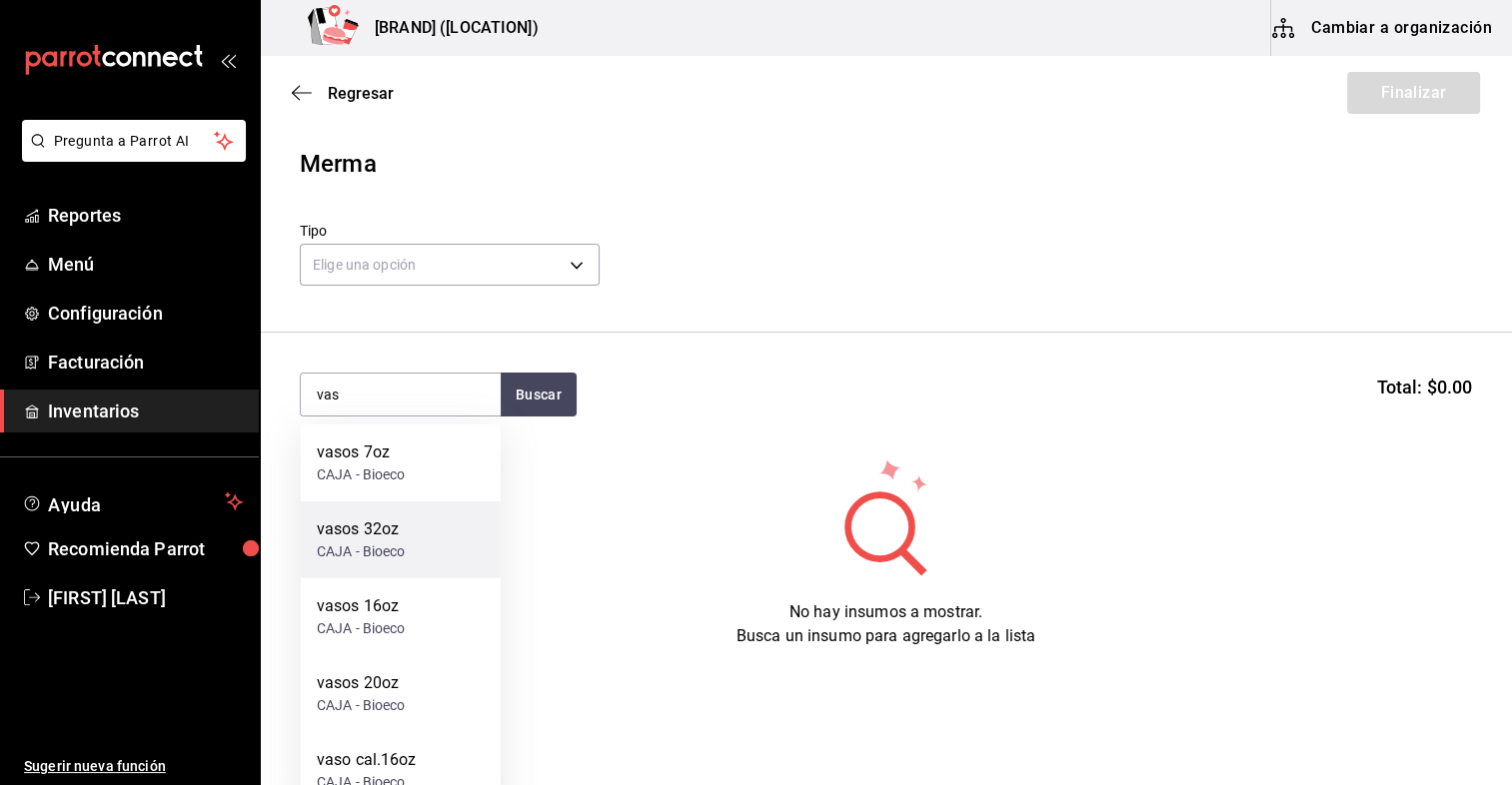 click on "vasos 32oz CAJA  - Bioeco" at bounding box center [401, 539] 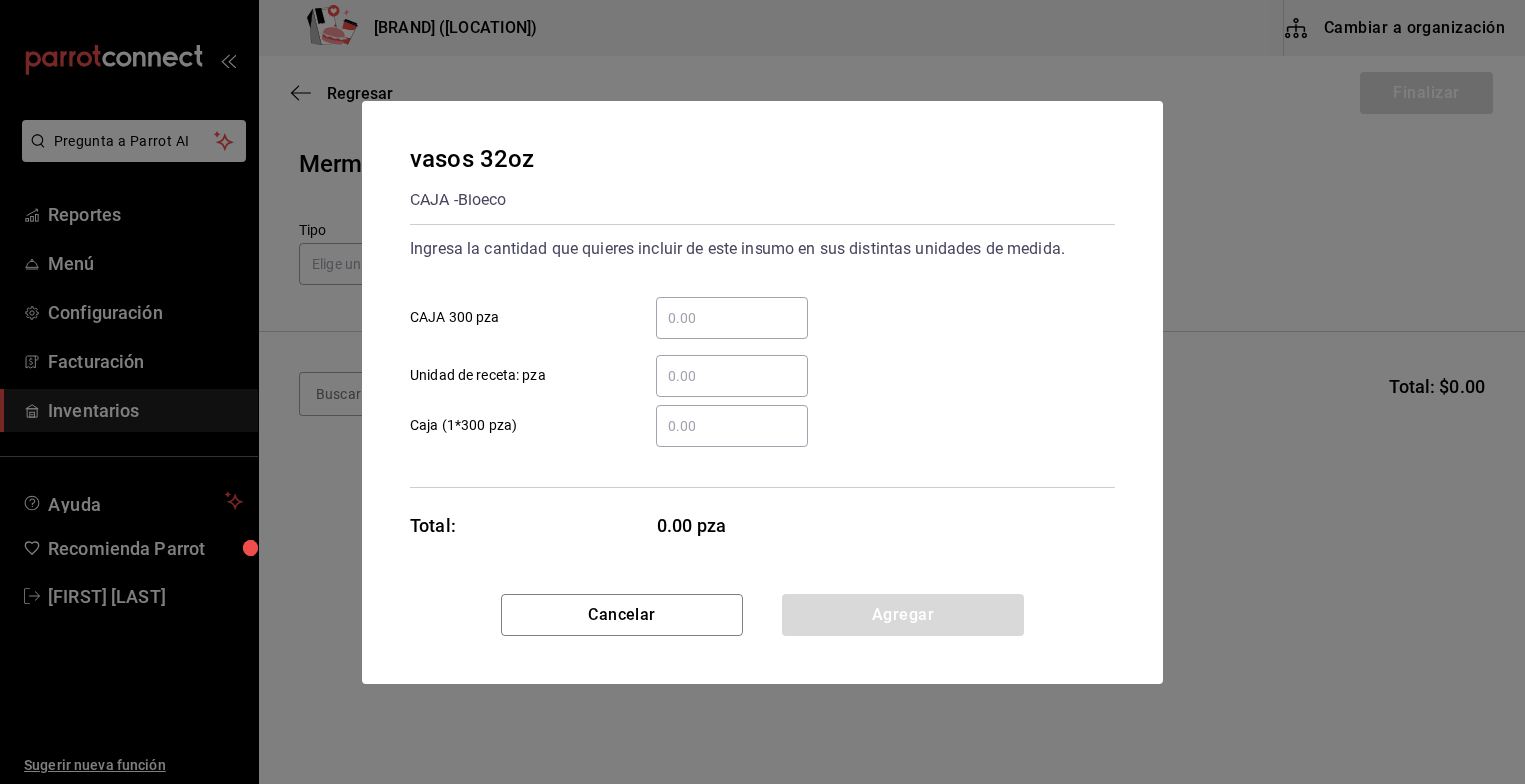 click on "​" at bounding box center [732, 318] 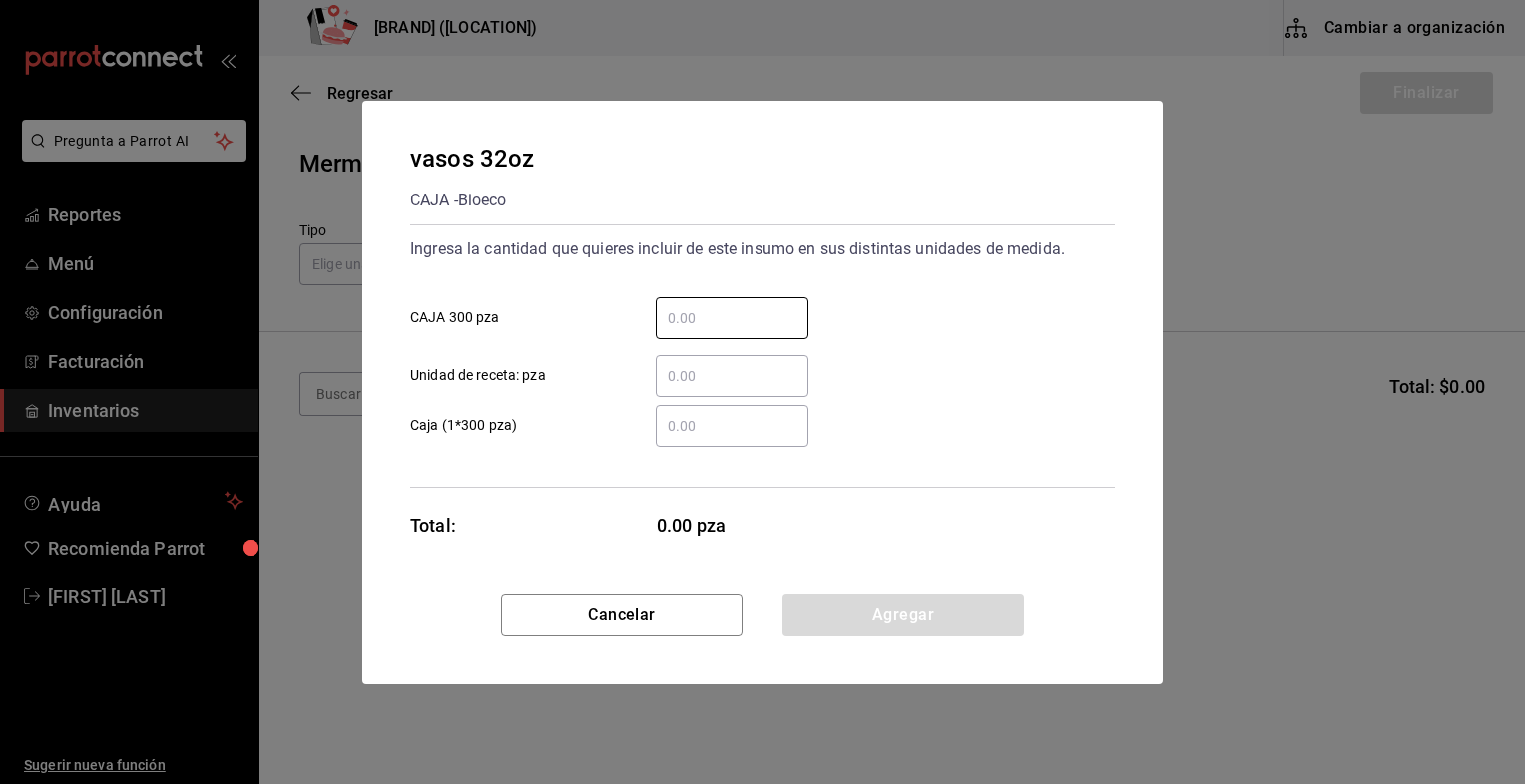 type on "1" 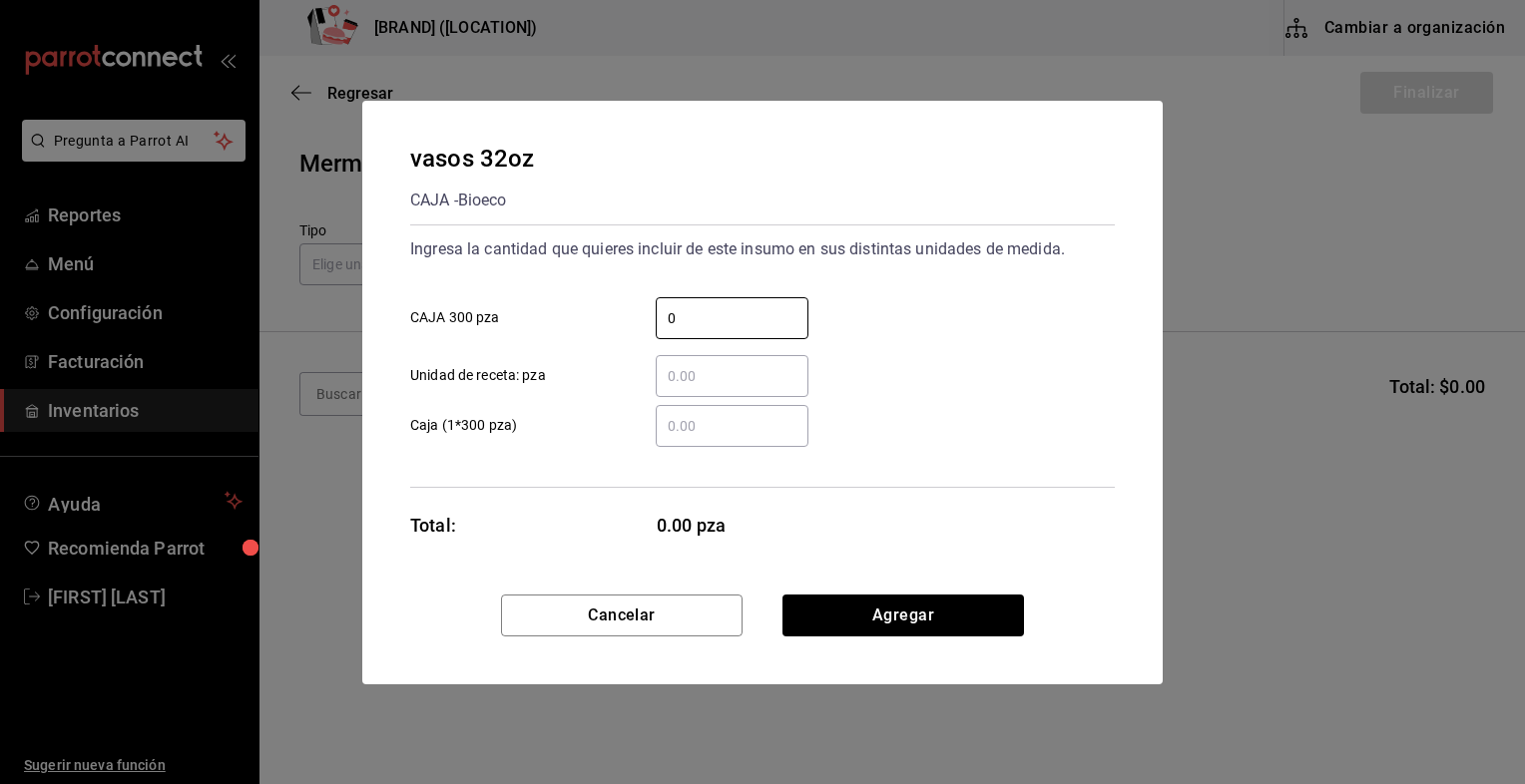 type 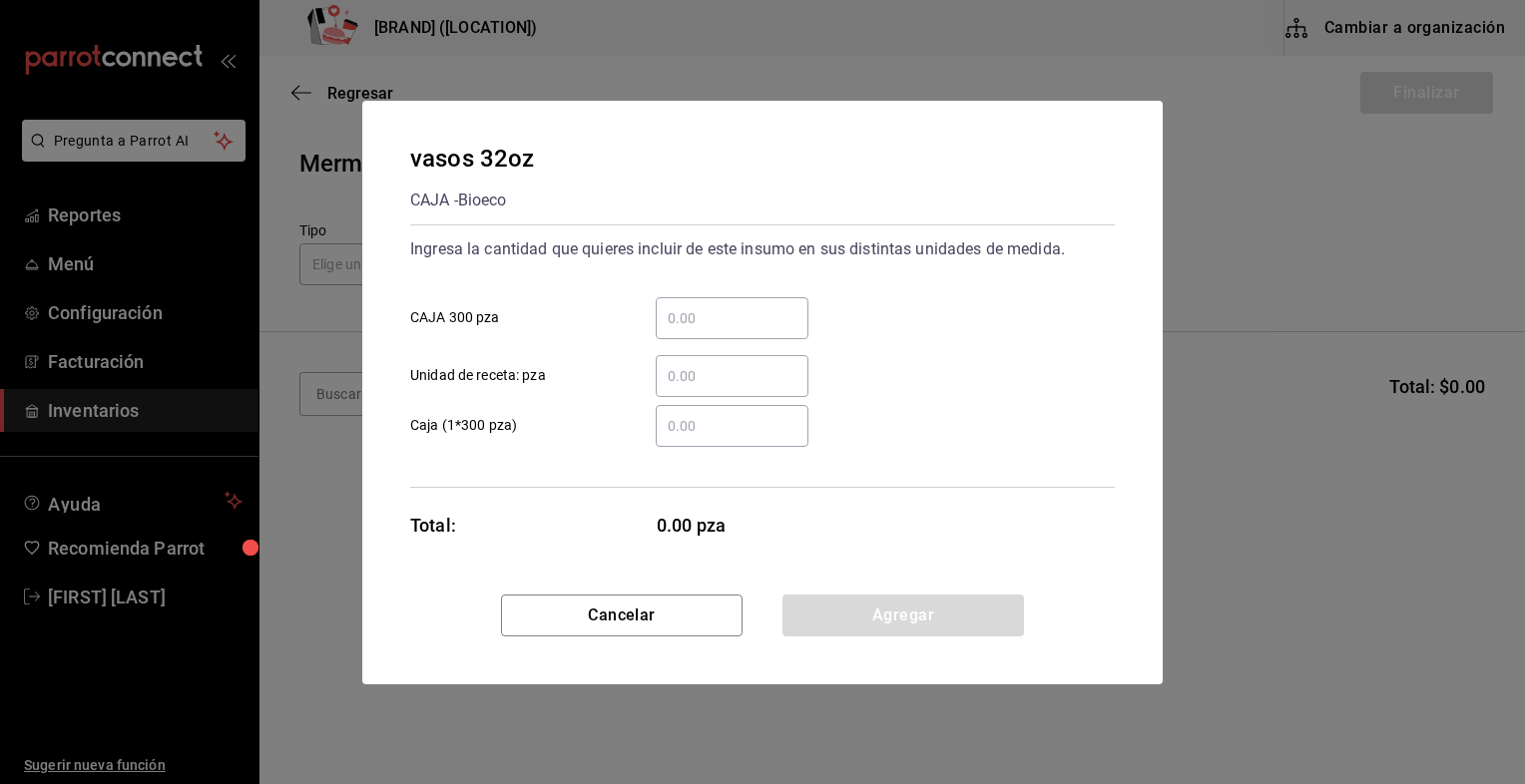 click on "​" at bounding box center (732, 426) 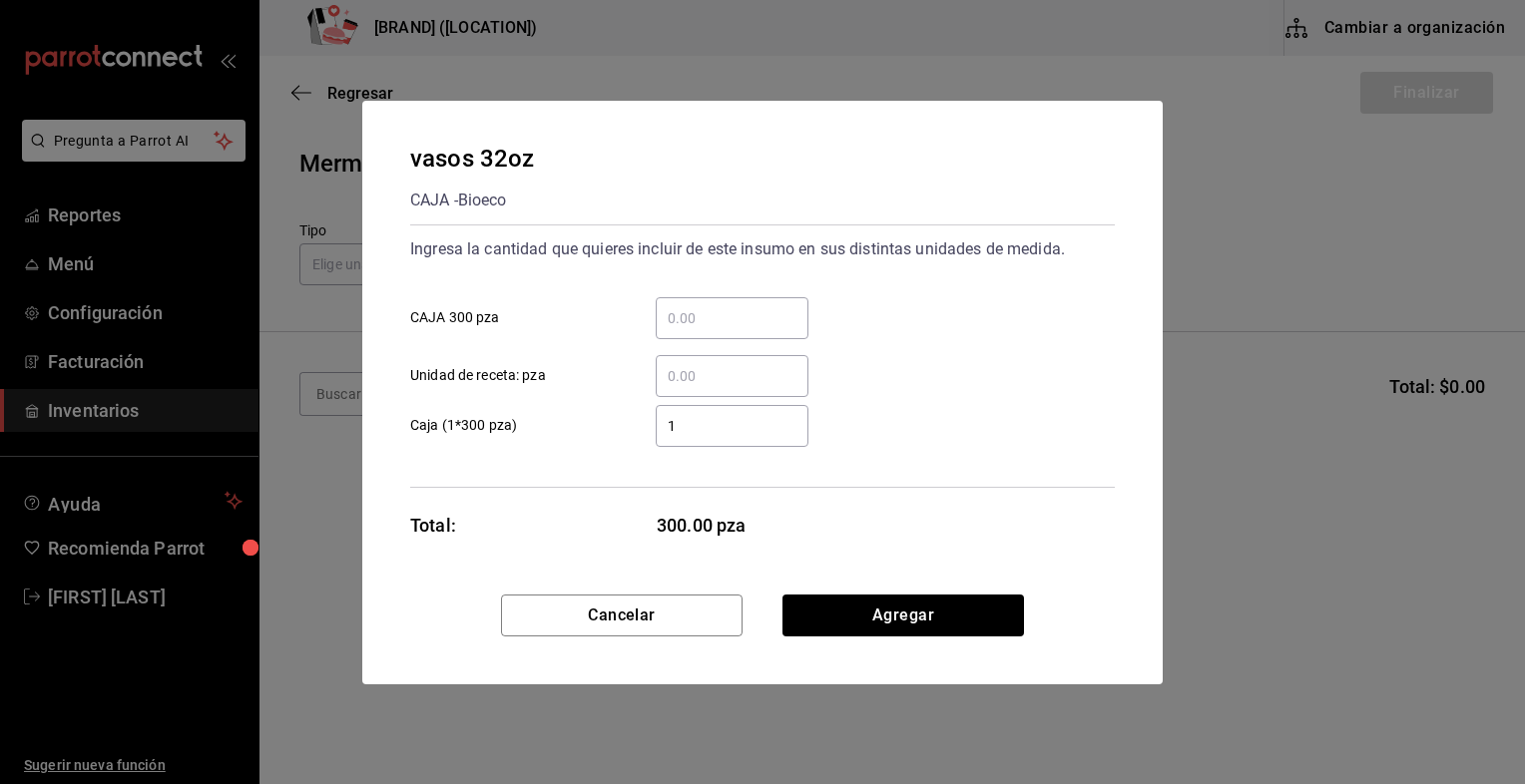 type 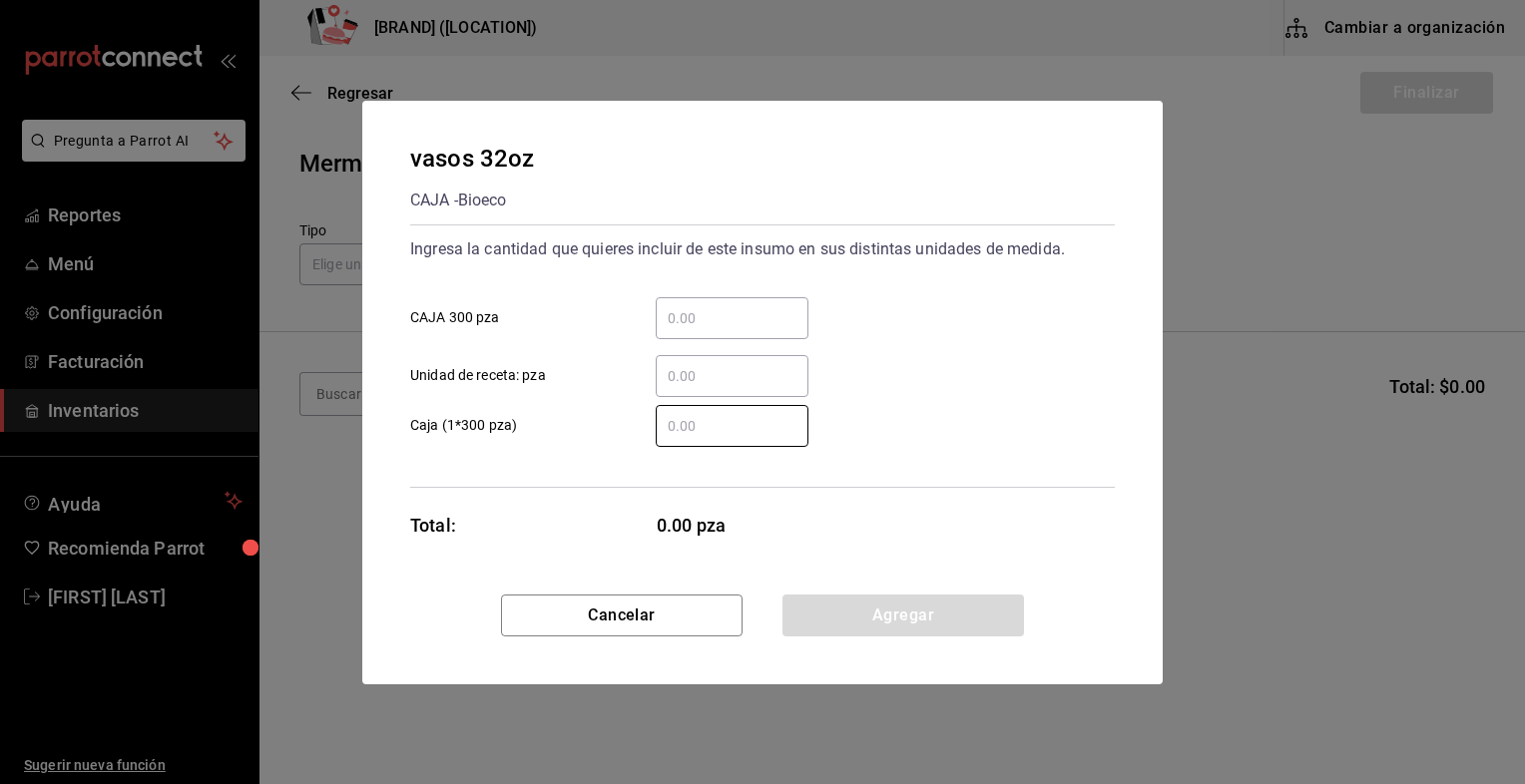 click on "​ CAJA  300 pza" at bounding box center (732, 318) 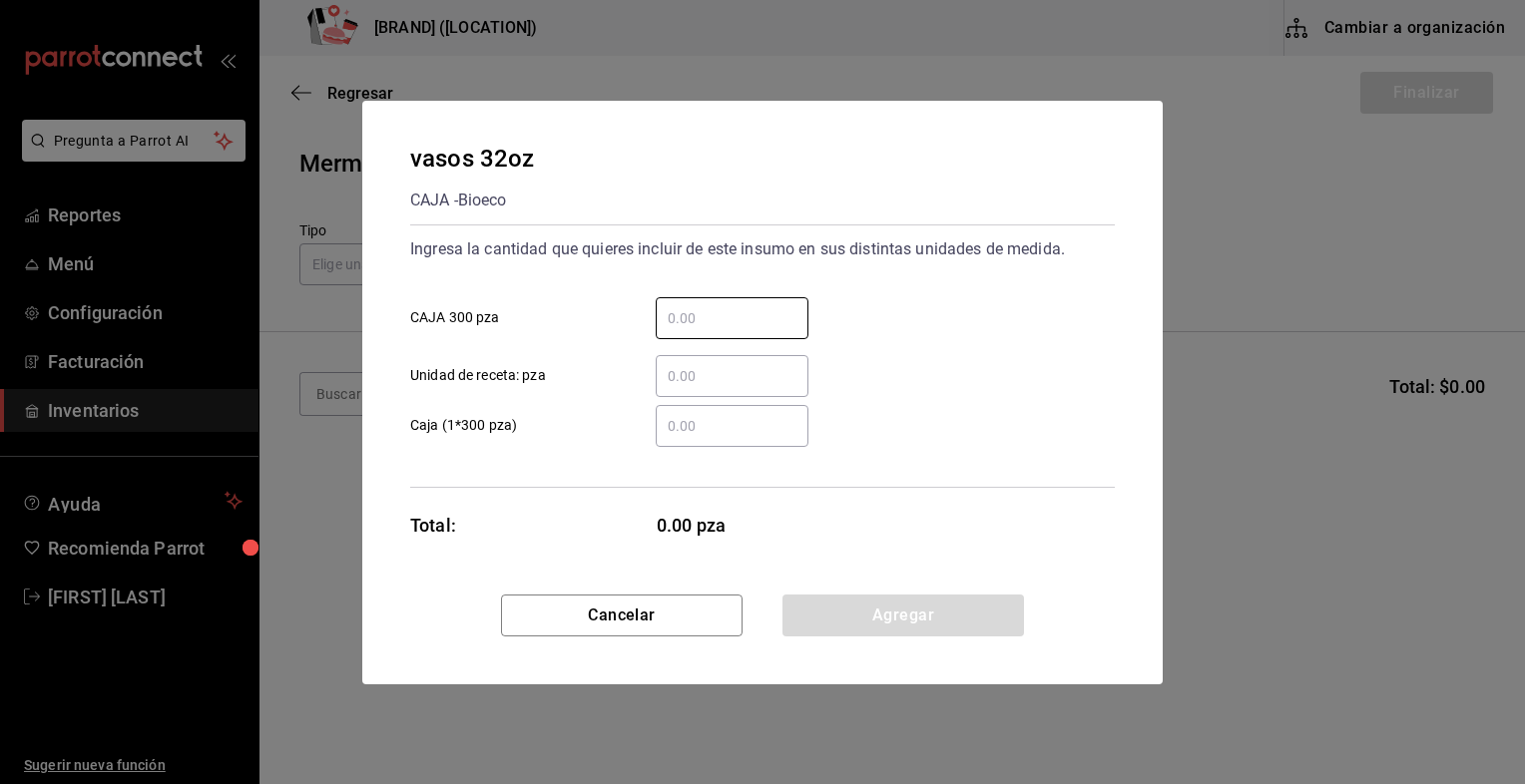 click on "​ Unidad de receta: pza" at bounding box center [732, 376] 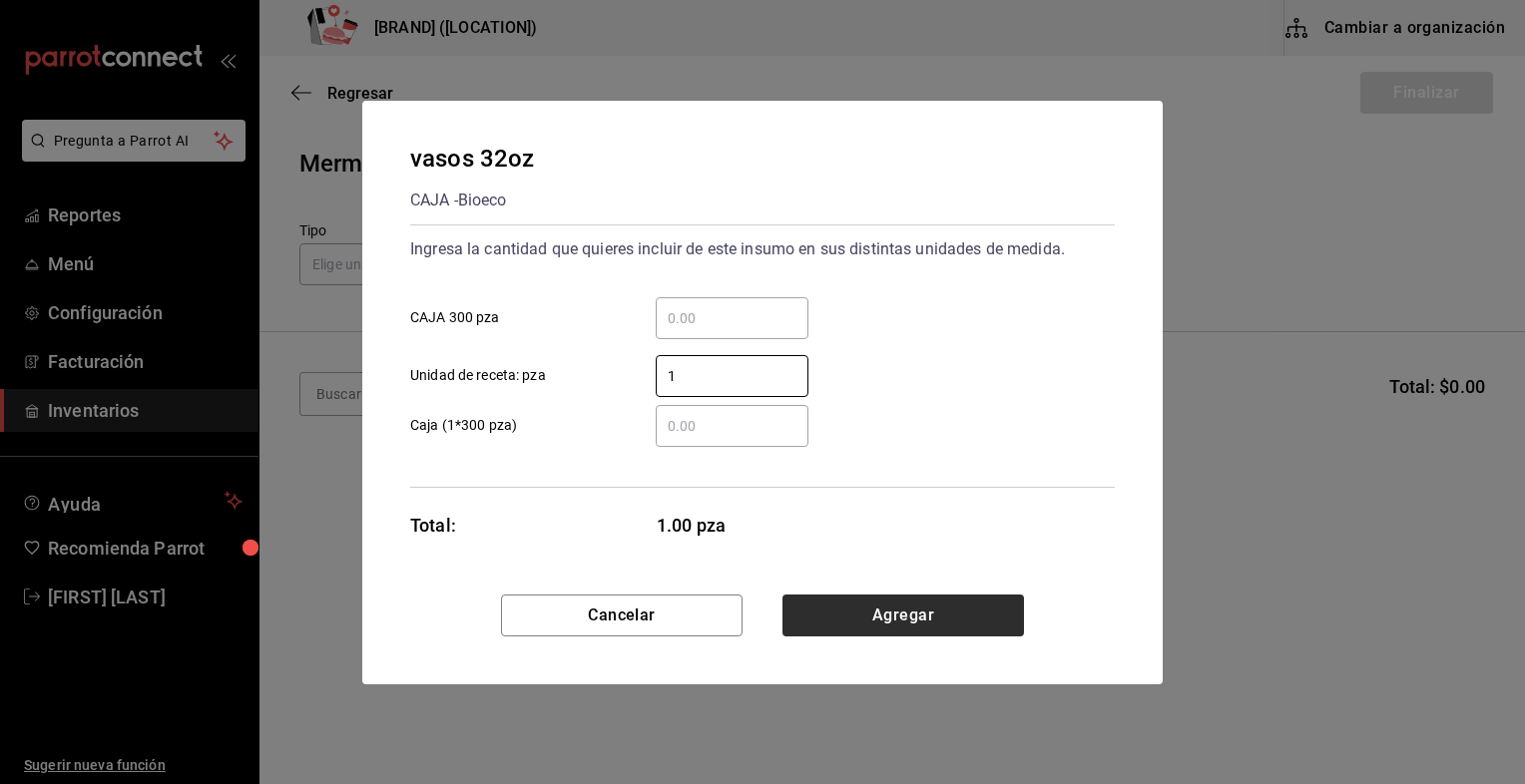 type on "1" 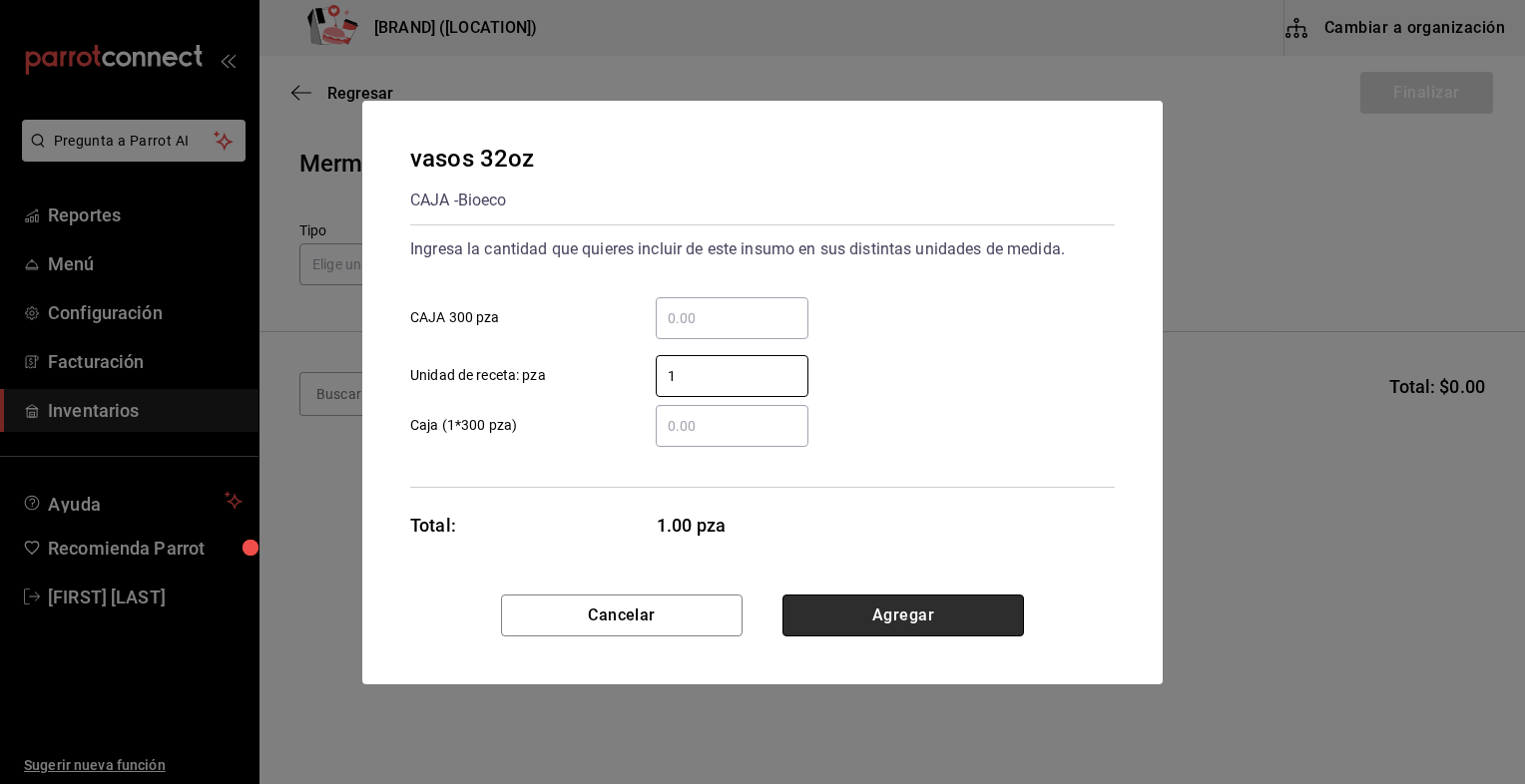 click on "Agregar" at bounding box center [903, 615] 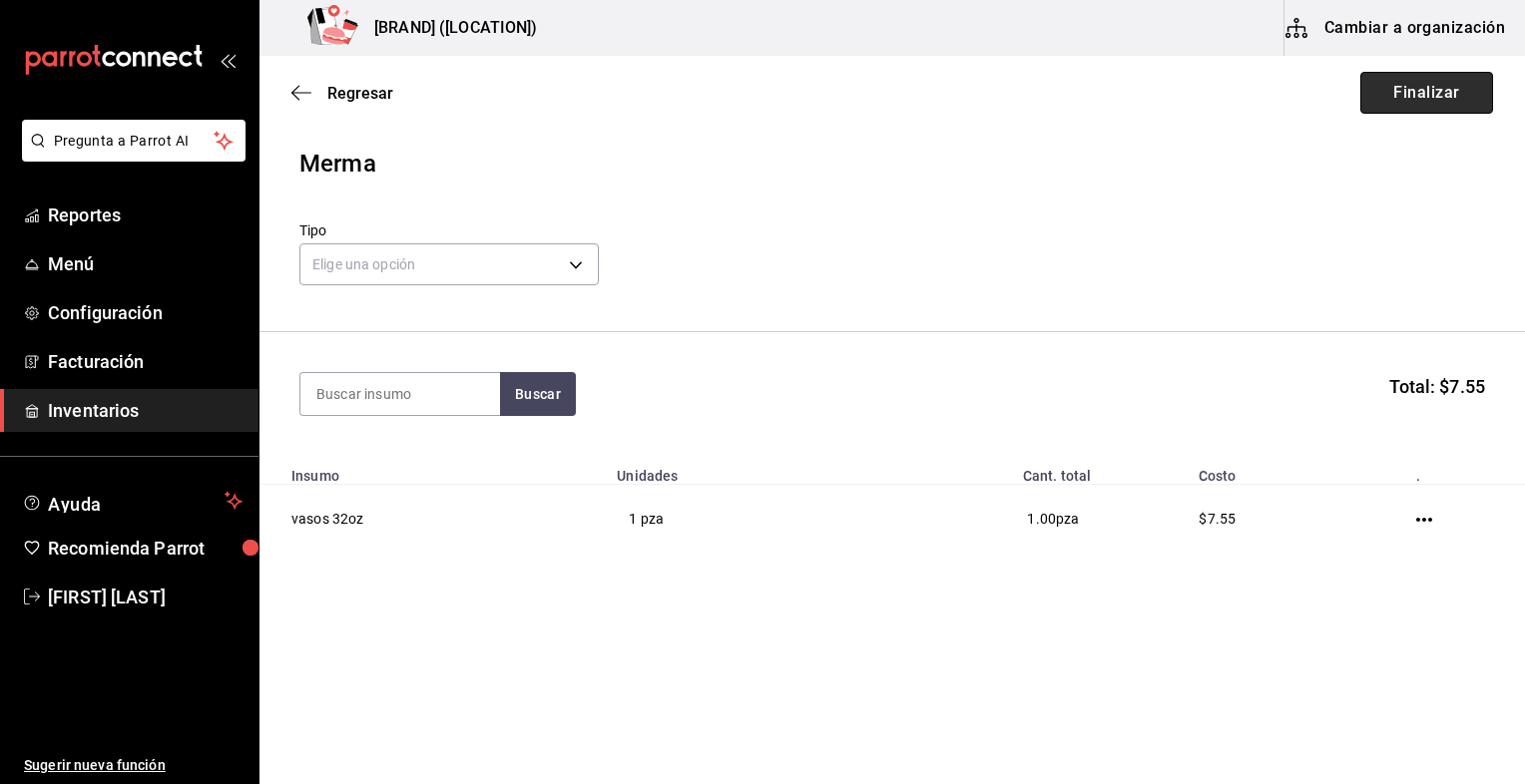click on "Finalizar" at bounding box center (1426, 93) 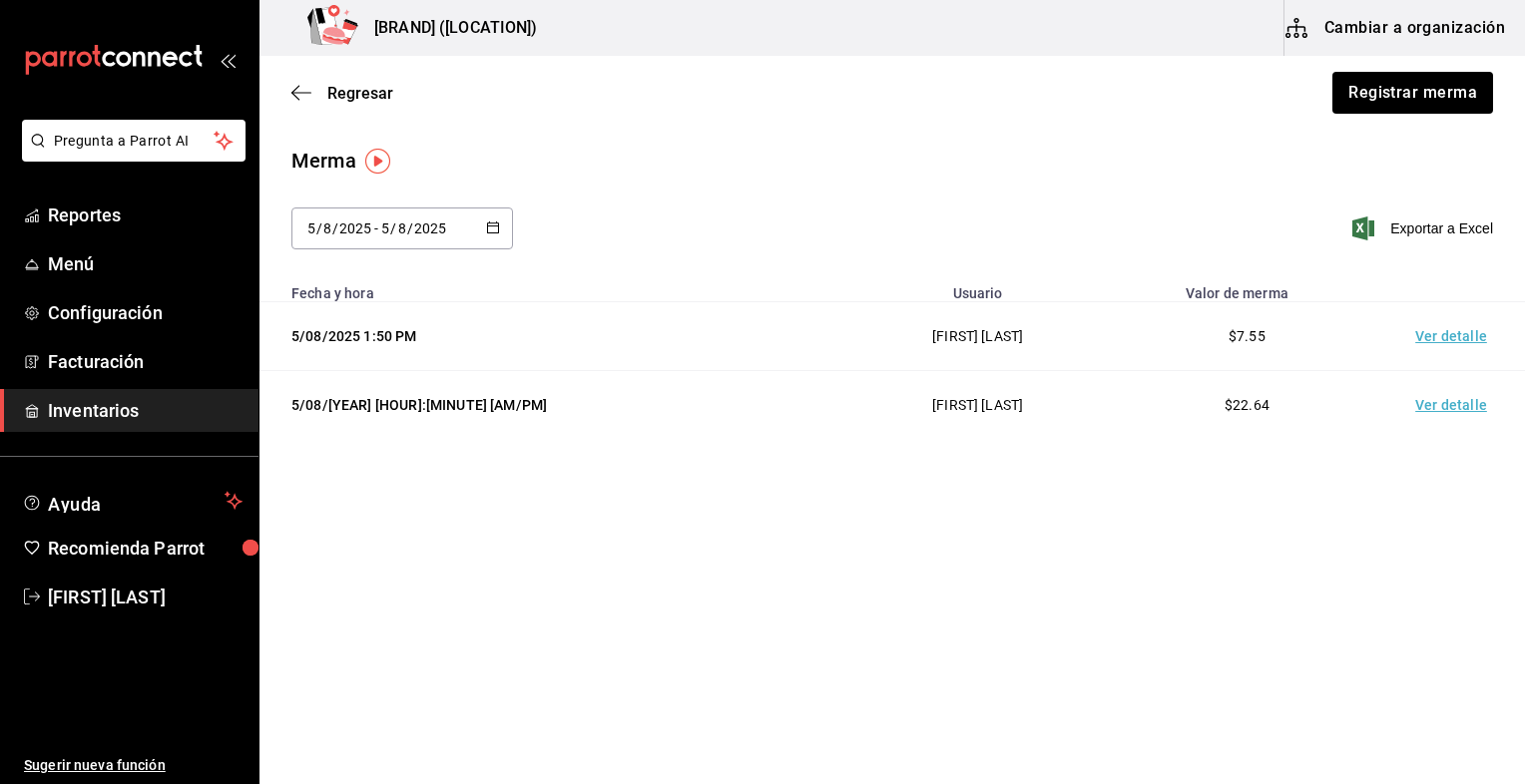 drag, startPoint x: 1441, startPoint y: 397, endPoint x: 922, endPoint y: 495, distance: 528.17137 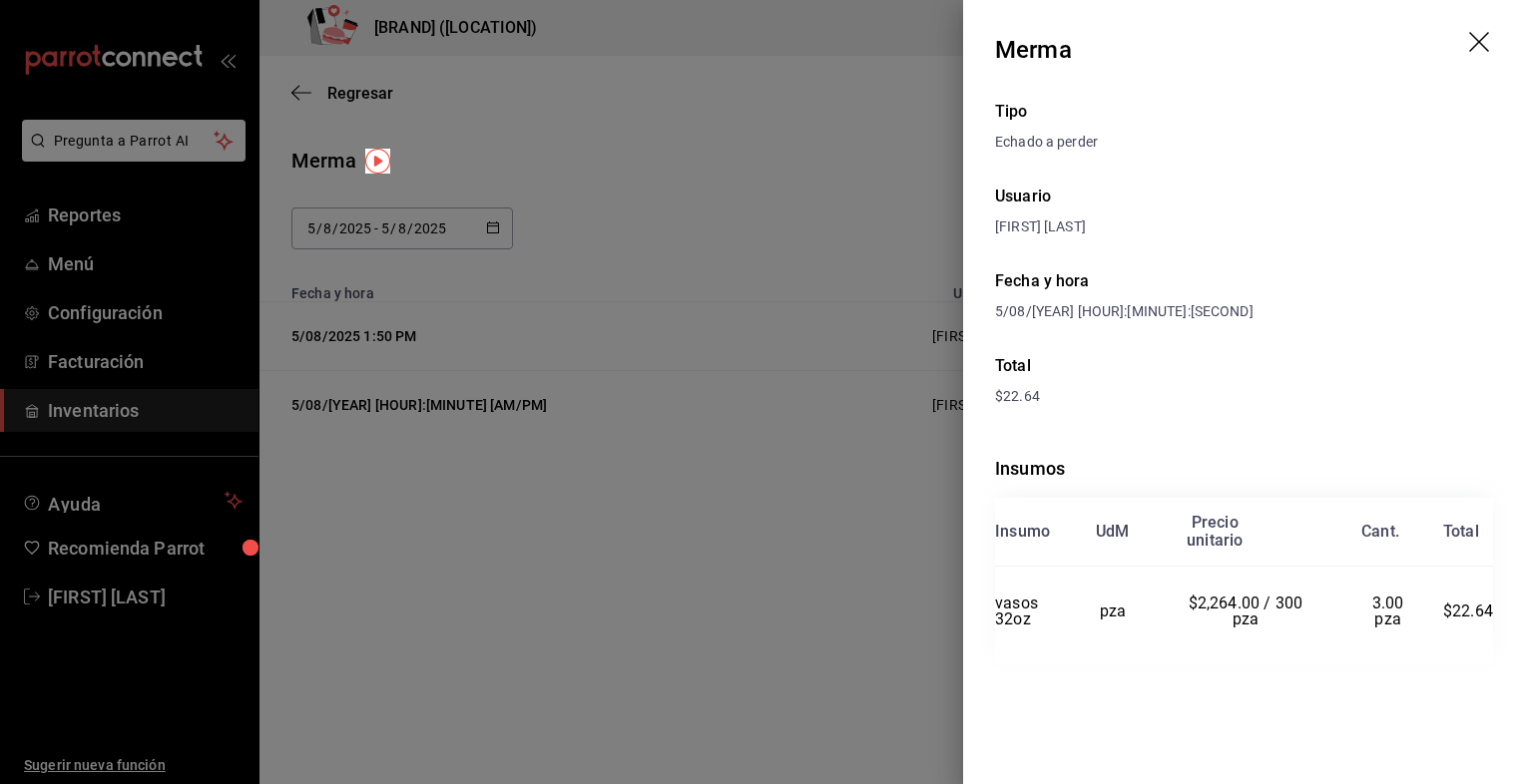 click at bounding box center (762, 392) 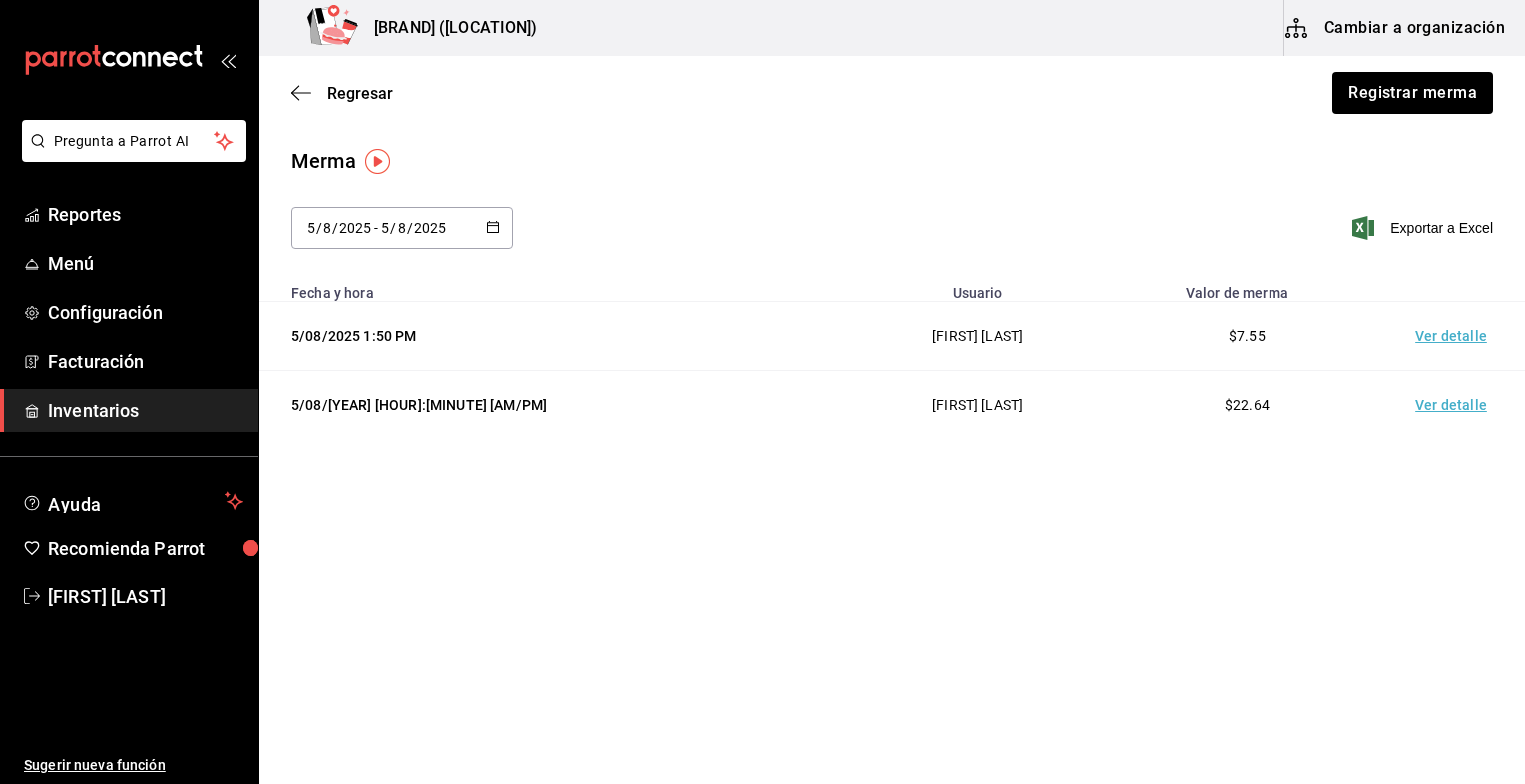 click on "Regresar Registrar merma Merma 5/08/[YEAR] 5 / 8 / [YEAR] - 5/08/[YEAR] 5 / 8 / [YEAR] Exportar a Excel Fecha y hora Usuario Valor de merma 5/08/[YEAR] 1:50 PM [FIRST] [LAST] $7.55 Ver detalle 5/08/[YEAR] 12:50 PM [FIRST] [LAST] $22.64 Ver detalle" at bounding box center (892, 363) 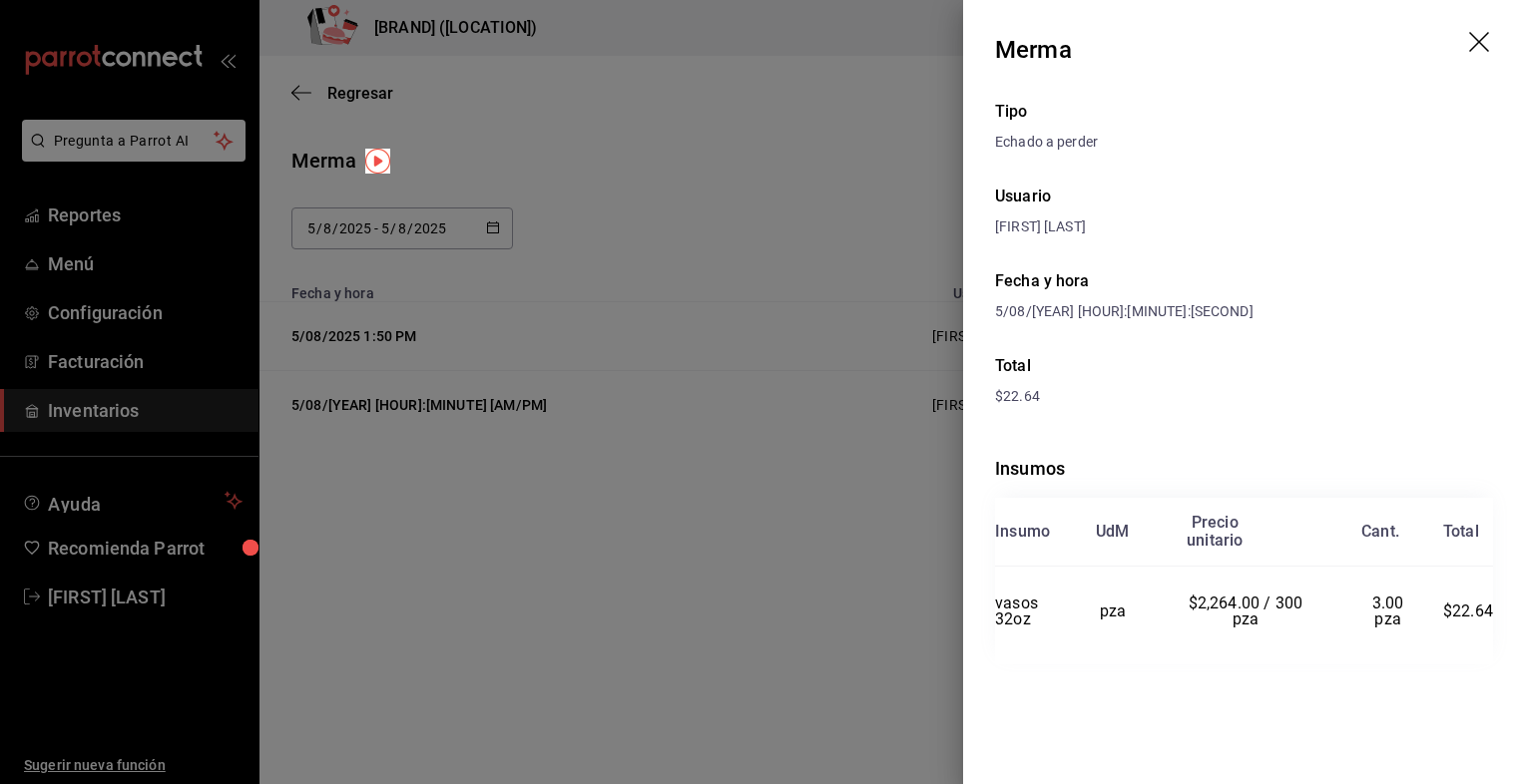 drag, startPoint x: 1429, startPoint y: 603, endPoint x: 802, endPoint y: 542, distance: 629.9603 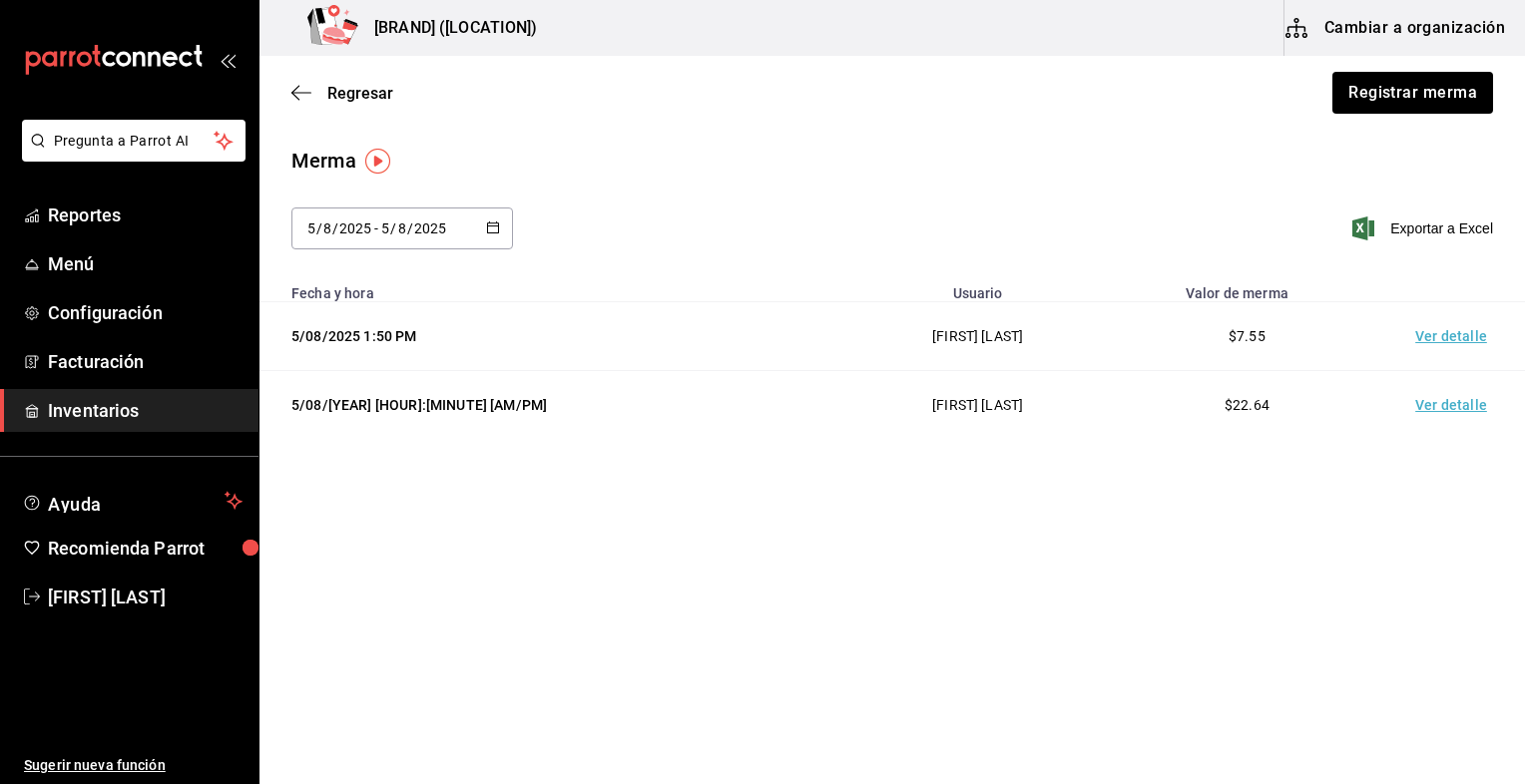 drag, startPoint x: 986, startPoint y: 333, endPoint x: 886, endPoint y: 334, distance: 100.005 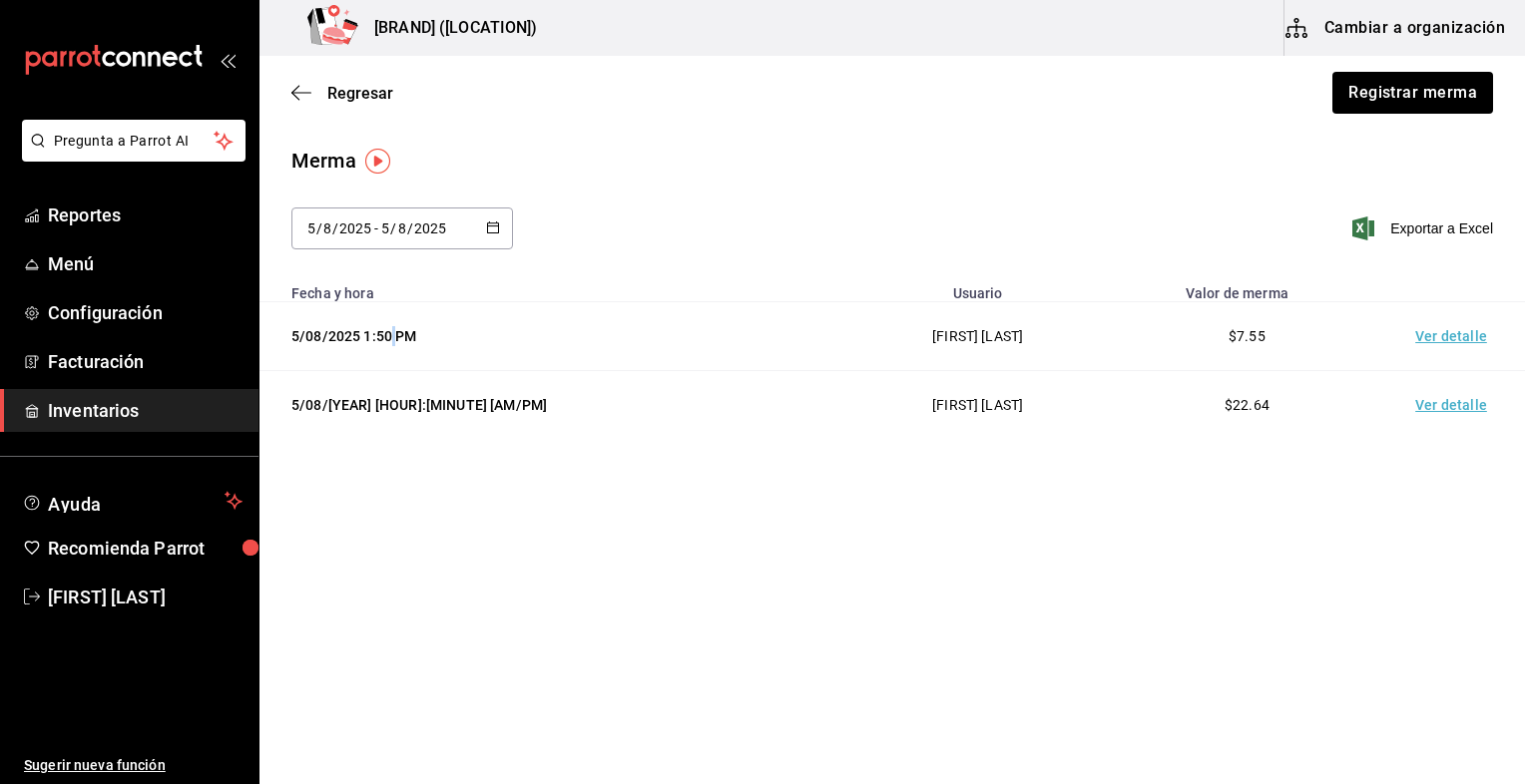 click on "5/08/2025 1:50 PM" at bounding box center (557, 336) 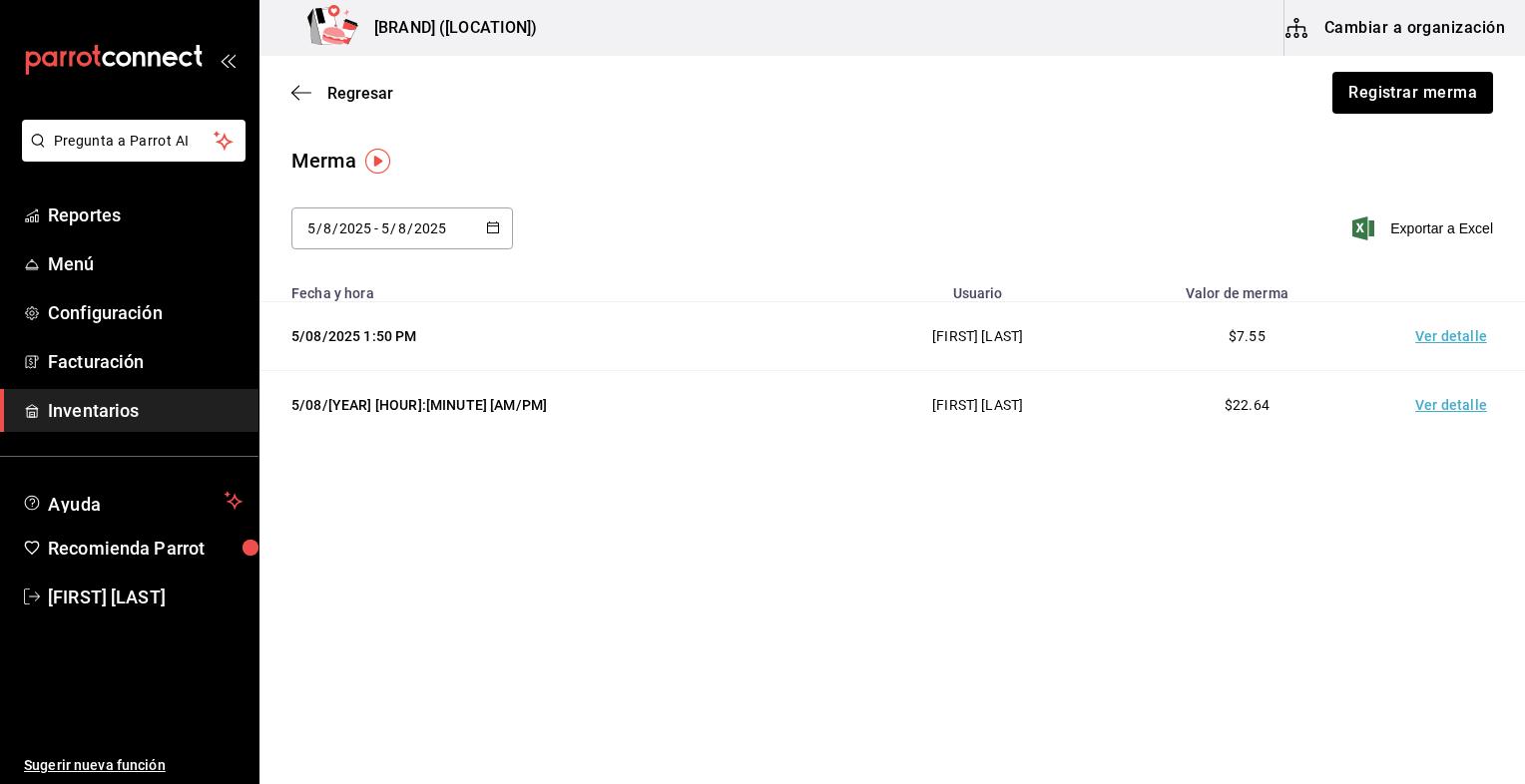 drag, startPoint x: 475, startPoint y: 331, endPoint x: 493, endPoint y: 389, distance: 60.728906 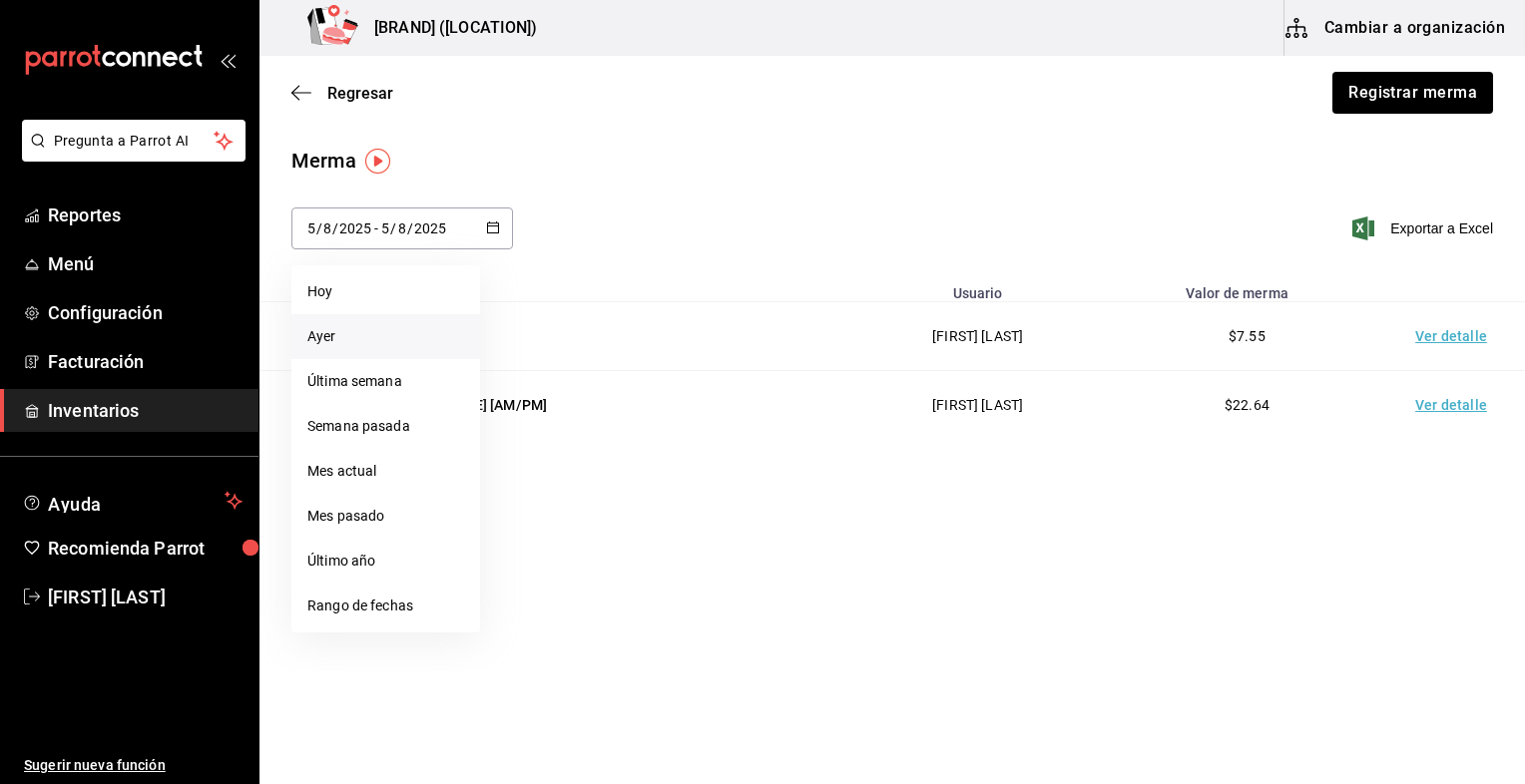 click on "Ayer" at bounding box center [385, 336] 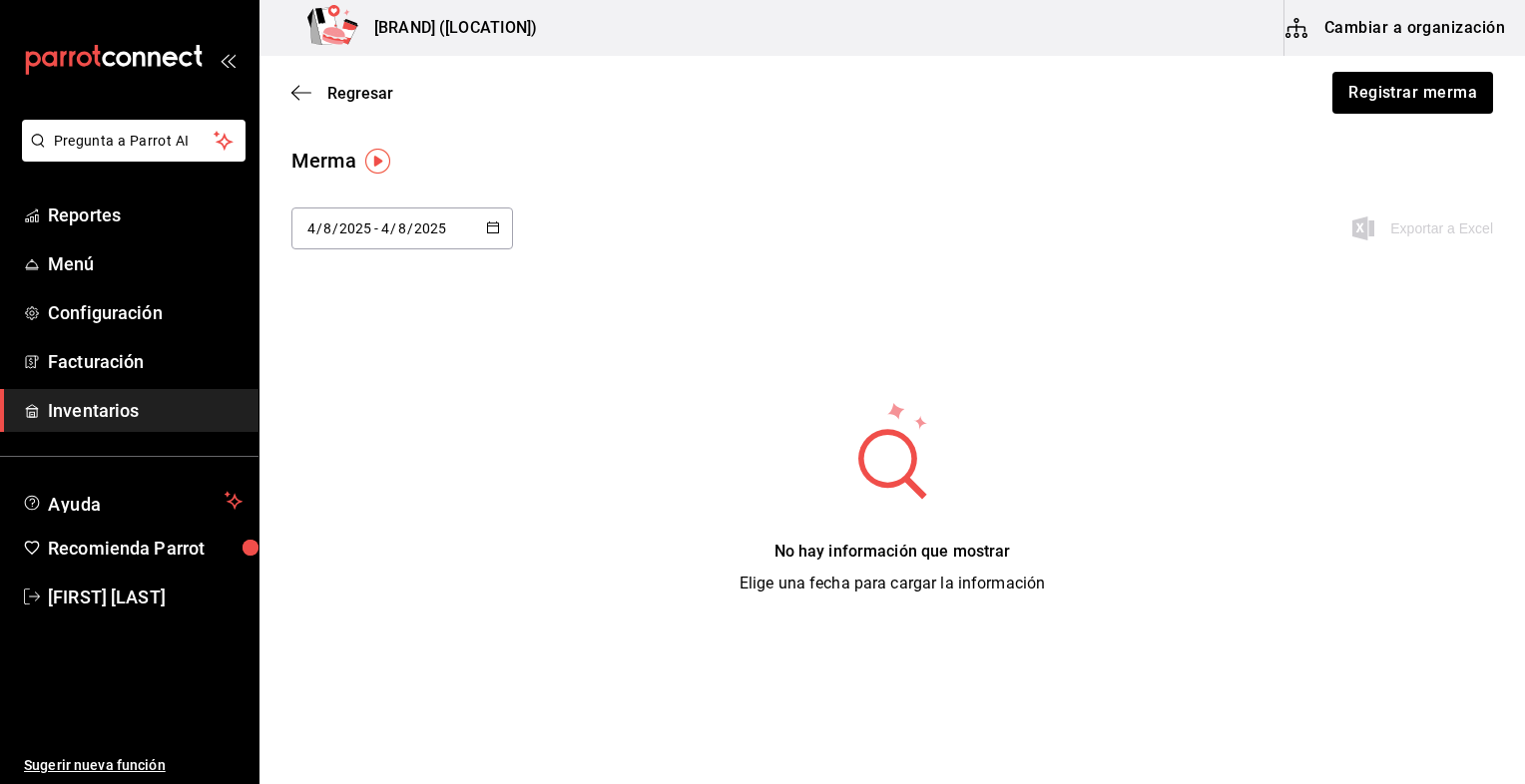 click on "8" at bounding box center [402, 228] 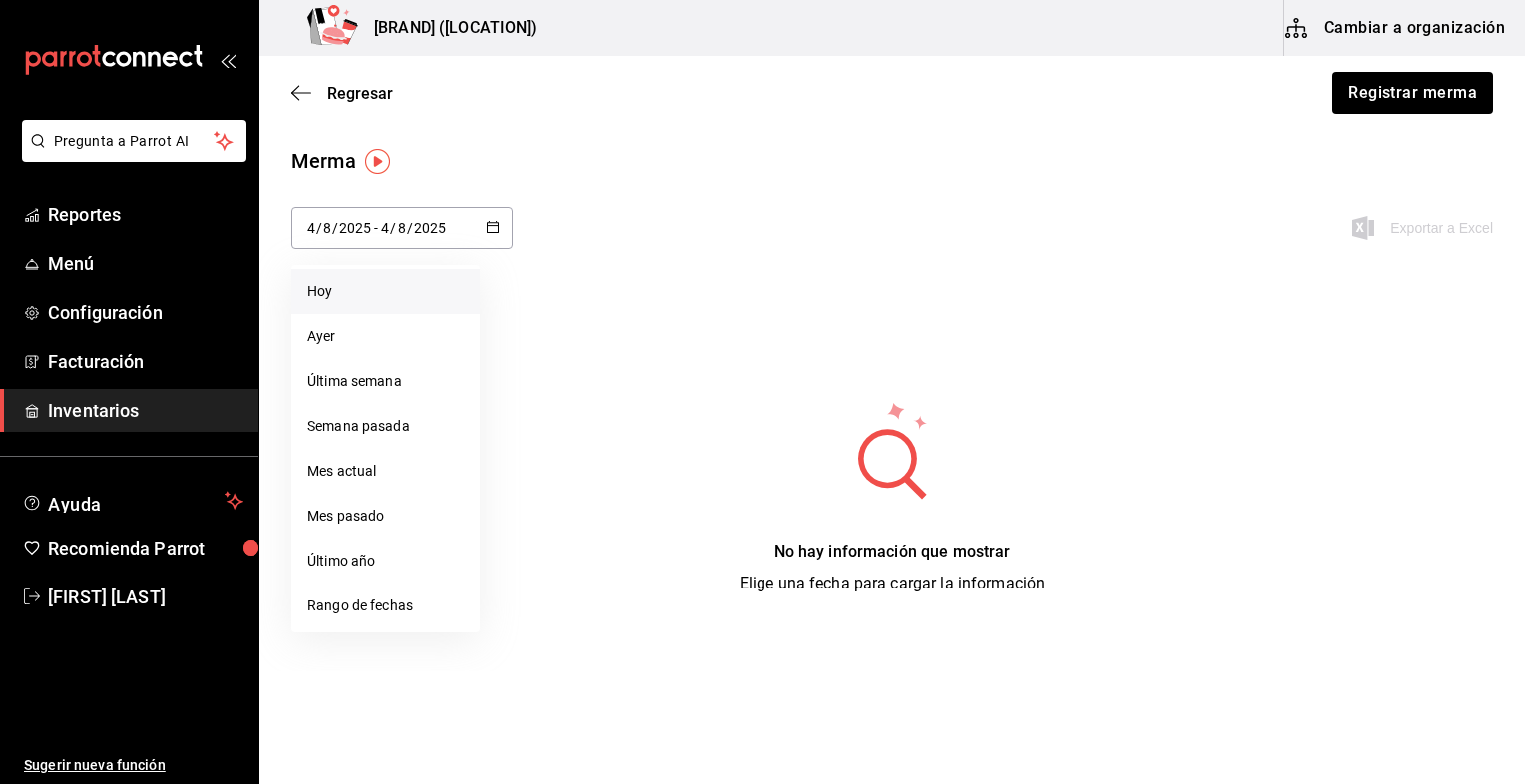 click on "Hoy" at bounding box center [385, 291] 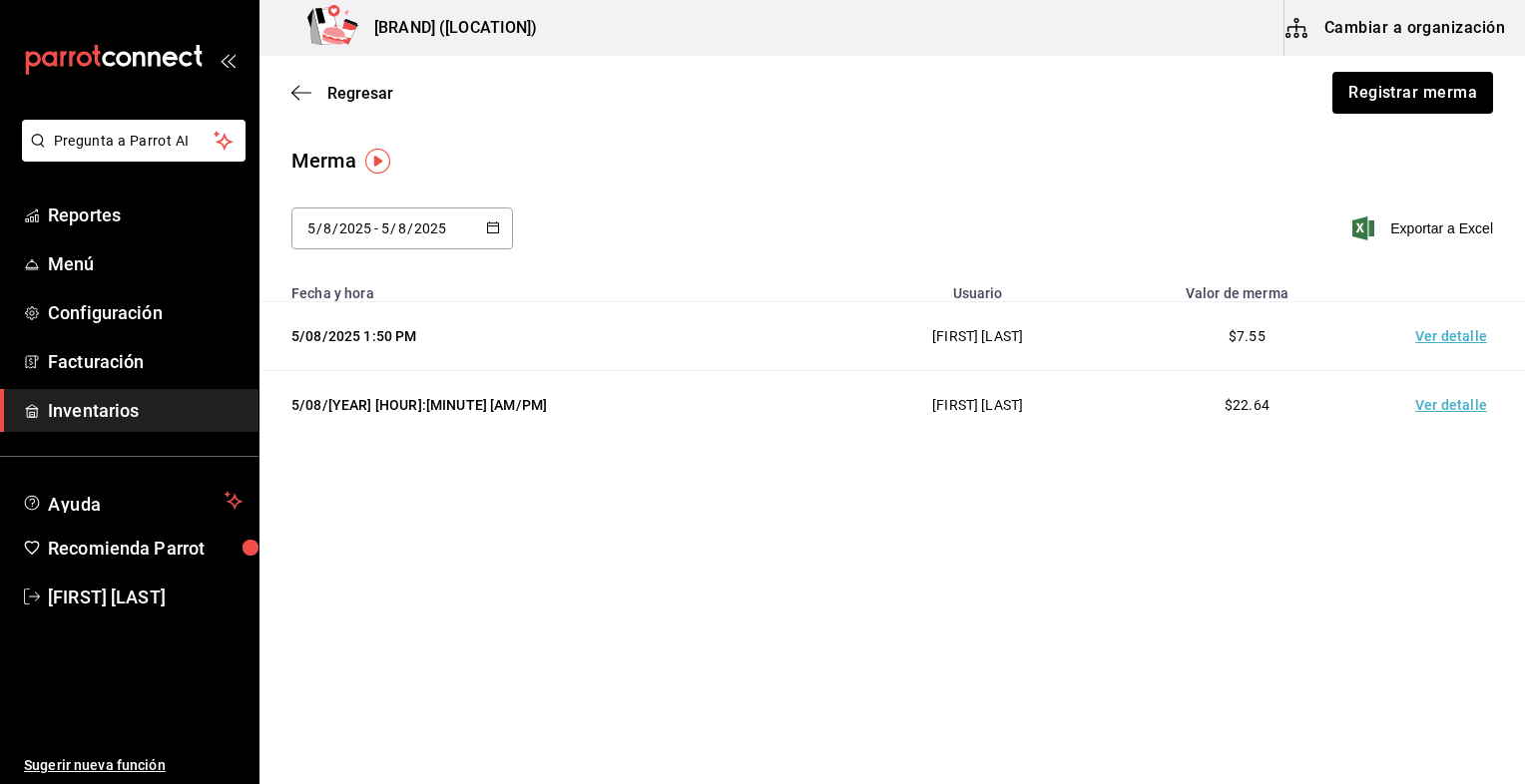 click on "5/08/[YEAR] [HOUR]:[MINUTE] [AM/PM]" at bounding box center [553, 405] 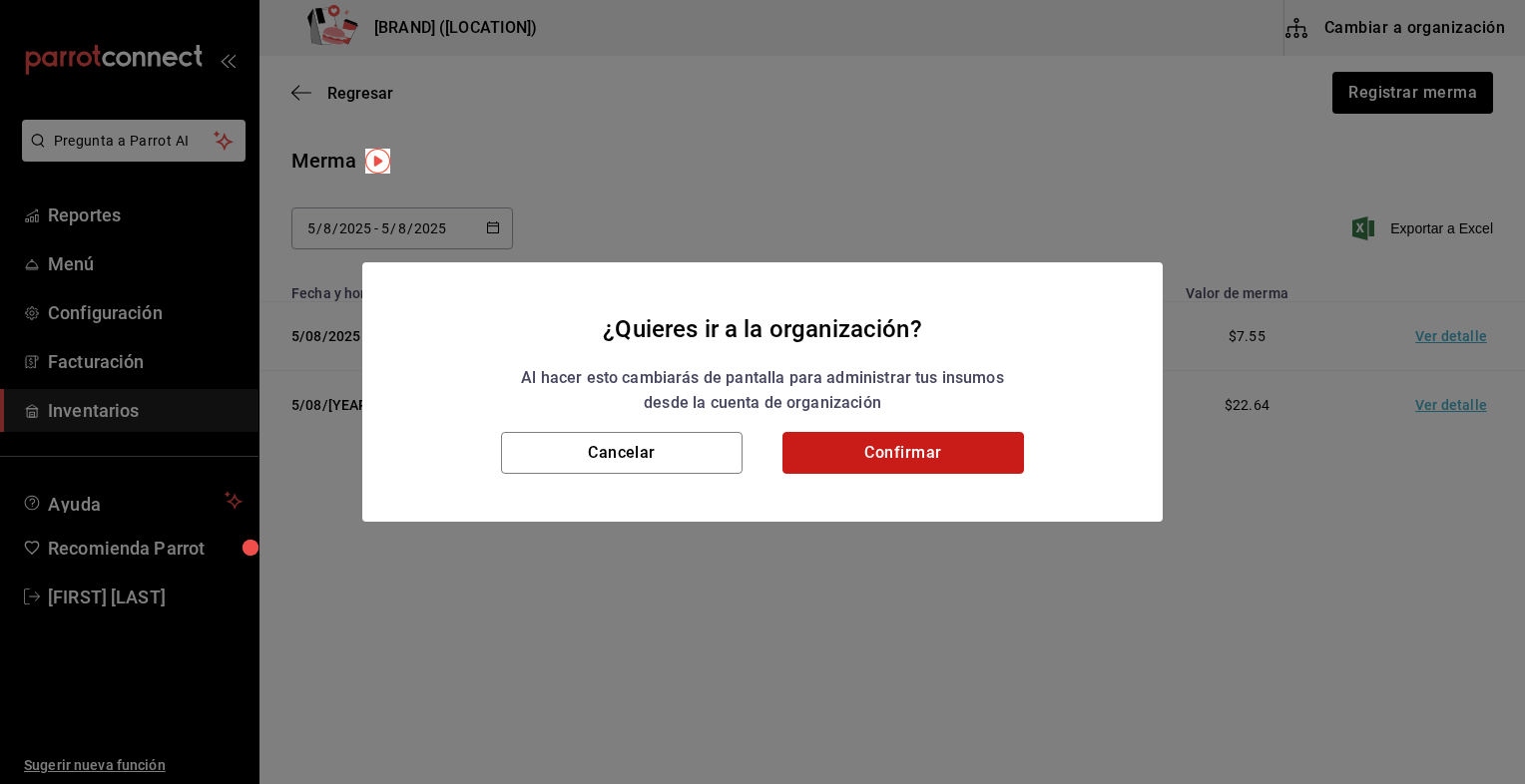 click on "Confirmar" at bounding box center (903, 453) 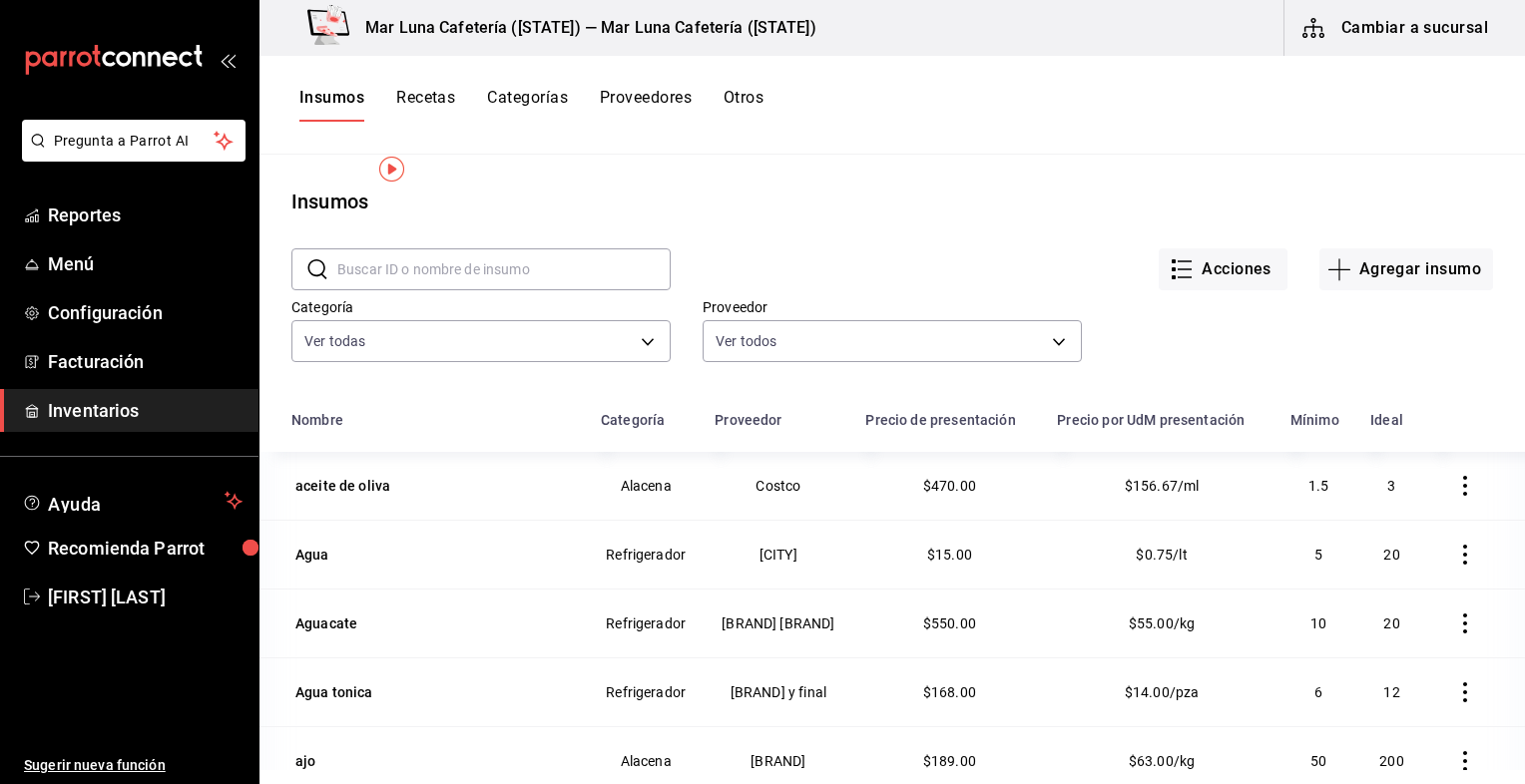 scroll, scrollTop: 166, scrollLeft: 0, axis: vertical 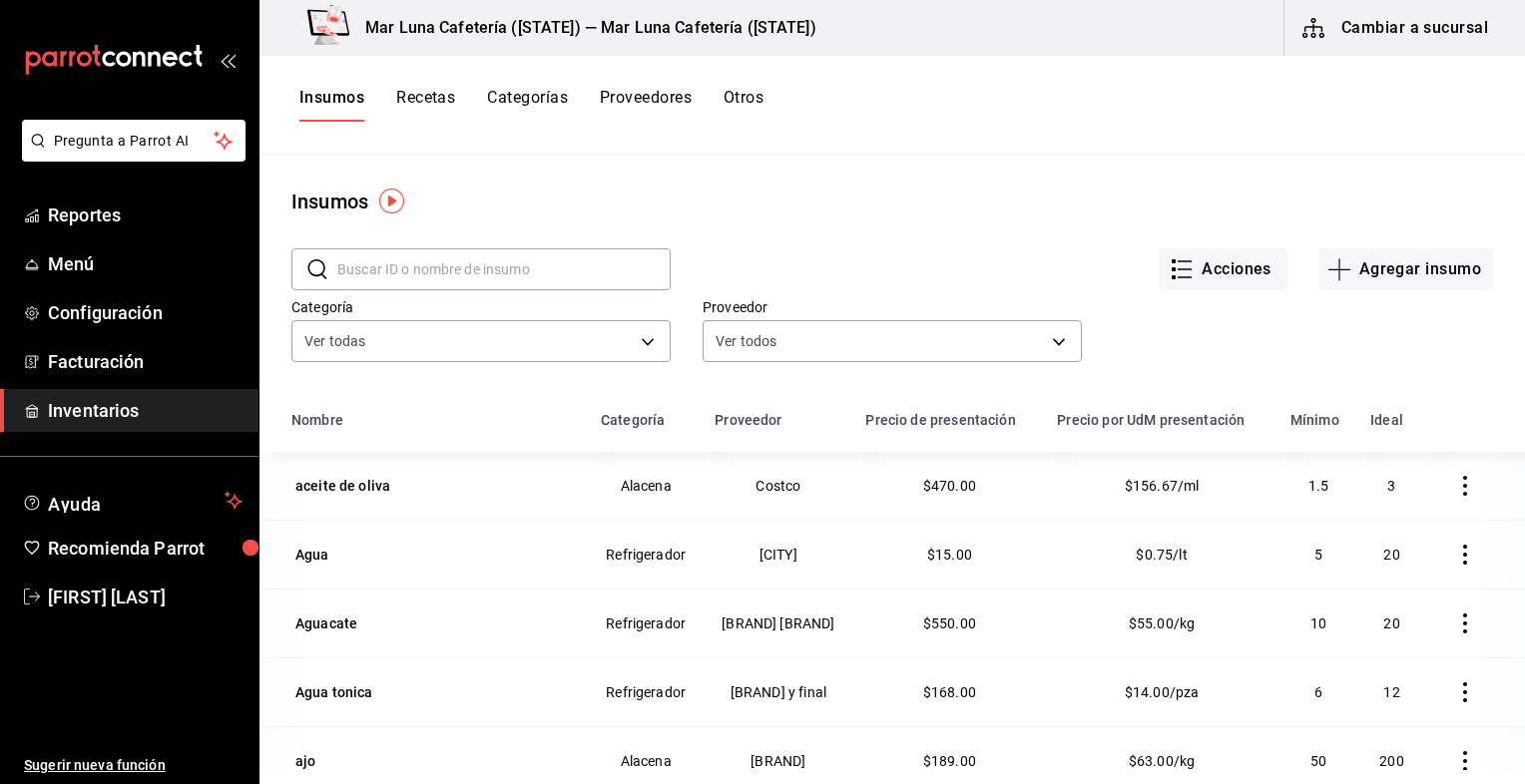 click at bounding box center (504, 269) 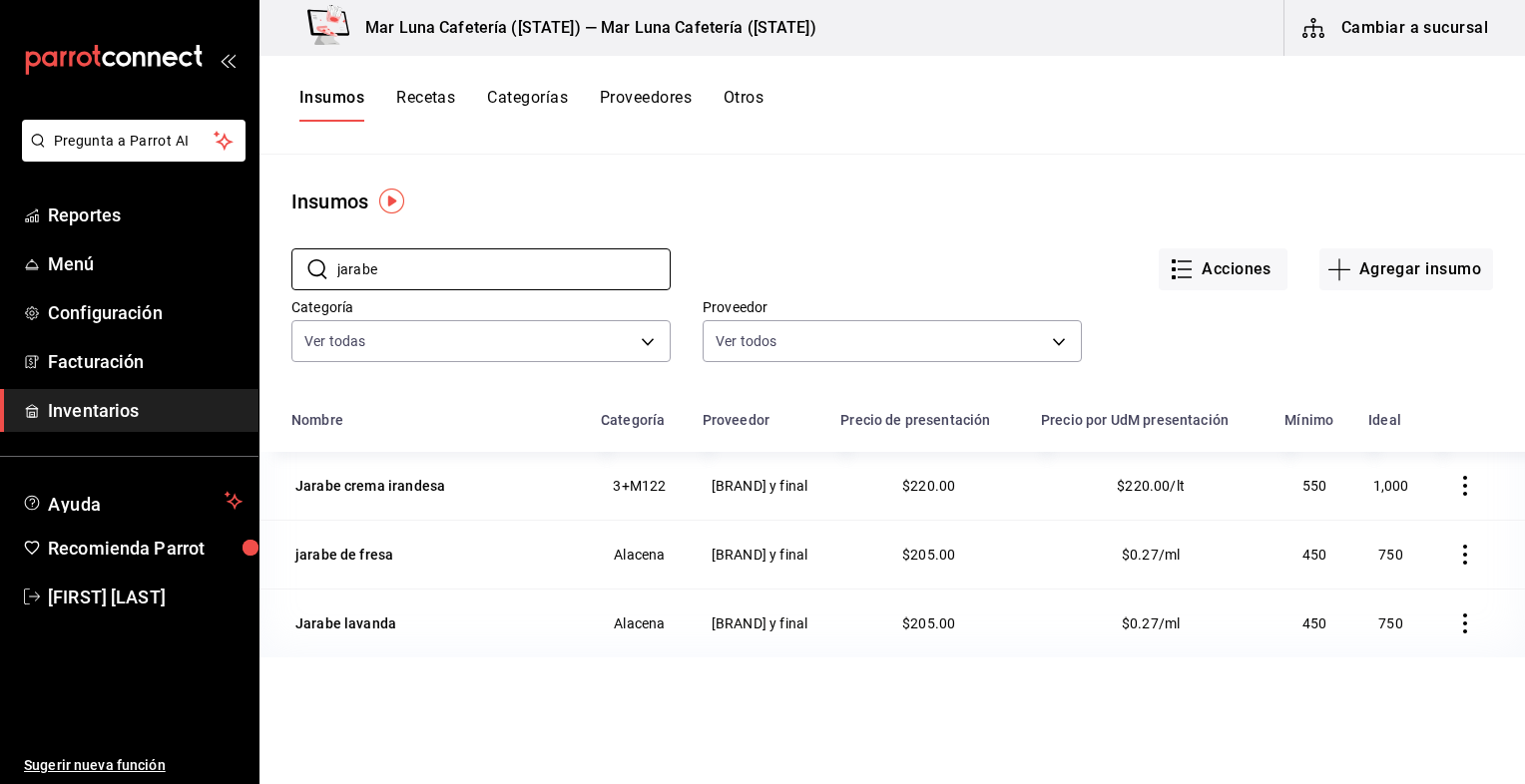 type on "jarabe" 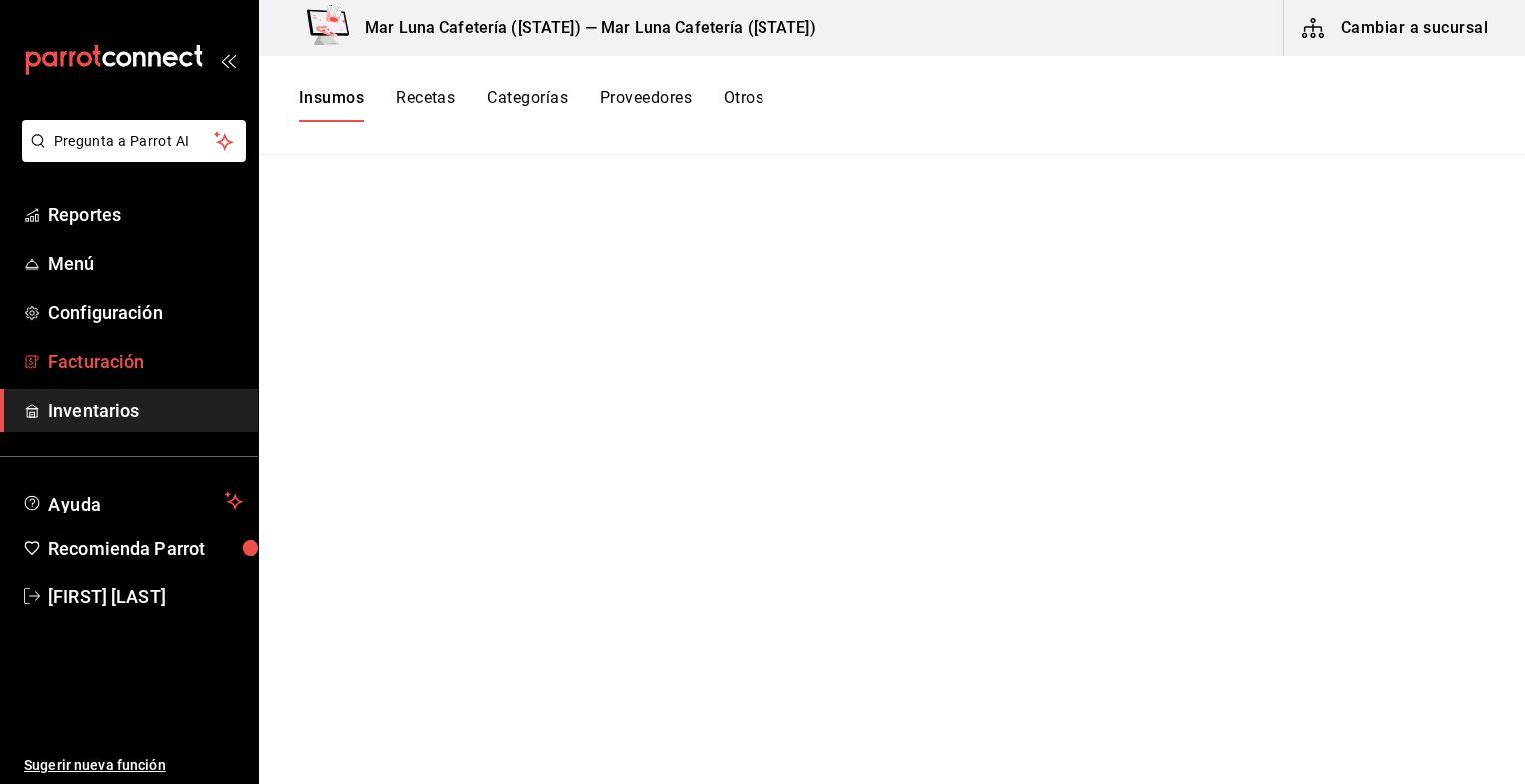 click on "Facturación" at bounding box center (145, 361) 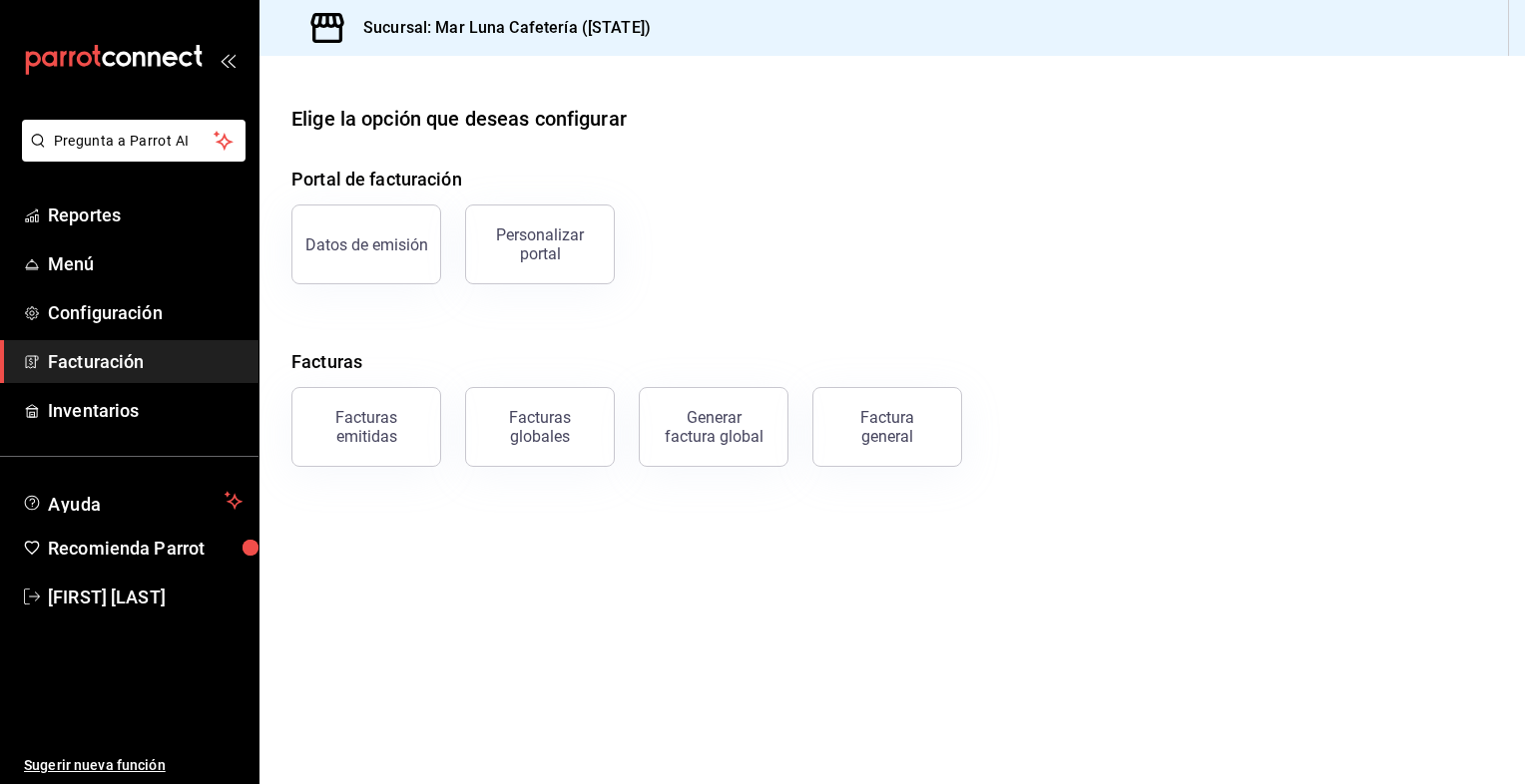 click on "Reportes   Menú   Configuración   Facturación   Inventarios" at bounding box center [129, 312] 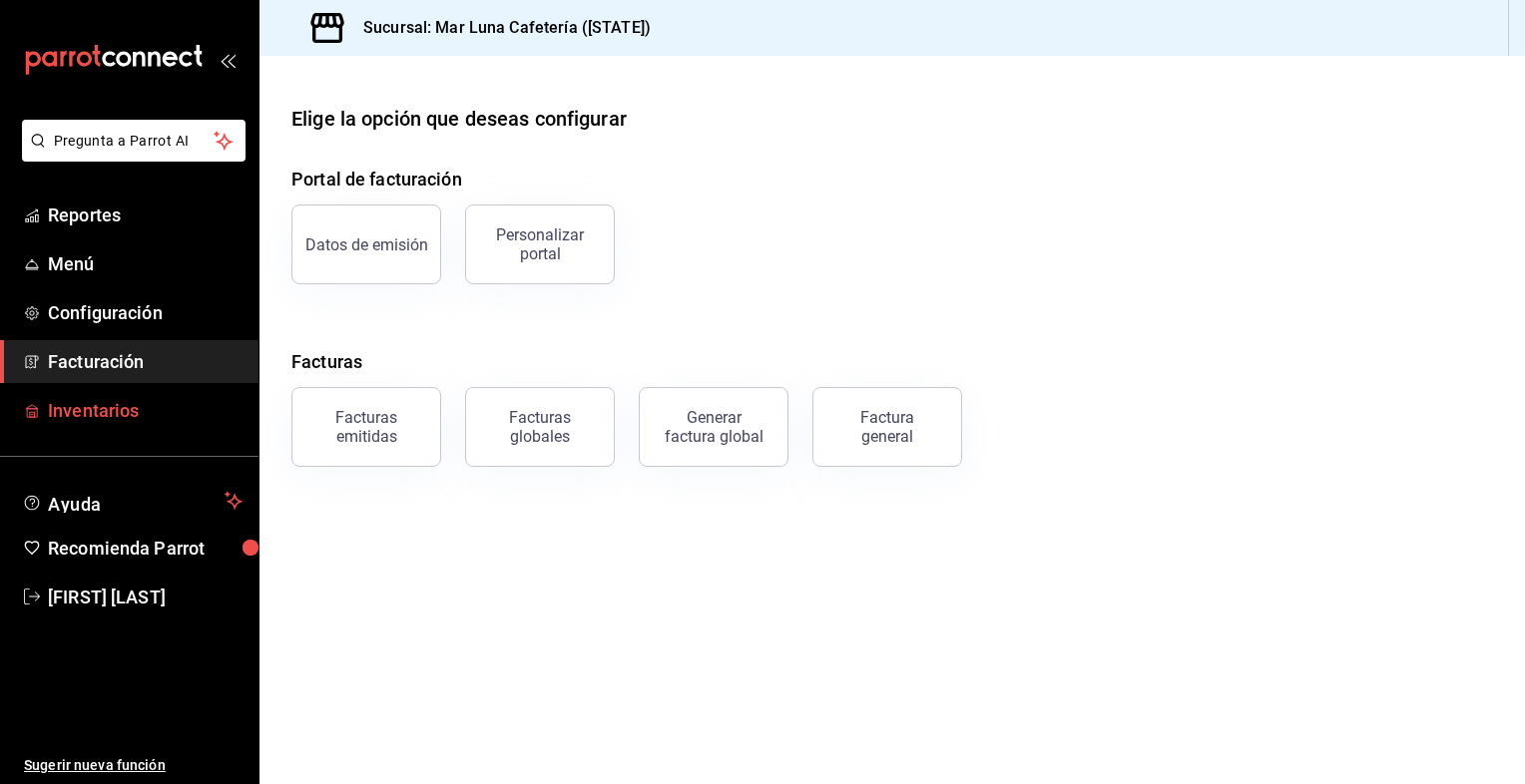 click on "Inventarios" at bounding box center [145, 410] 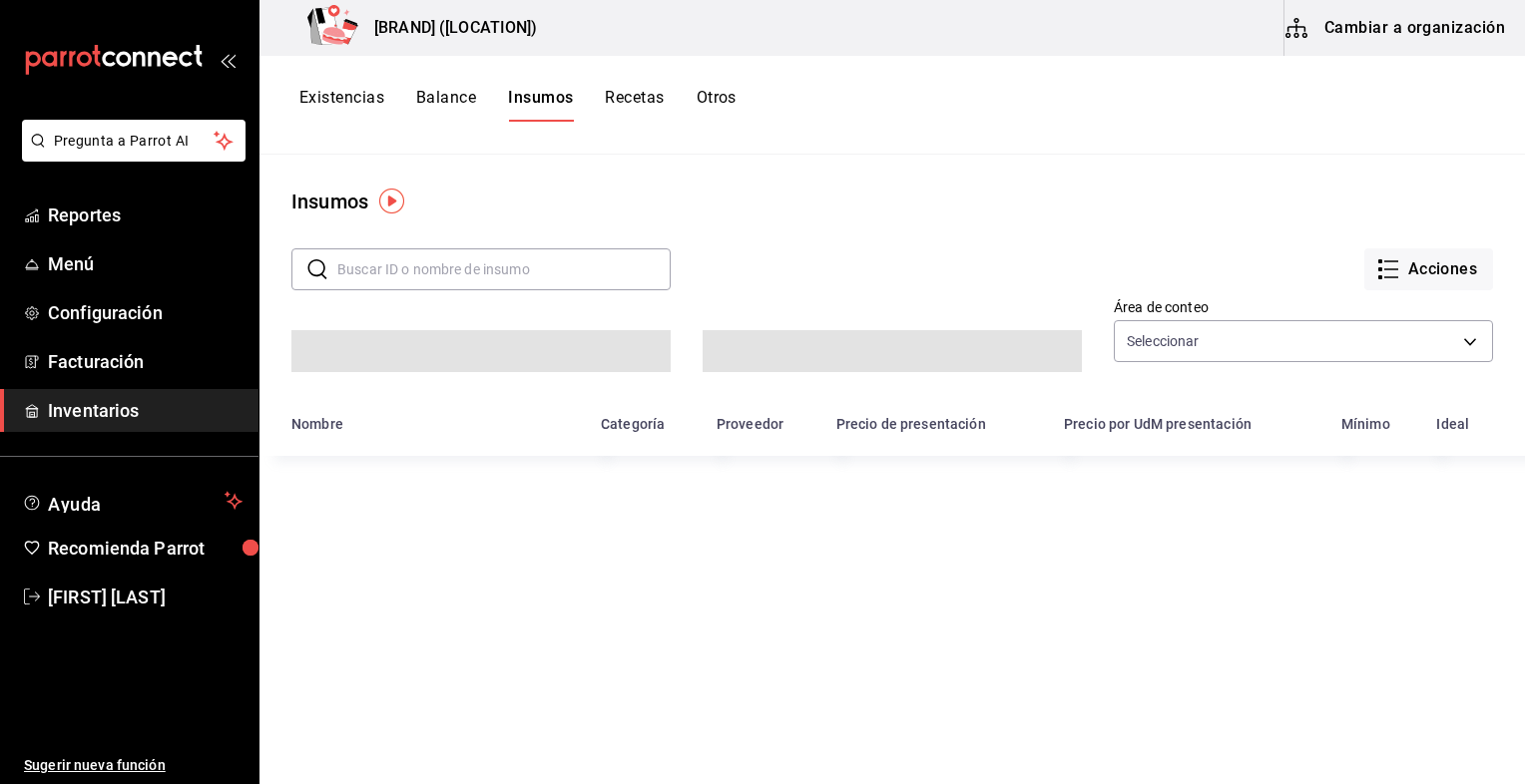 type on "[UUID],[UUID]" 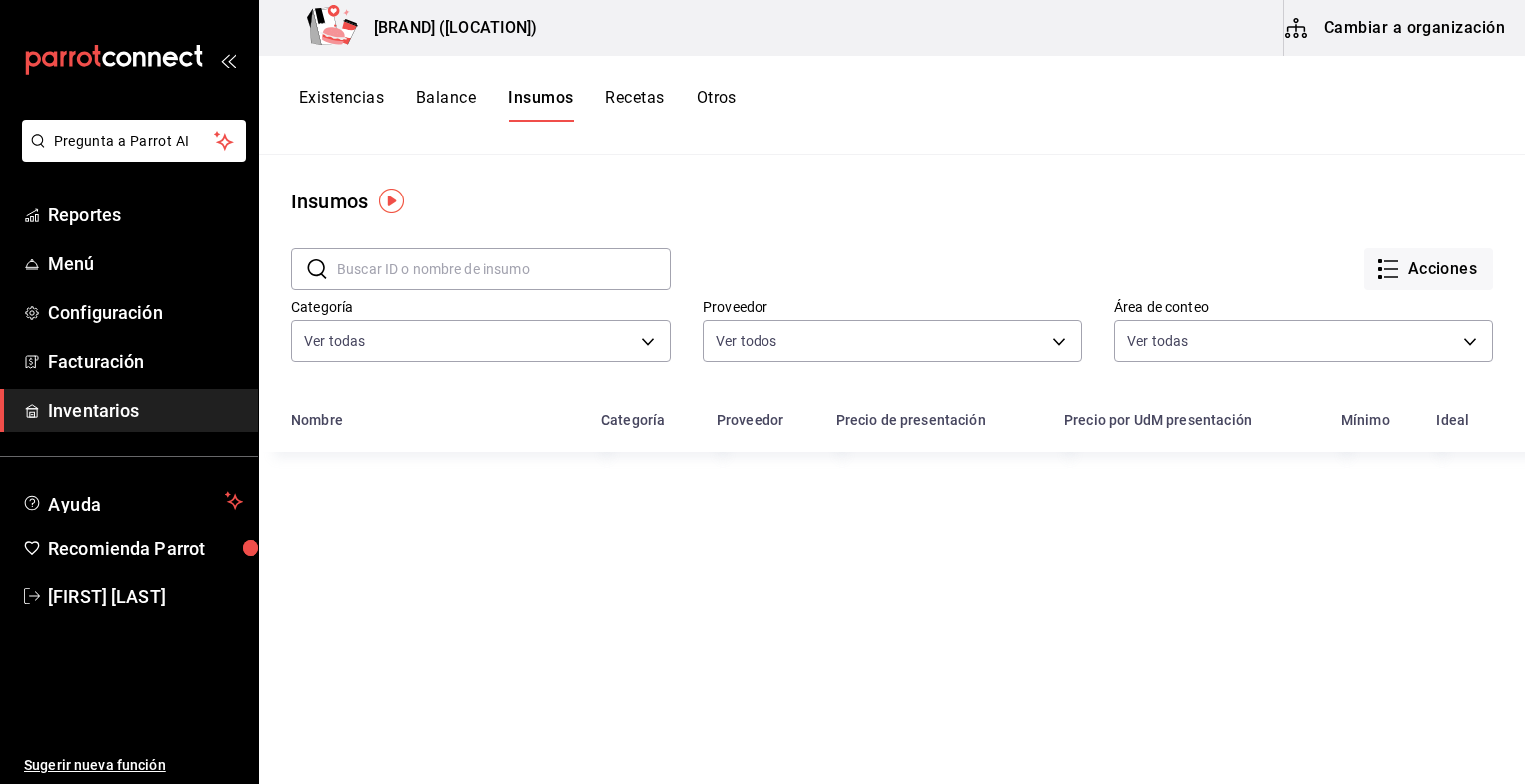 click on "Cambiar a organización" at bounding box center (1396, 28) 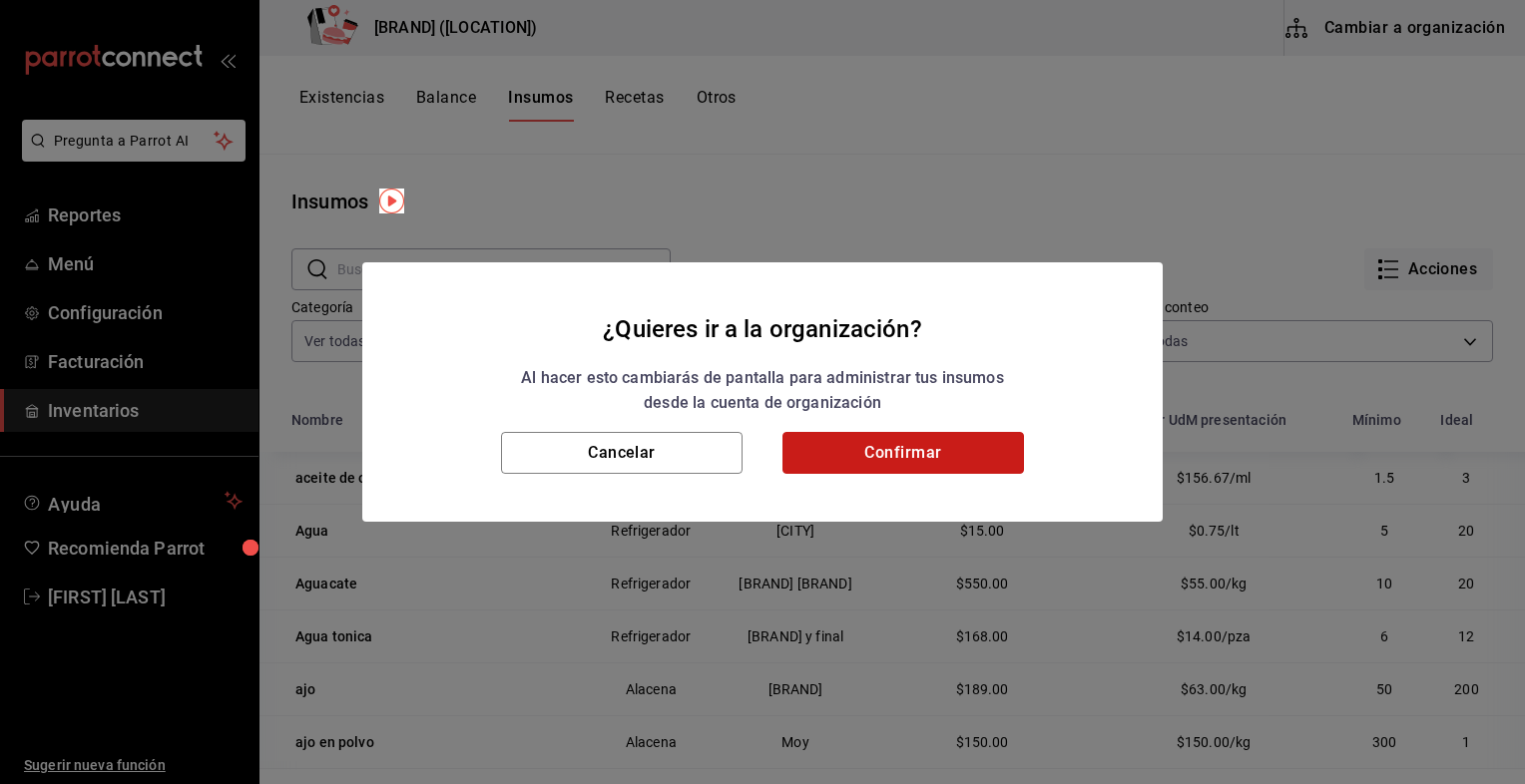 click on "Confirmar" at bounding box center (903, 453) 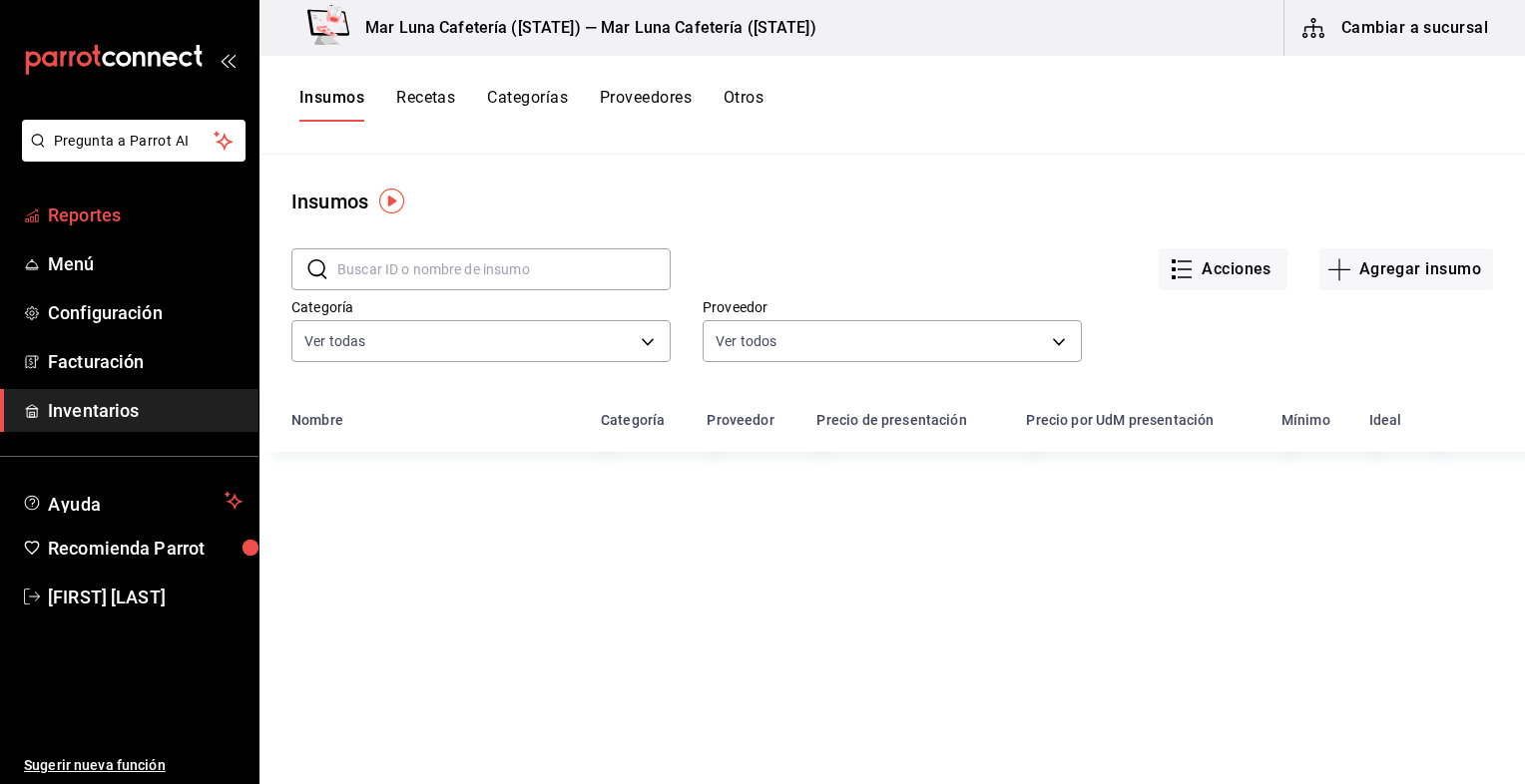 click on "Reportes" at bounding box center [129, 214] 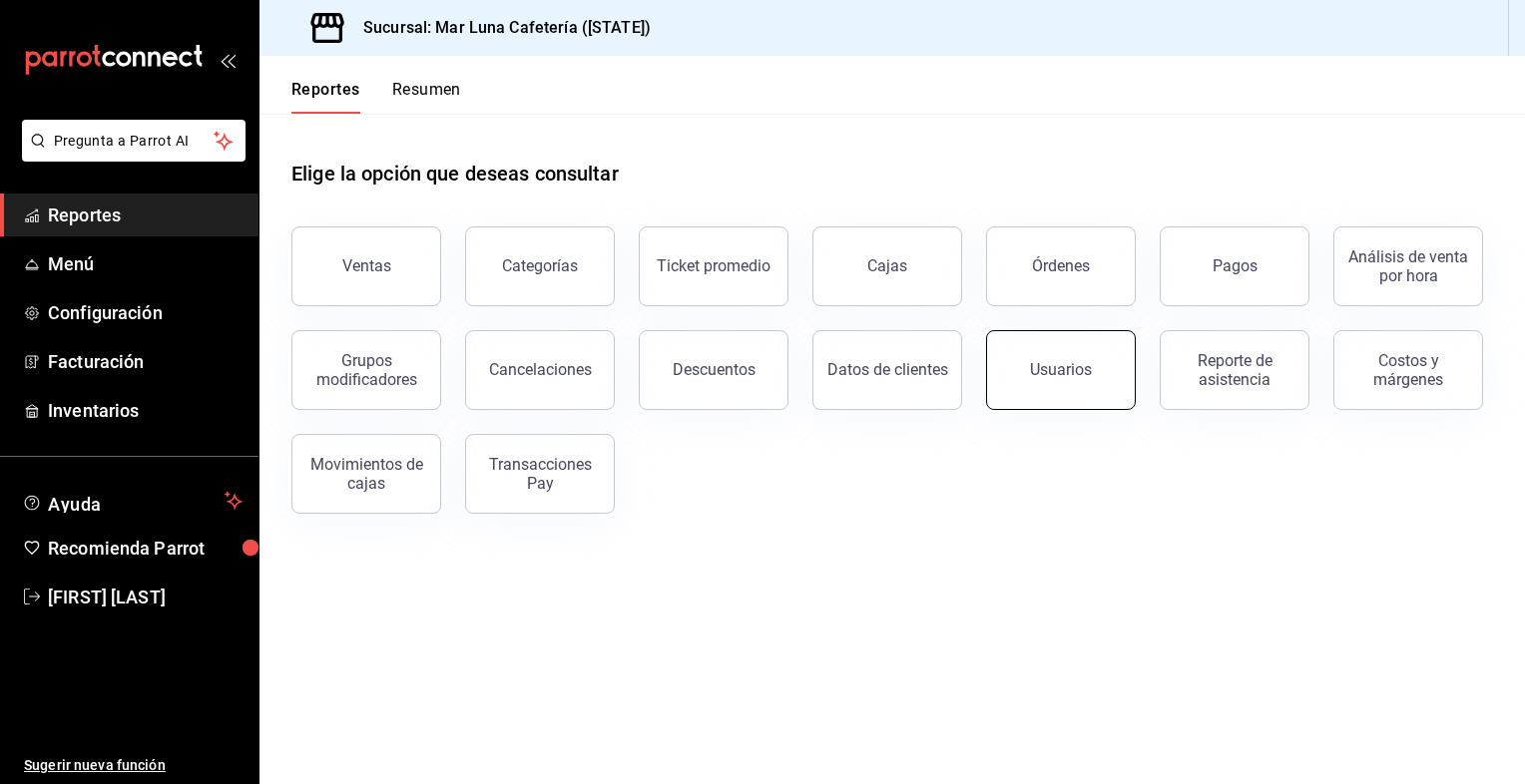 click on "Usuarios" at bounding box center (1061, 370) 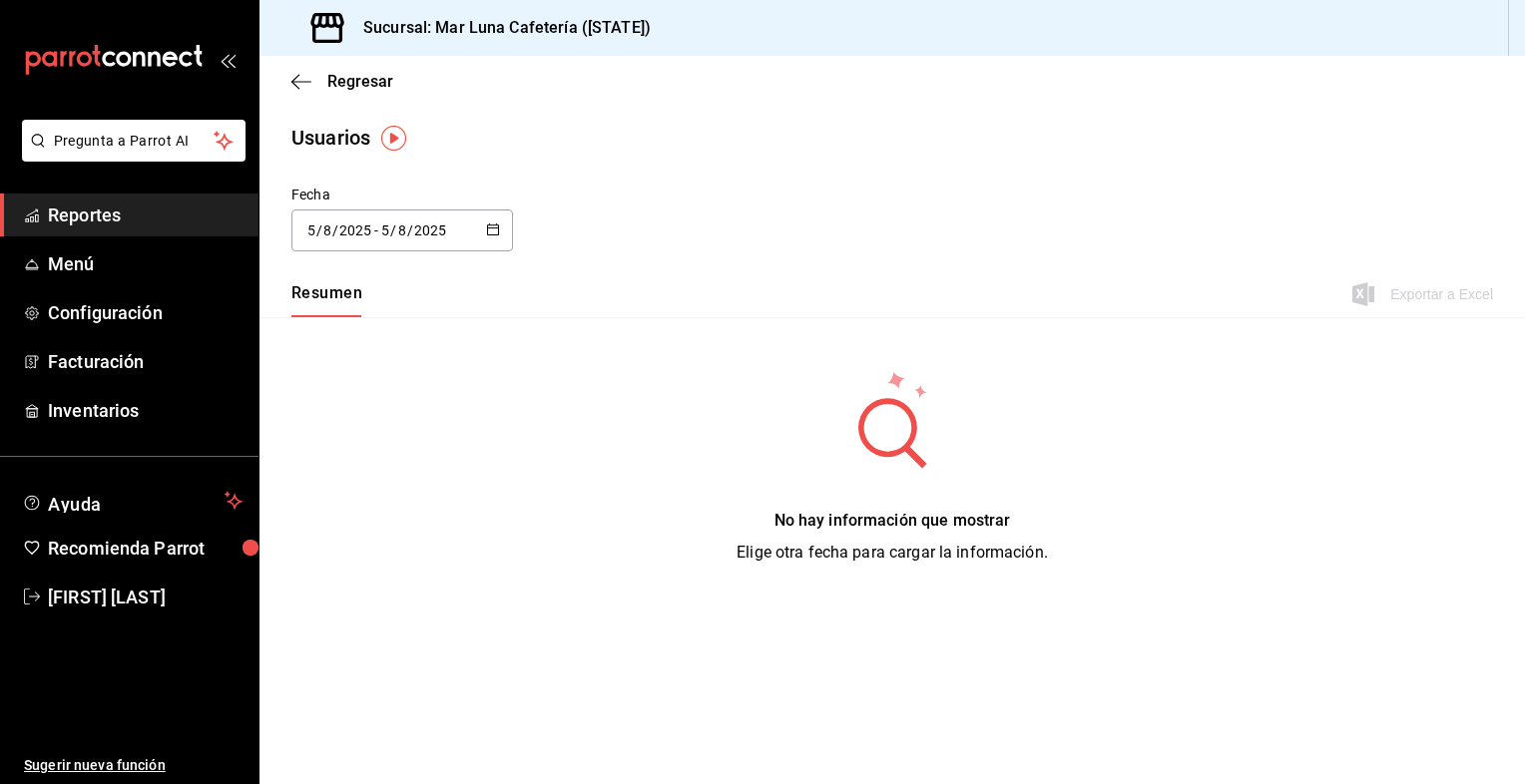 click on "2025-08-05 5 / 8 / 2025 - 2025-08-05 5 / 8 / 2025" at bounding box center (402, 230) 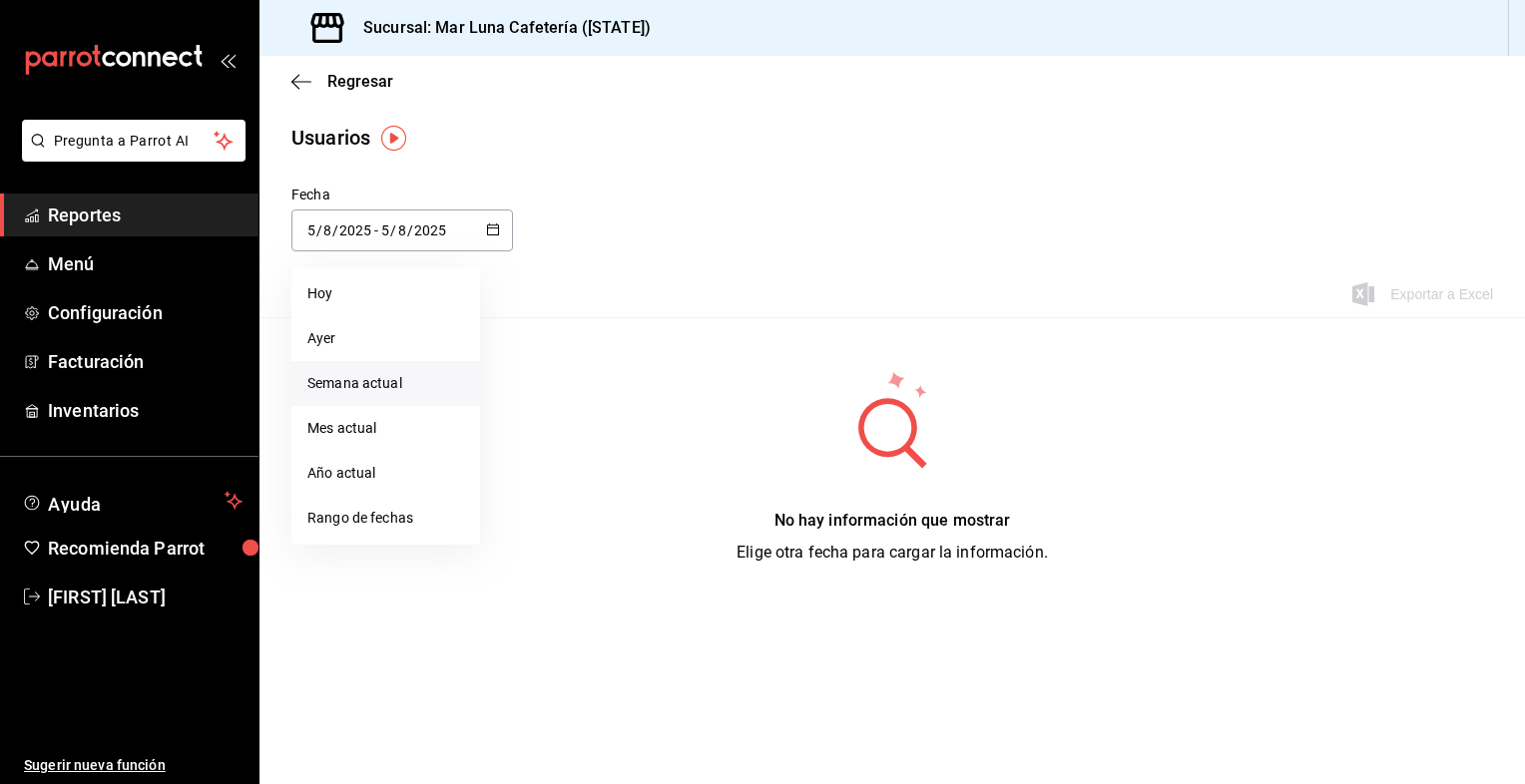 click on "Semana actual" at bounding box center (385, 383) 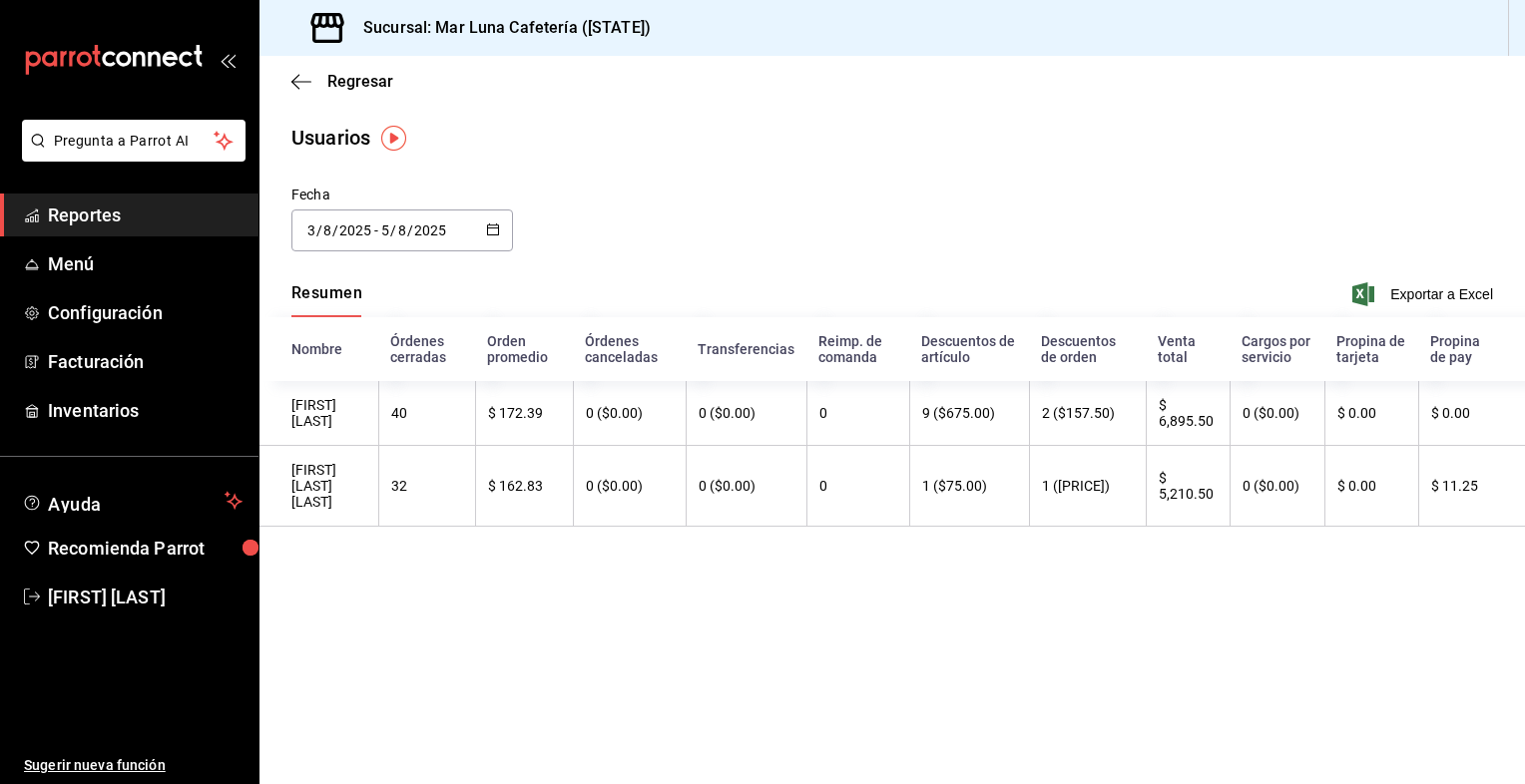 click on "Reportes" at bounding box center [145, 214] 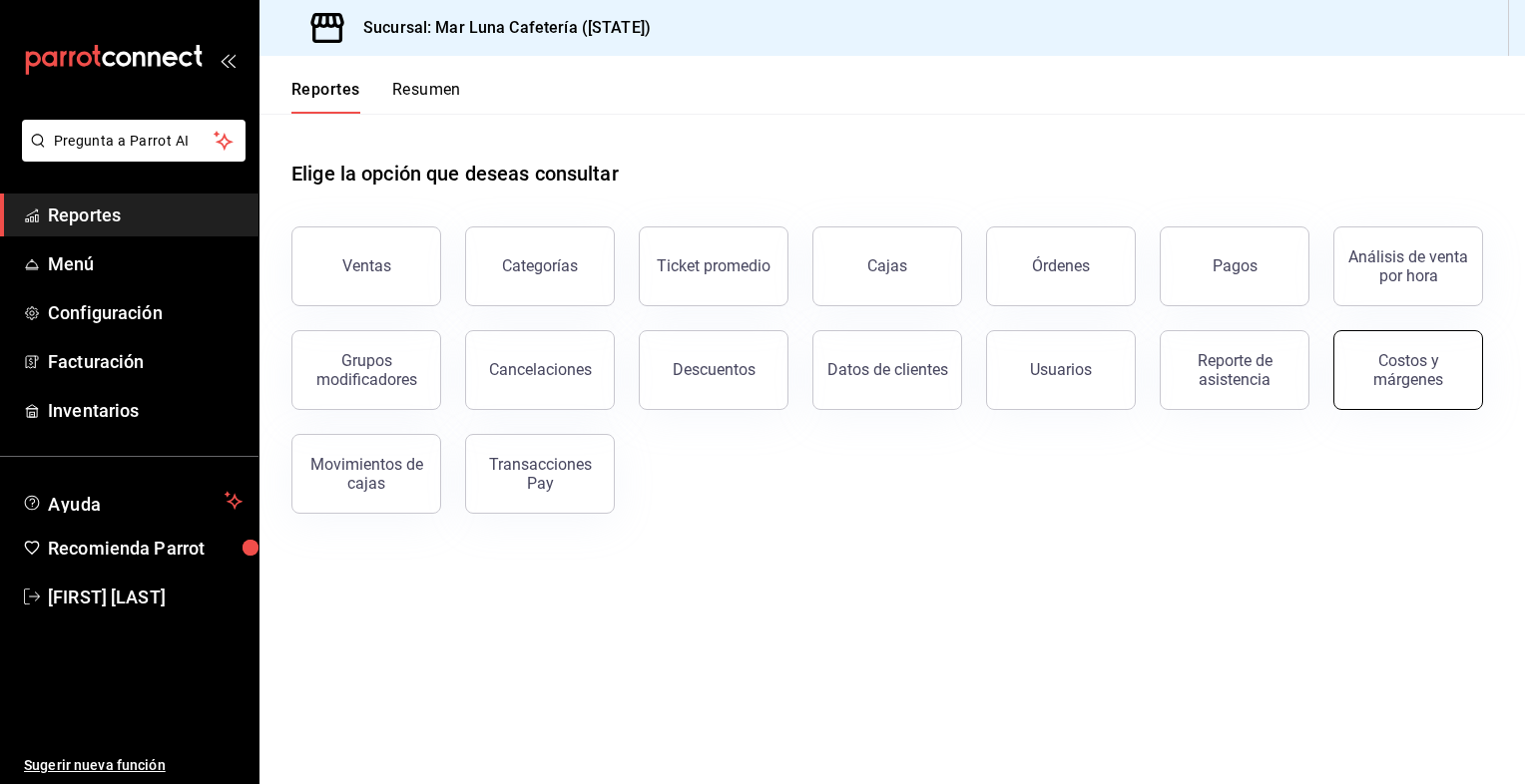 click on "Costos y márgenes" at bounding box center [1408, 370] 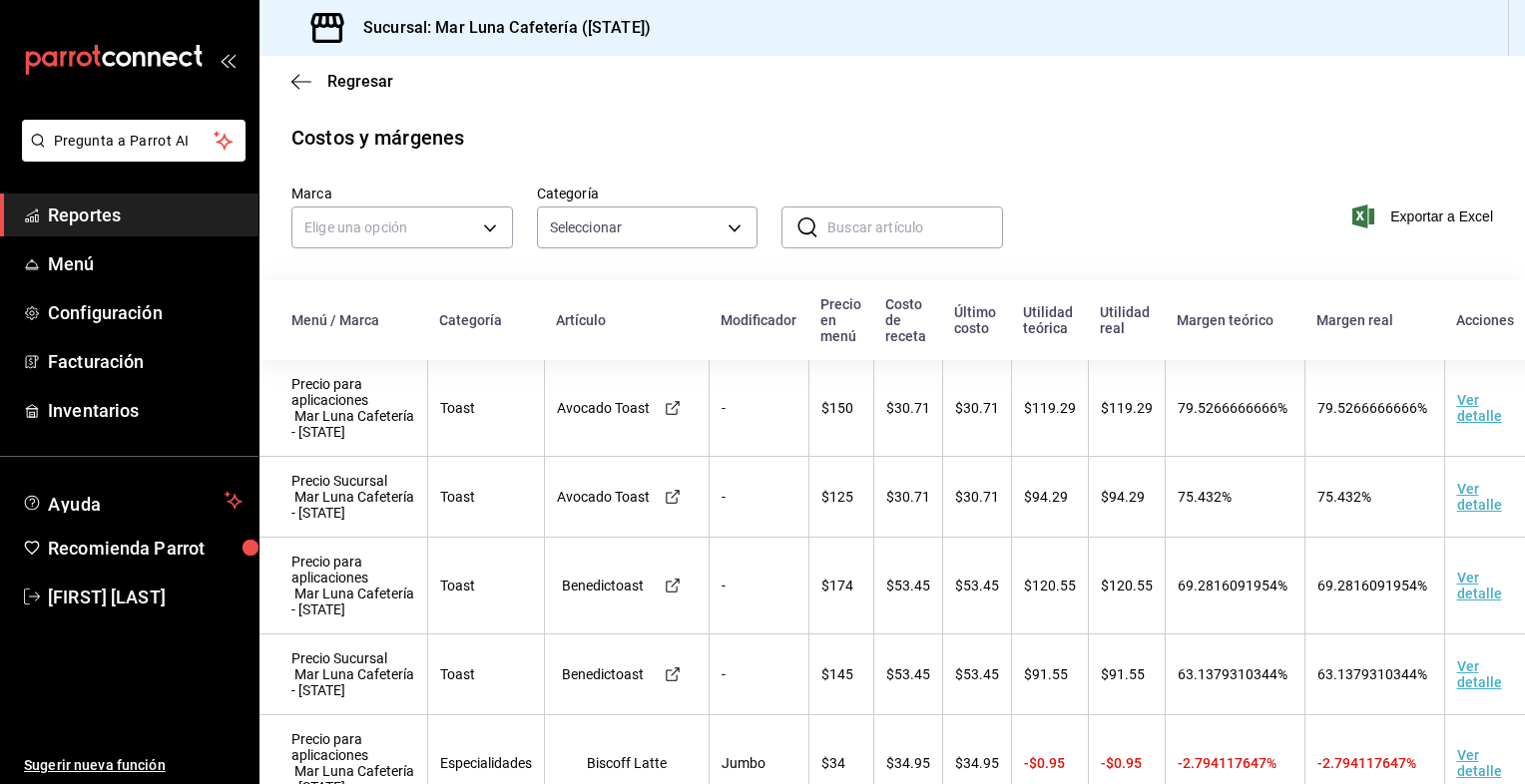 click on "Regresar" at bounding box center (892, 81) 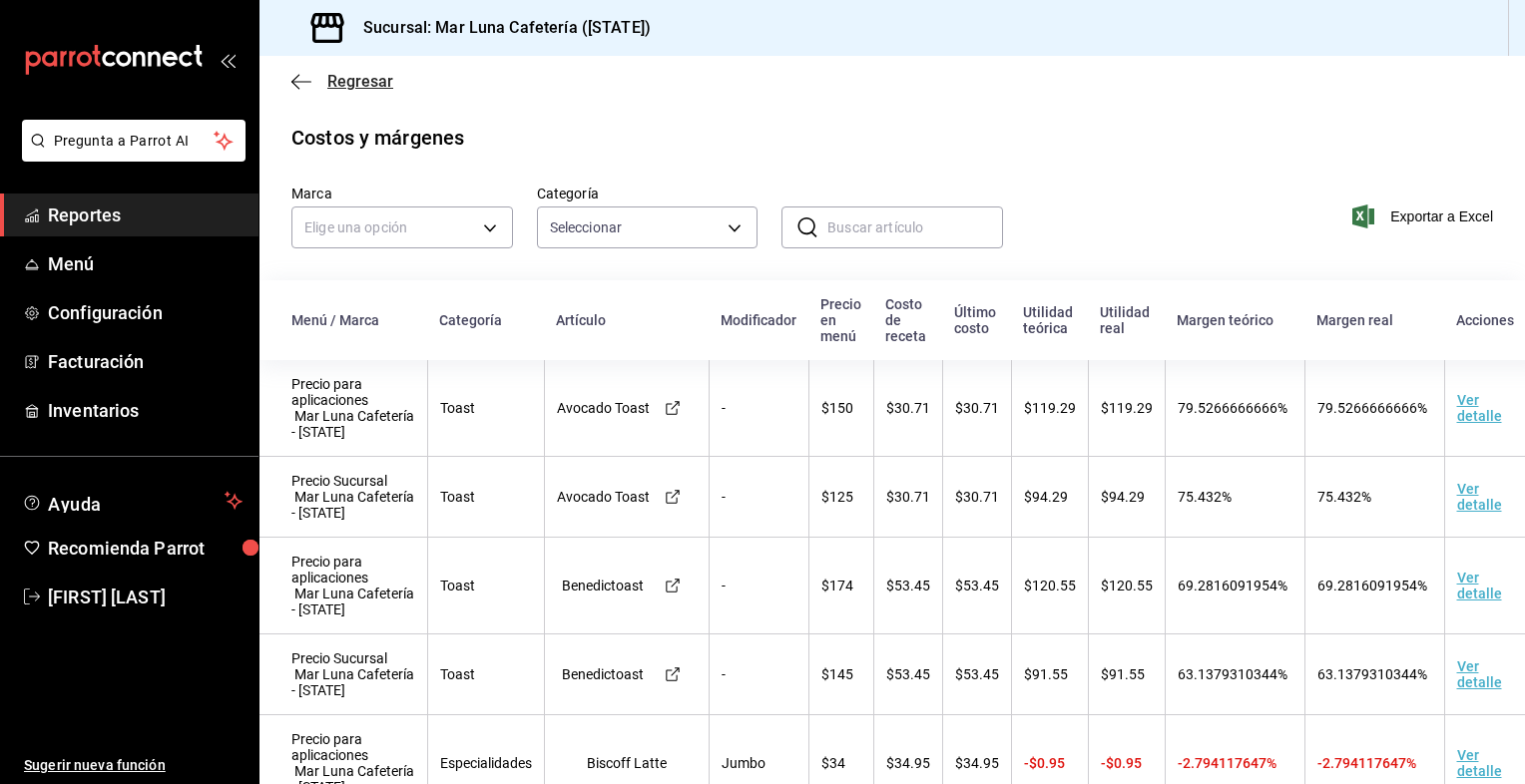 click on "Regresar" at bounding box center [360, 81] 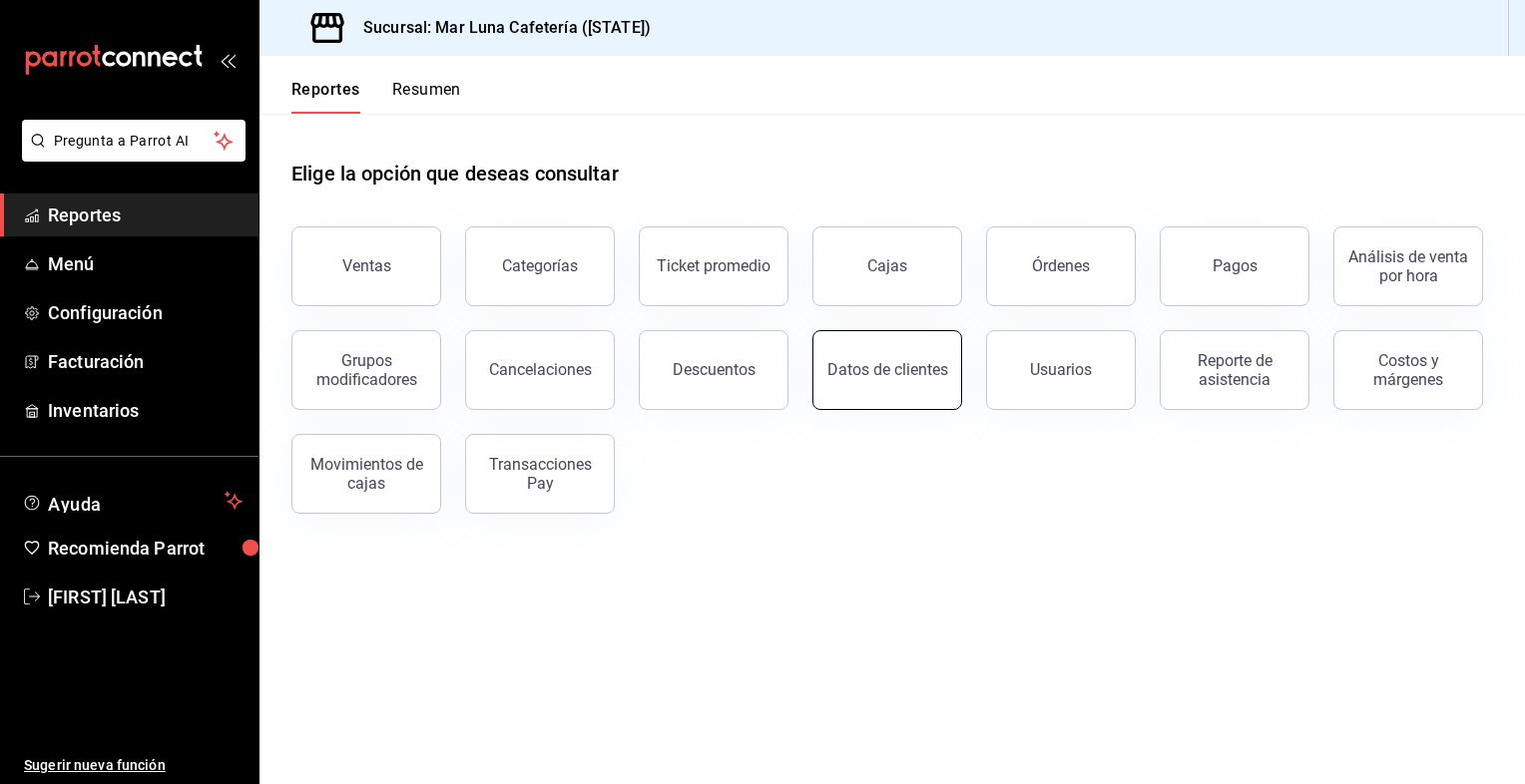 click on "Datos de clientes" at bounding box center (887, 369) 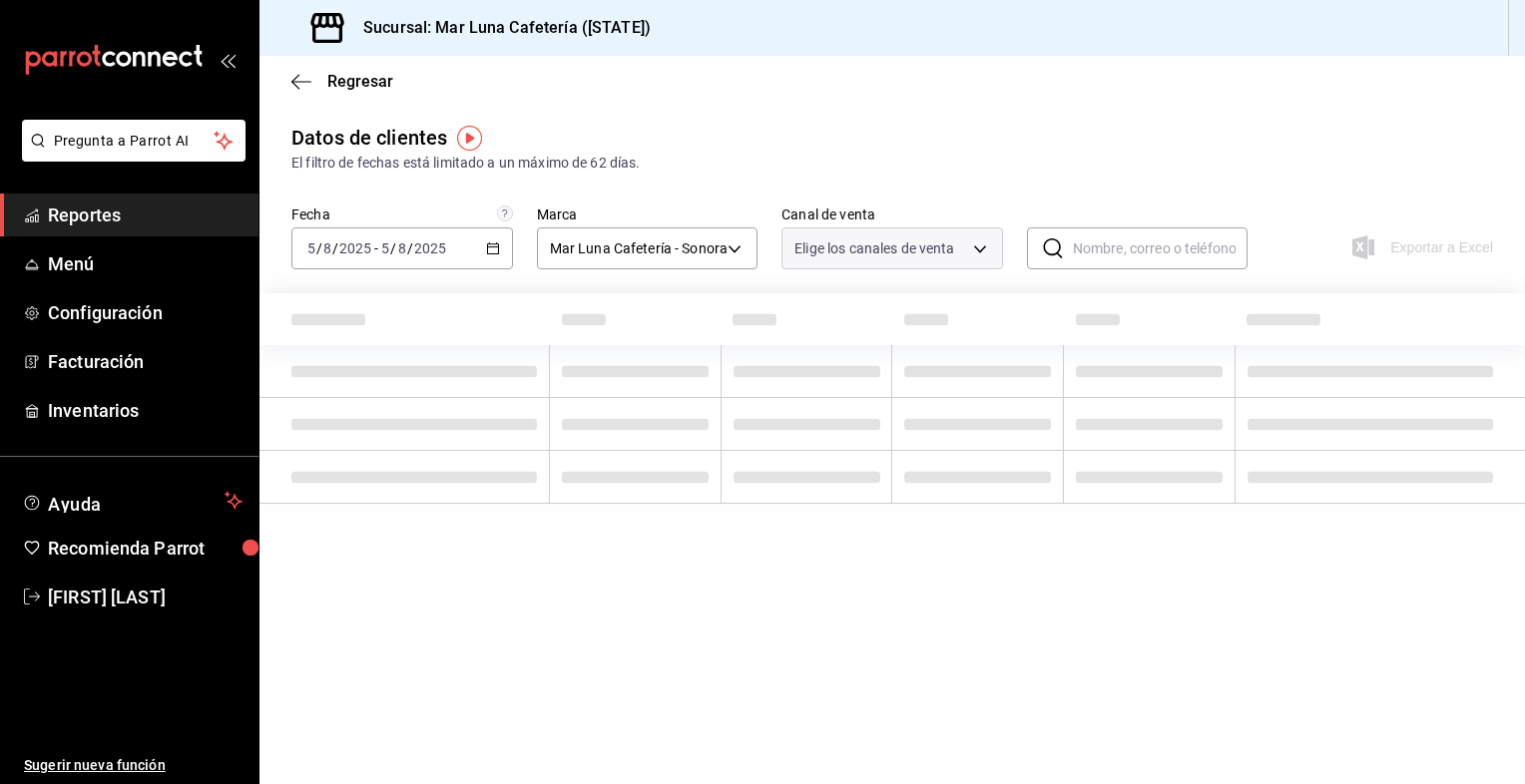 type on "PARROT,DIDI_FOOD,ONLINE" 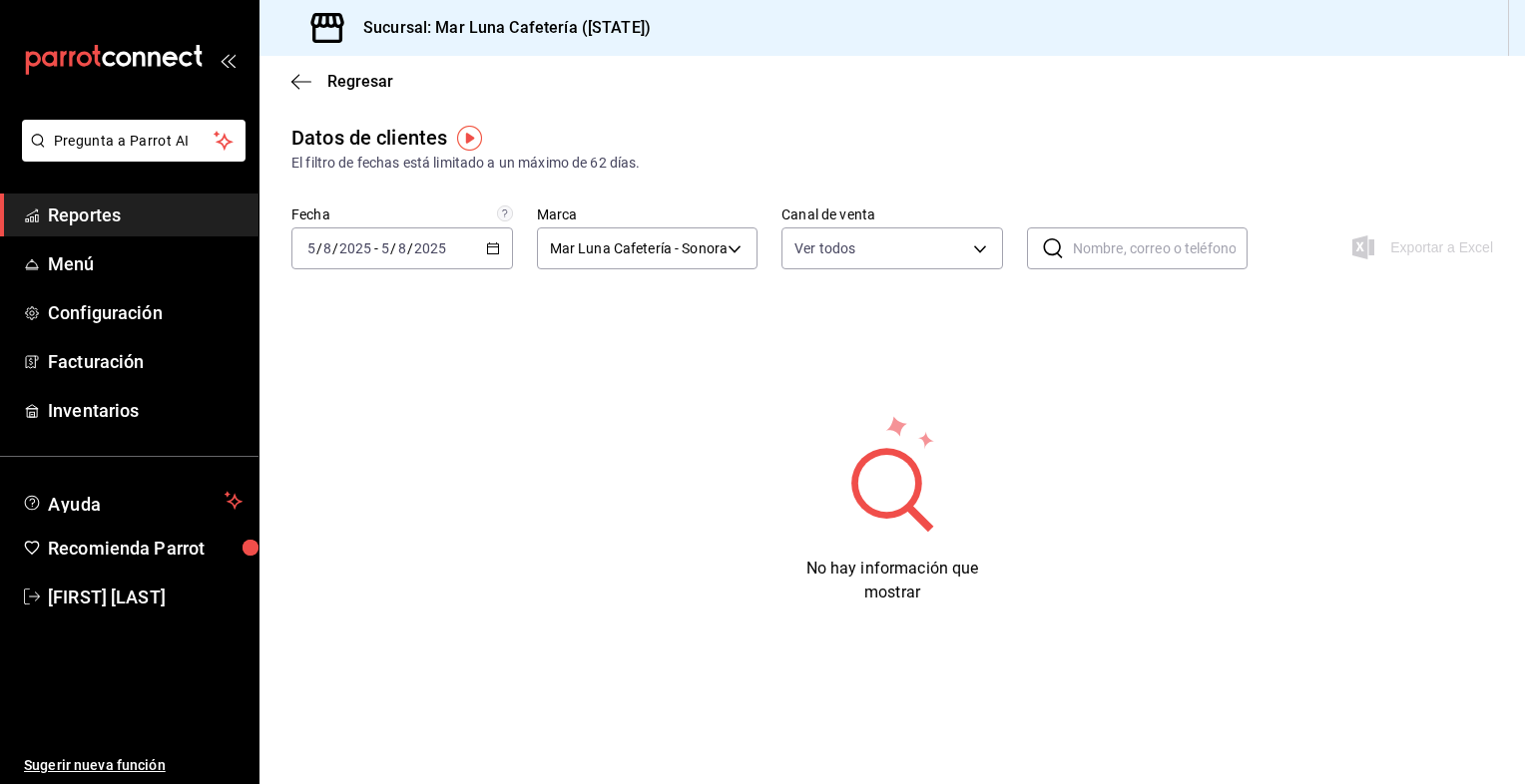 click on "2025-08-05 5 / 8 / 2025" at bounding box center (339, 248) 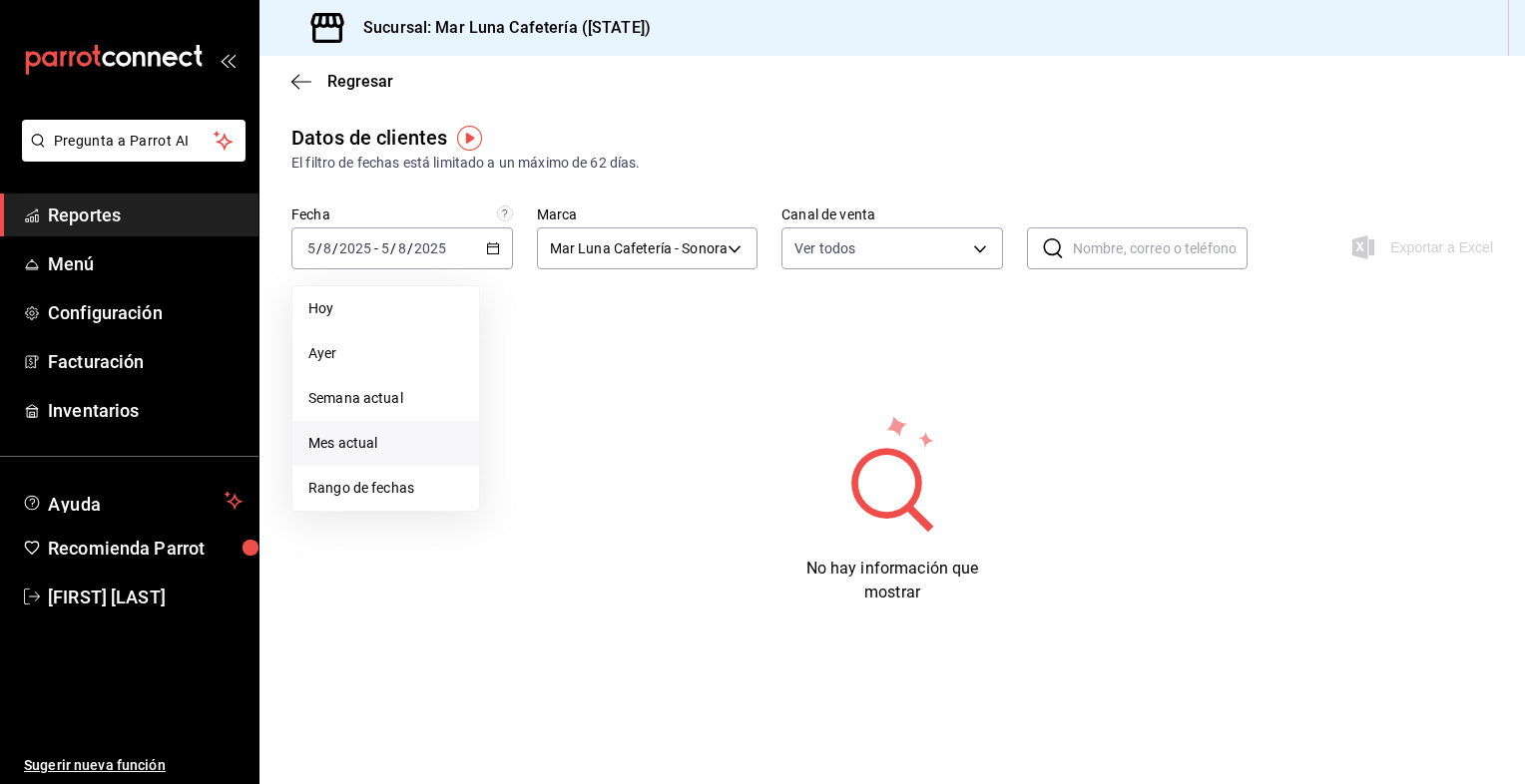 click on "Mes actual" at bounding box center [385, 443] 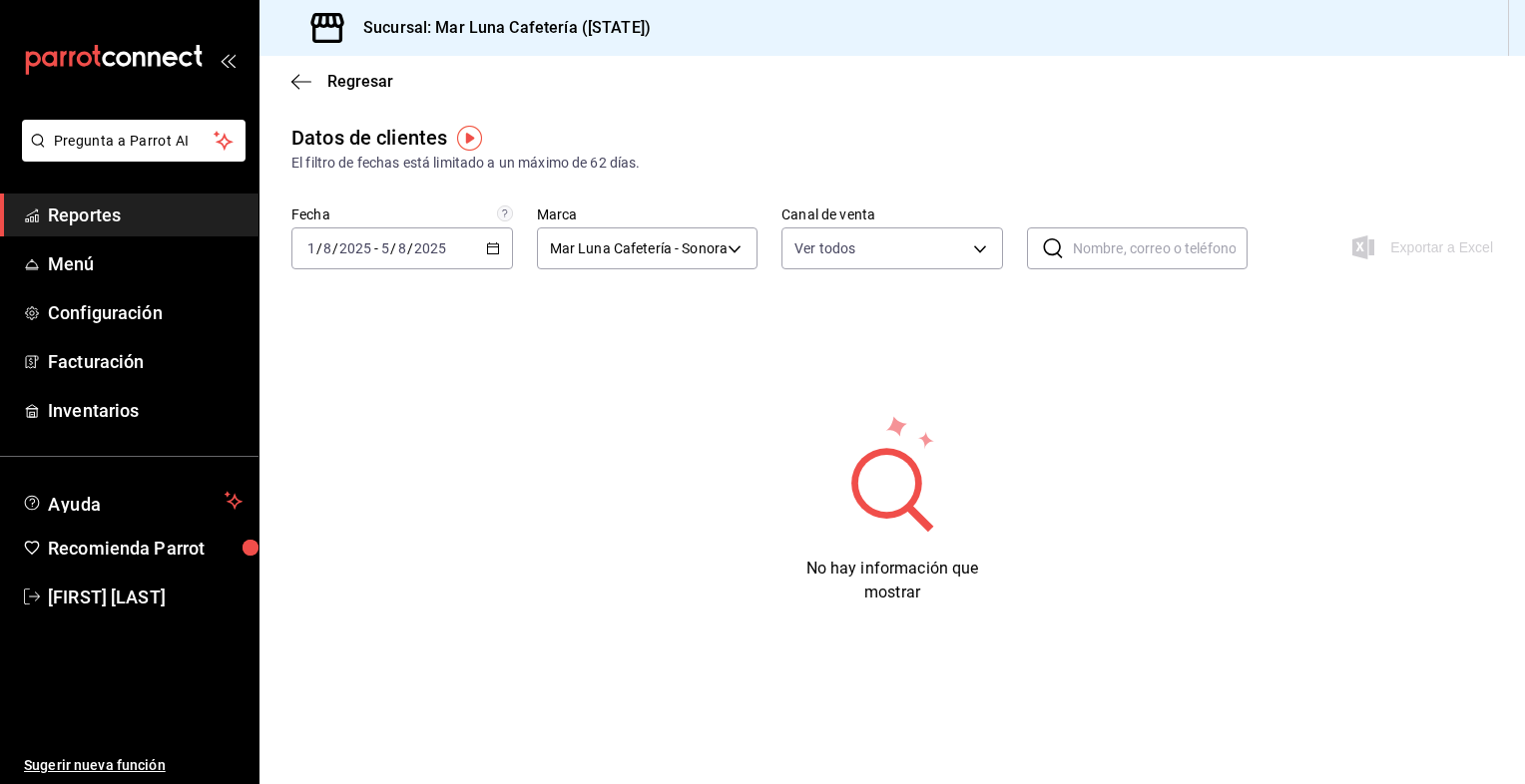 click on "[YEAR]-[MONTH]-[DAY] 1 / 8 / [YEAR] - [YEAR]-08-[DAY] 5 / 8 / [YEAR]" at bounding box center [402, 248] 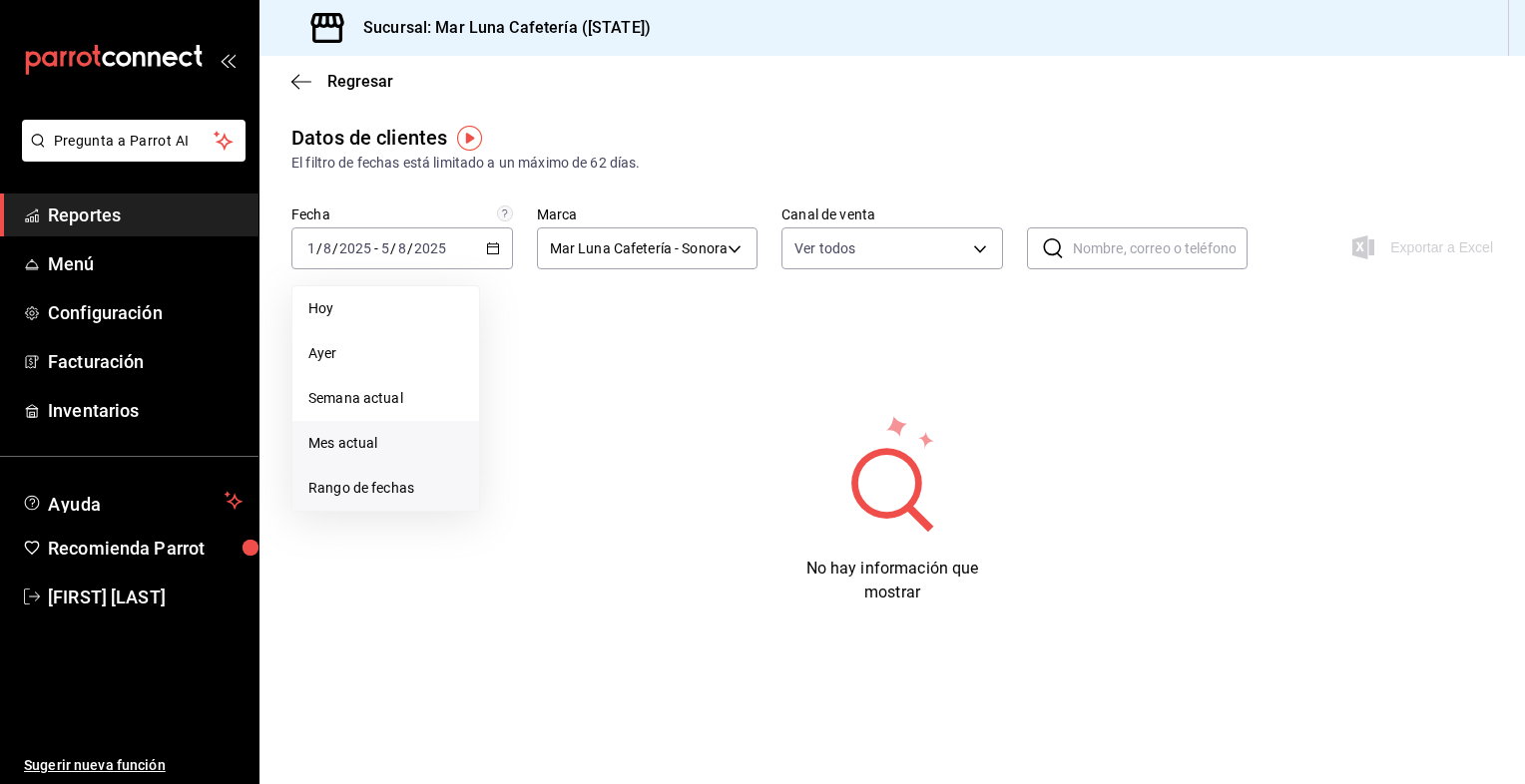 click on "Rango de fechas" at bounding box center [385, 488] 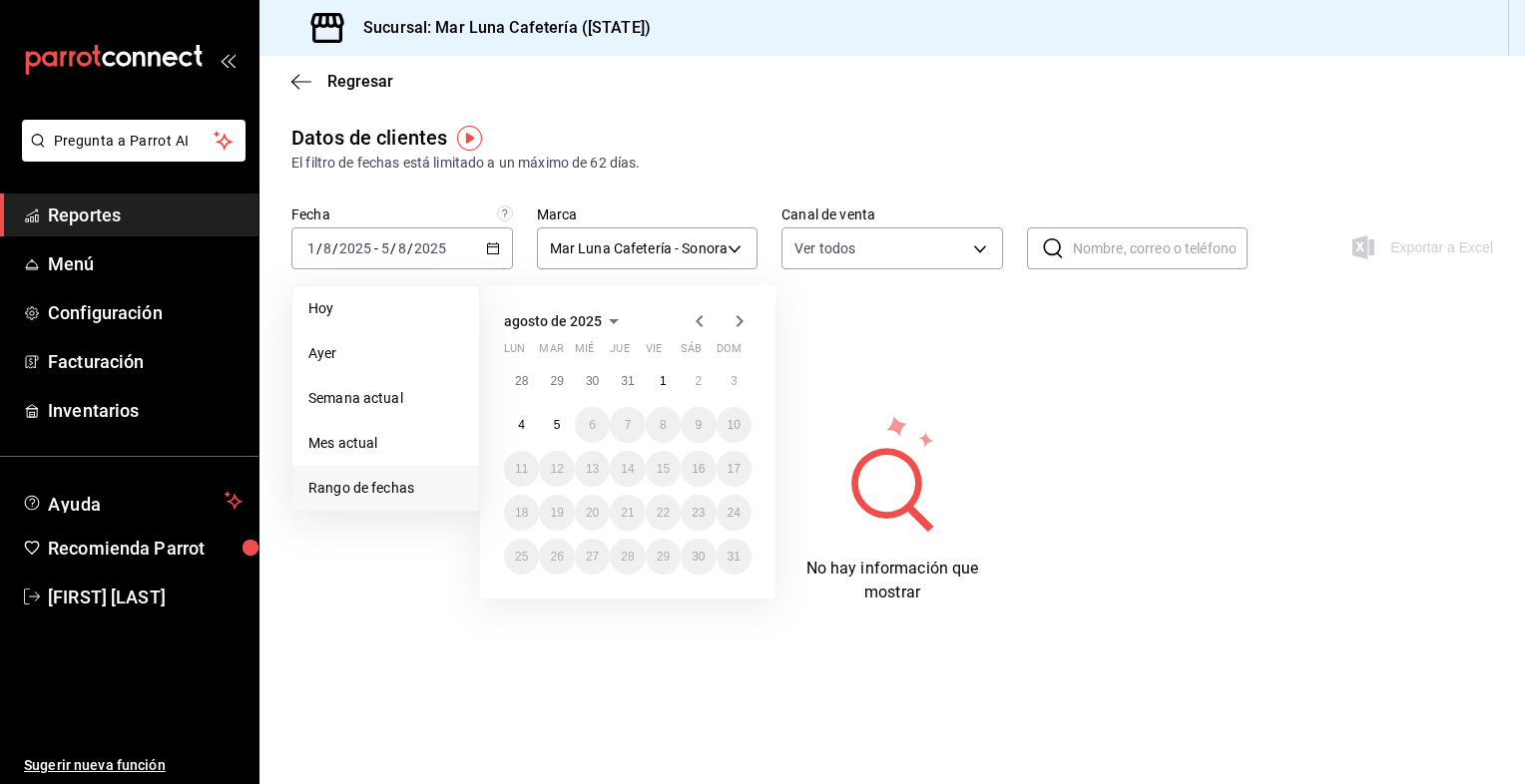 click 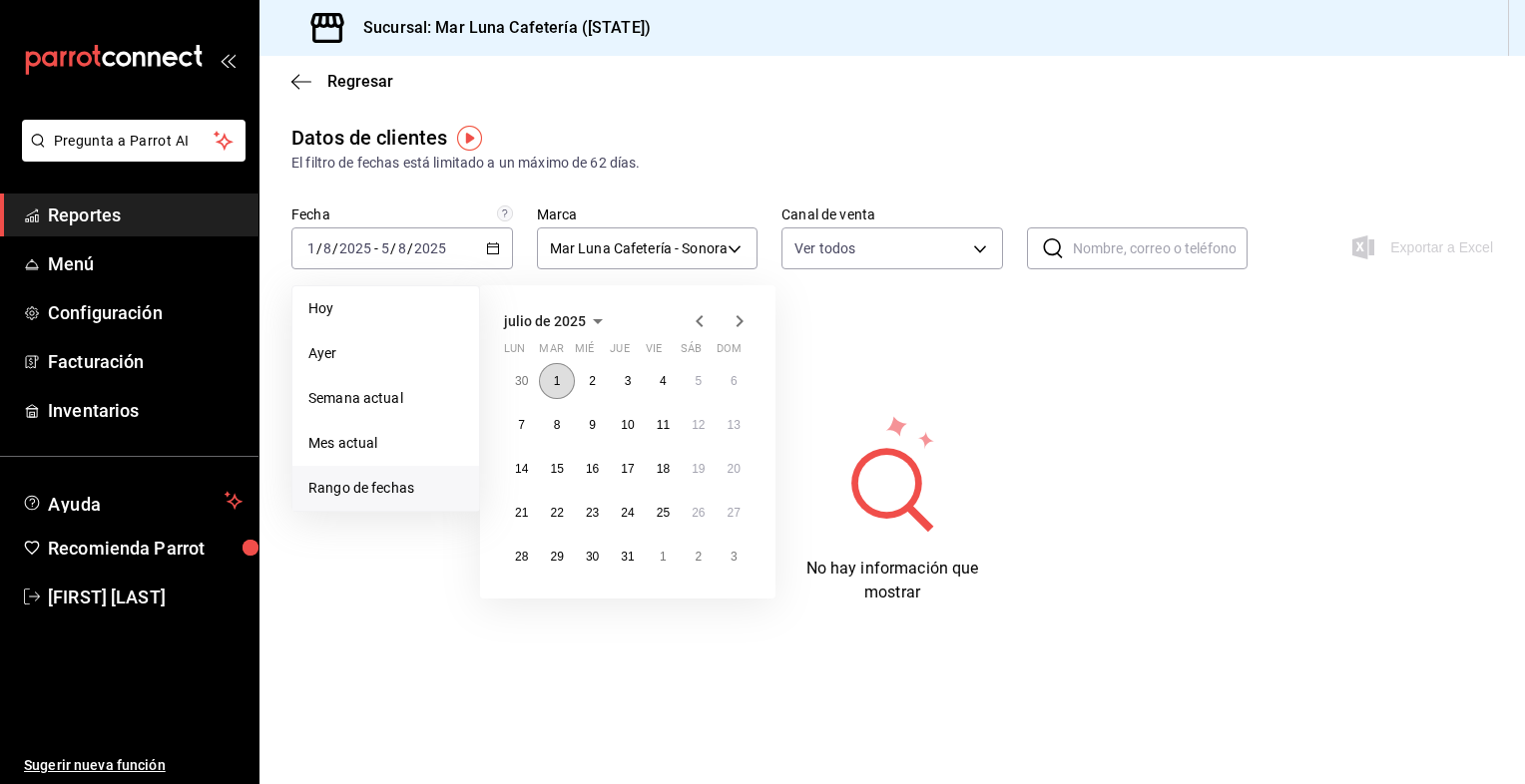 click on "1" at bounding box center (557, 381) 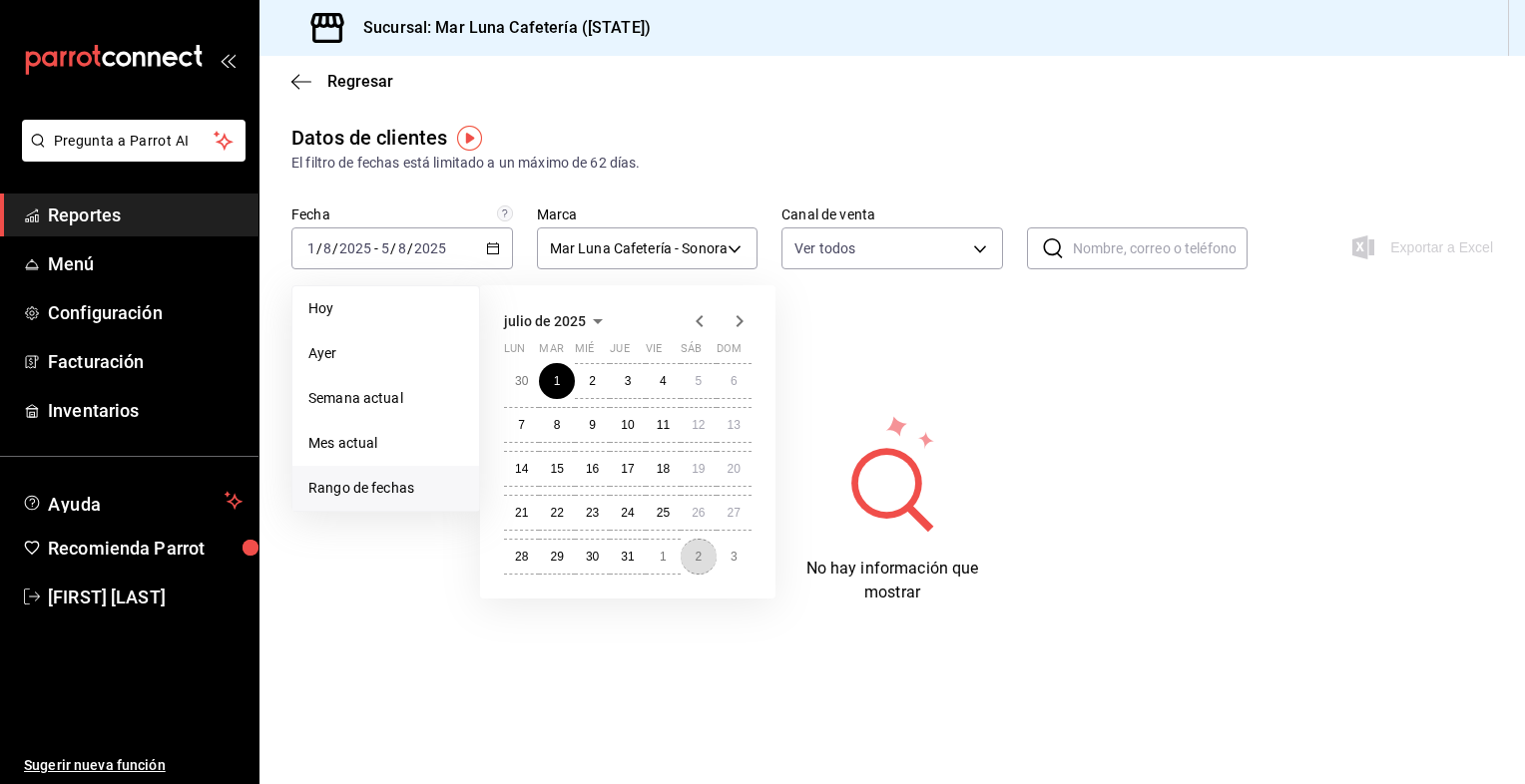 click on "2" at bounding box center [698, 557] 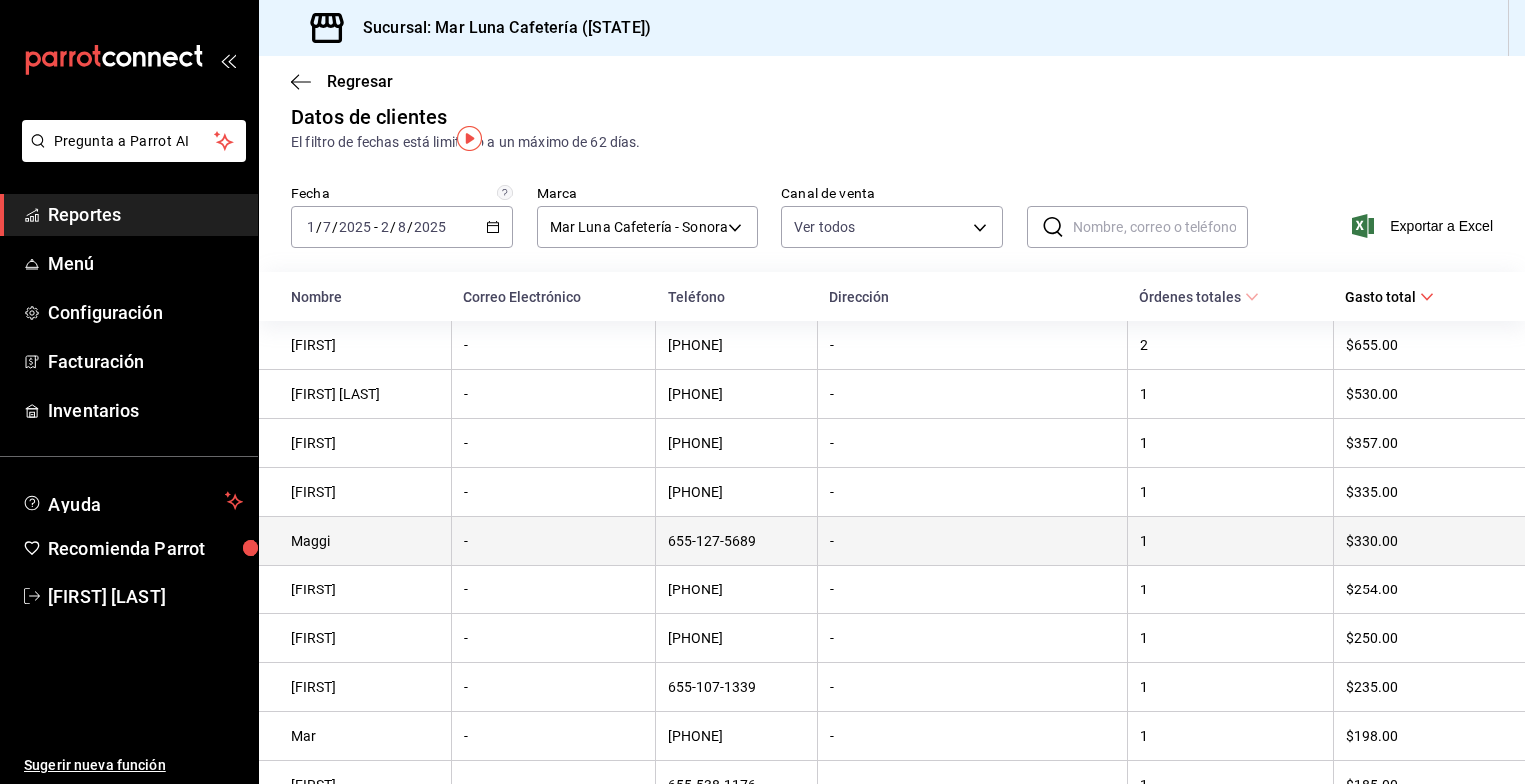 scroll, scrollTop: 0, scrollLeft: 0, axis: both 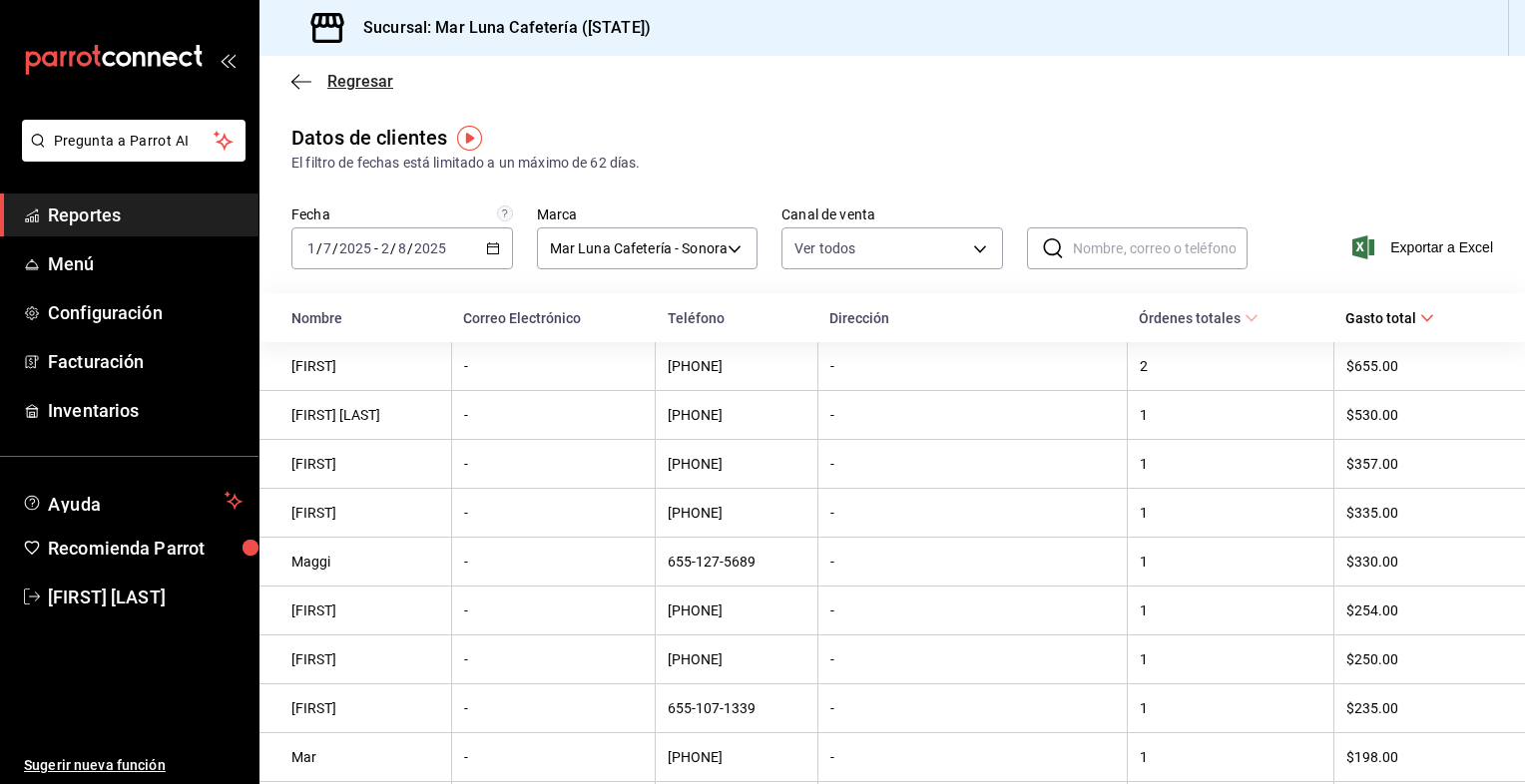 click on "Regresar" at bounding box center [342, 81] 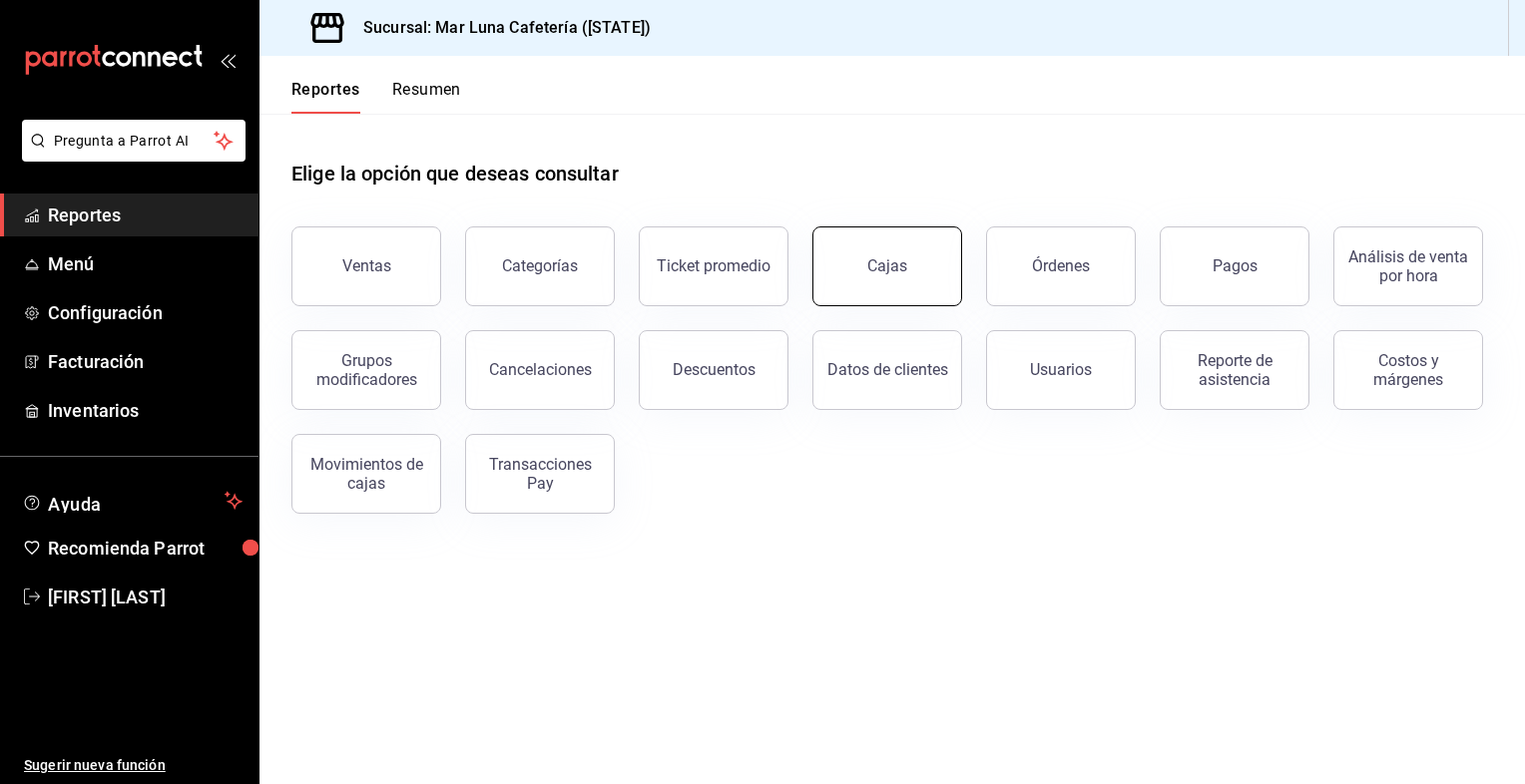 click on "Cajas" at bounding box center [887, 266] 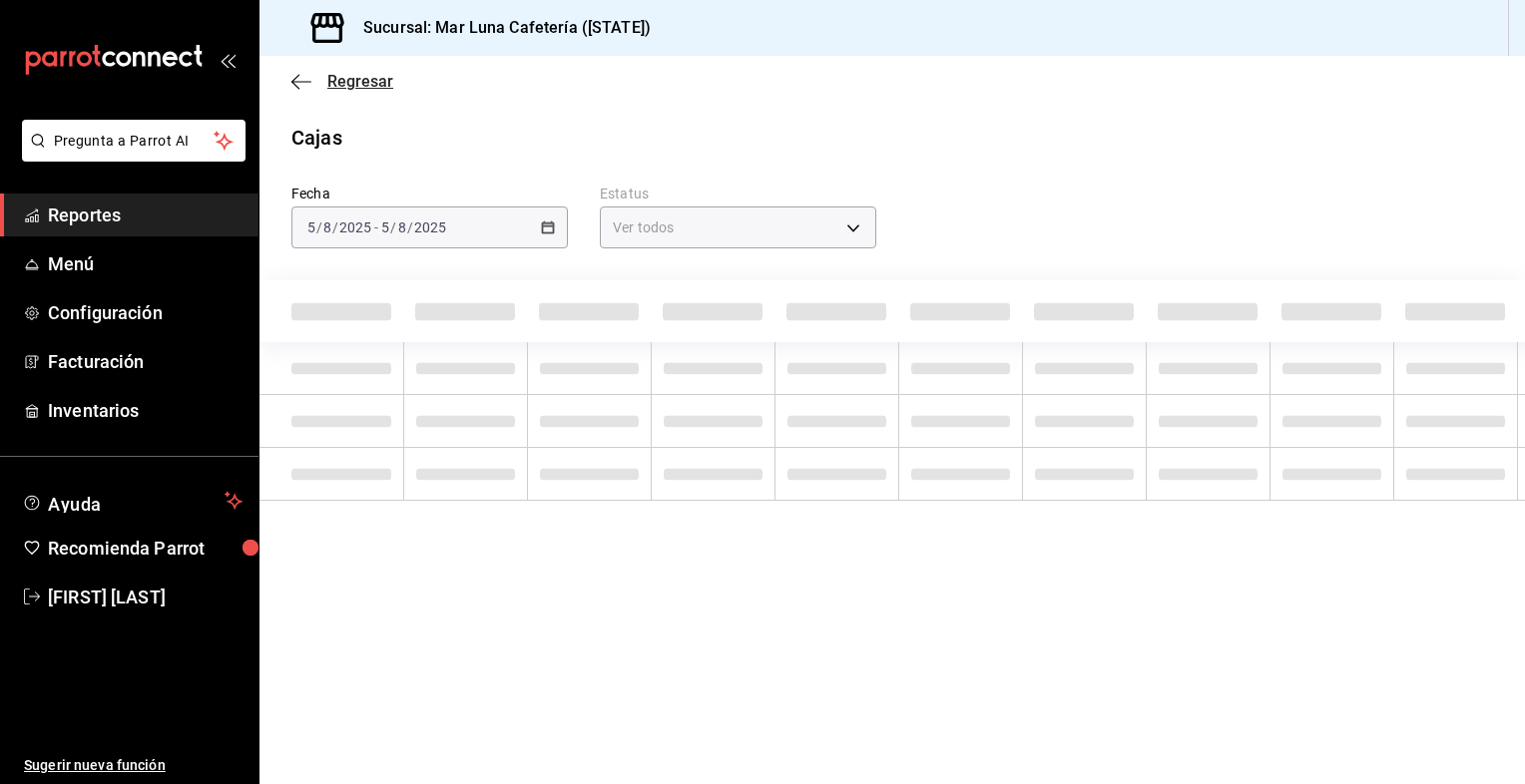 click on "Regresar" at bounding box center [360, 81] 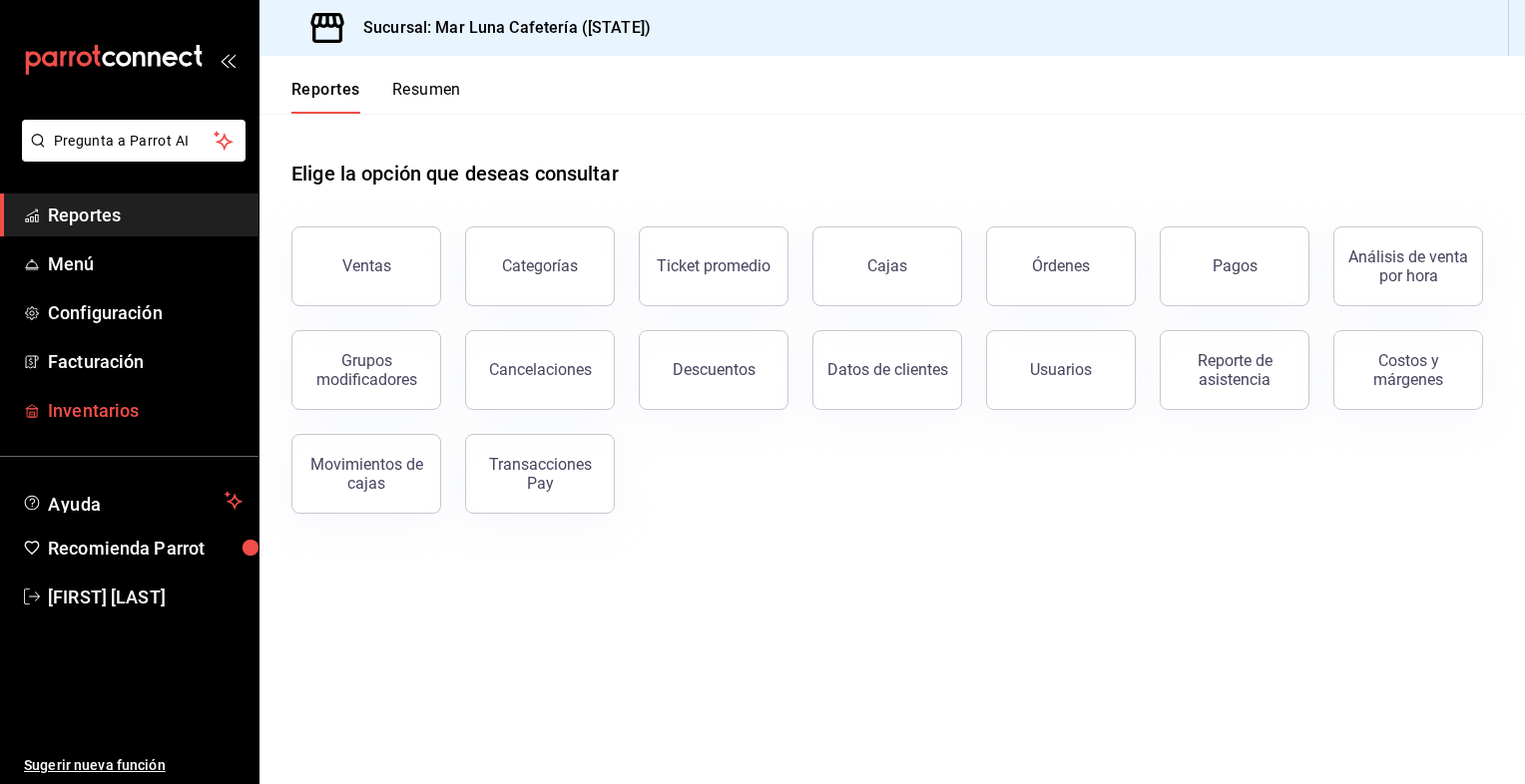 click on "Inventarios" at bounding box center [145, 410] 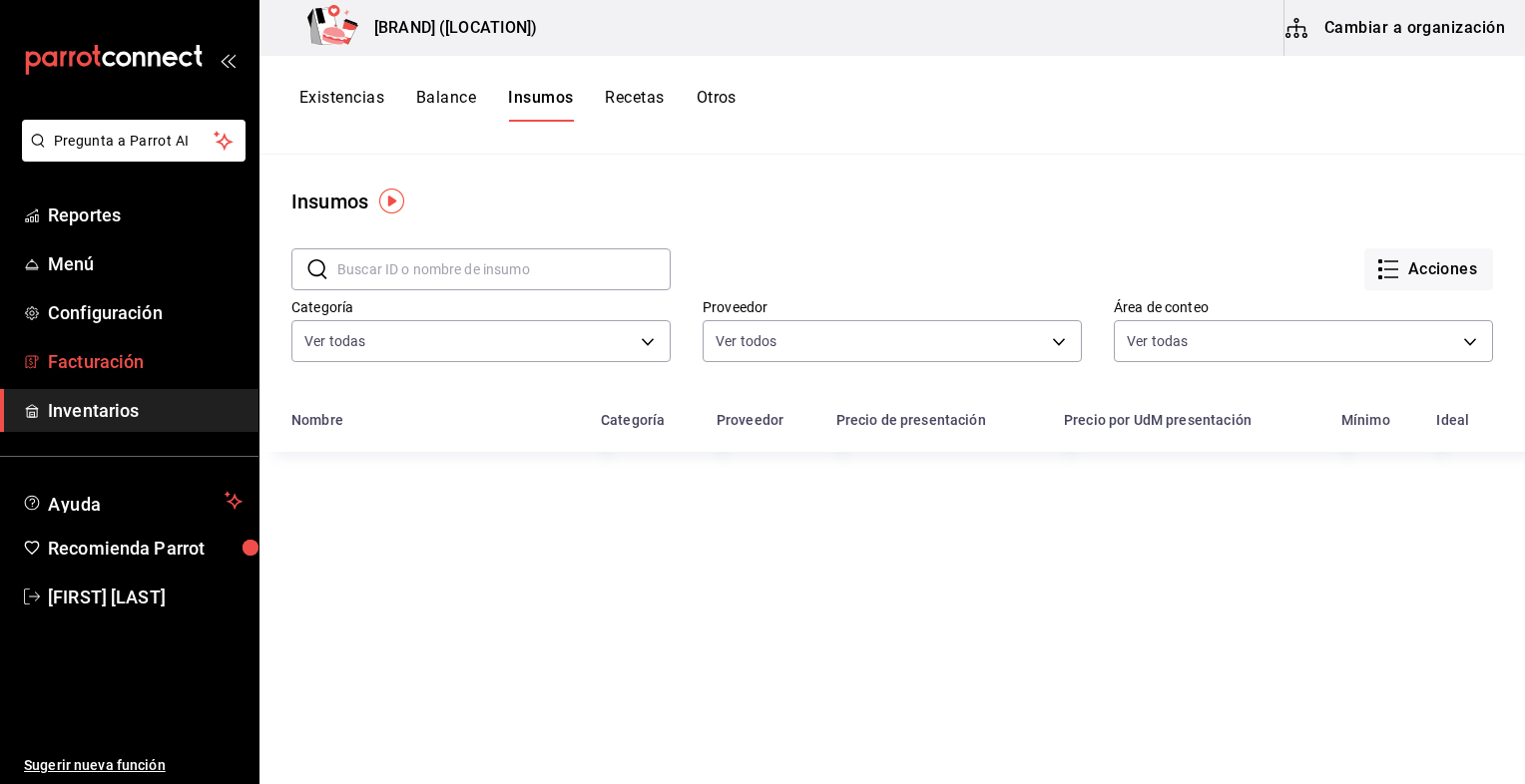click on "Facturación" at bounding box center [145, 361] 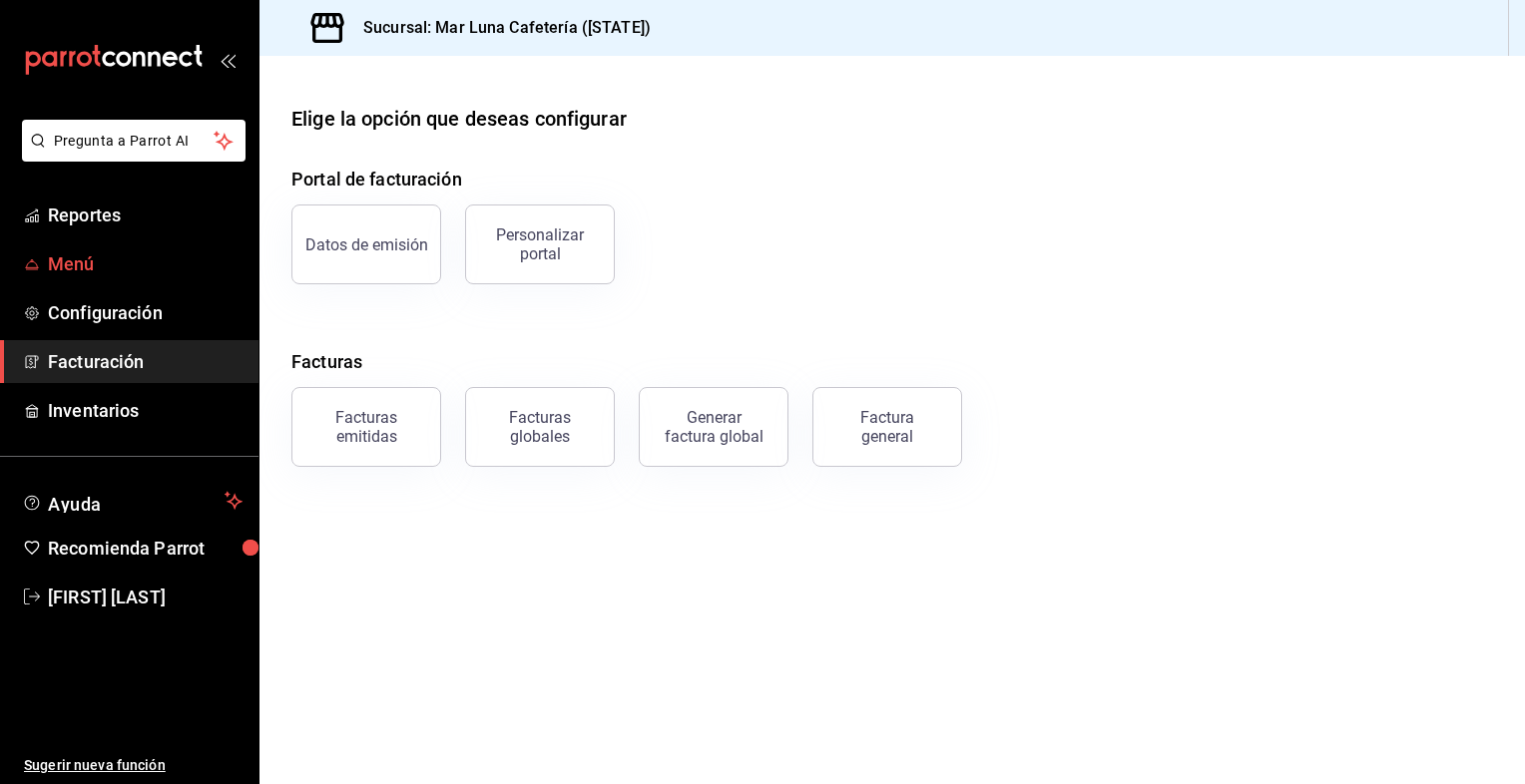 click on "Menú" at bounding box center (129, 263) 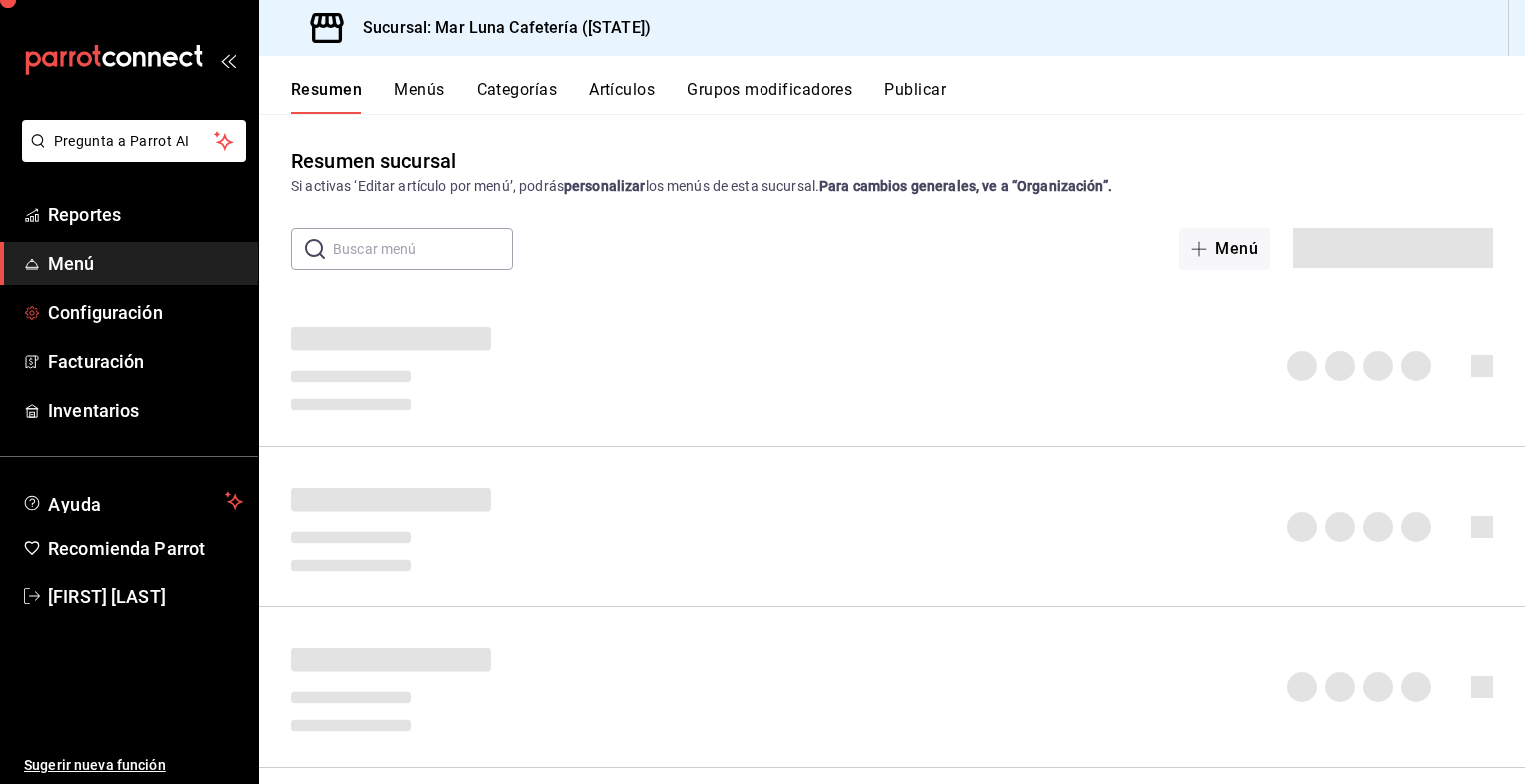 drag, startPoint x: 224, startPoint y: 281, endPoint x: 228, endPoint y: 311, distance: 30.265492 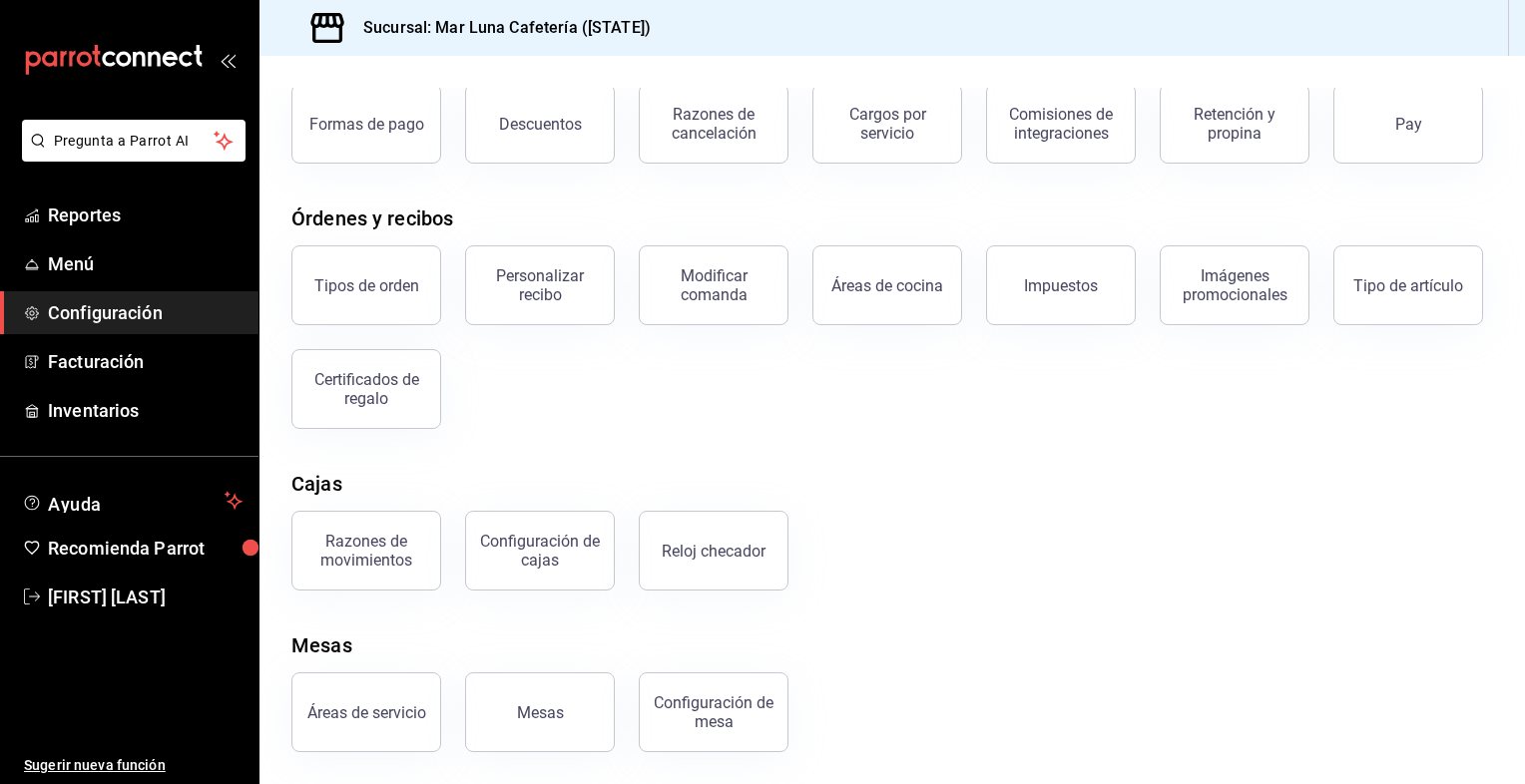 scroll, scrollTop: 227, scrollLeft: 0, axis: vertical 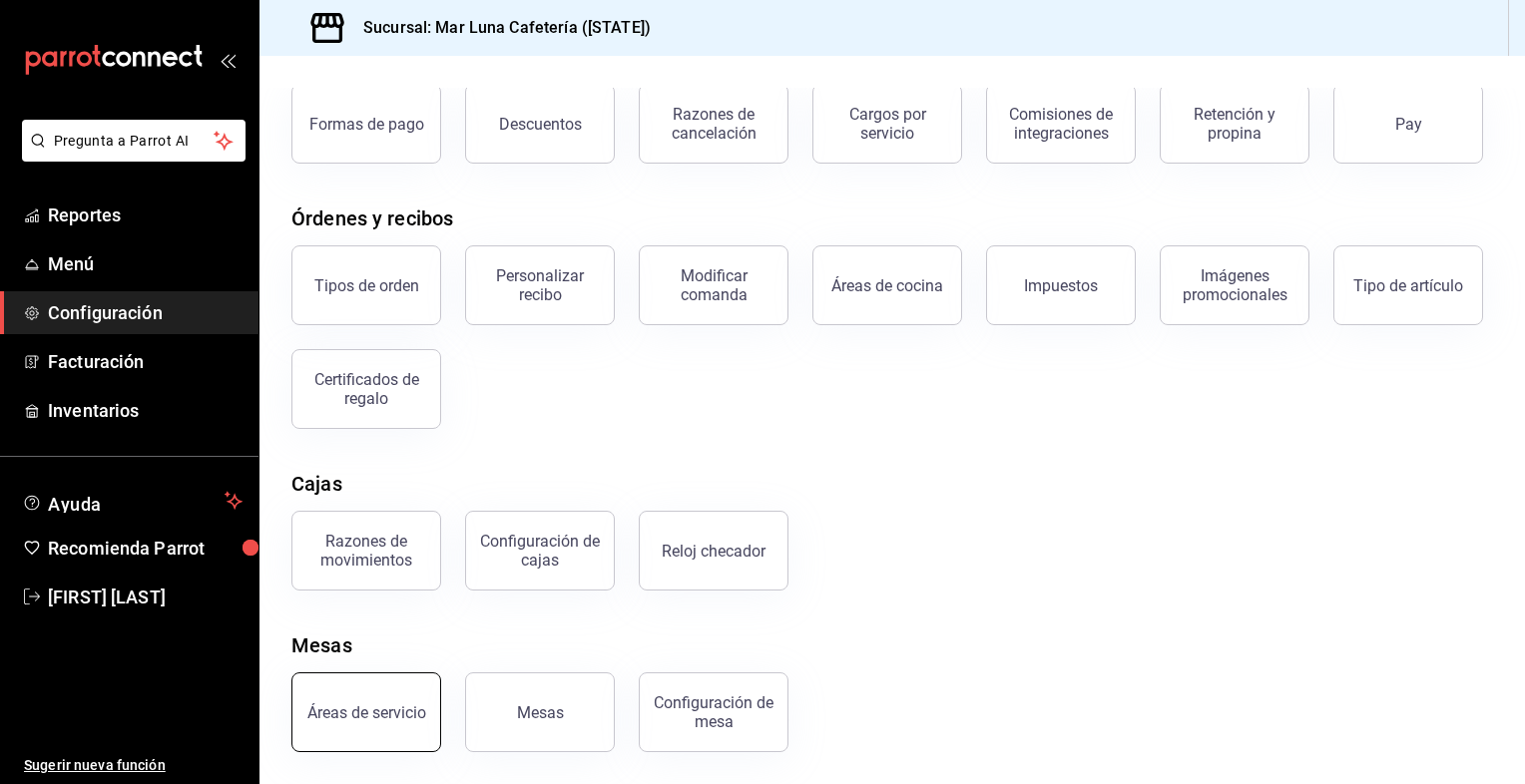click on "Áreas de servicio" at bounding box center (366, 712) 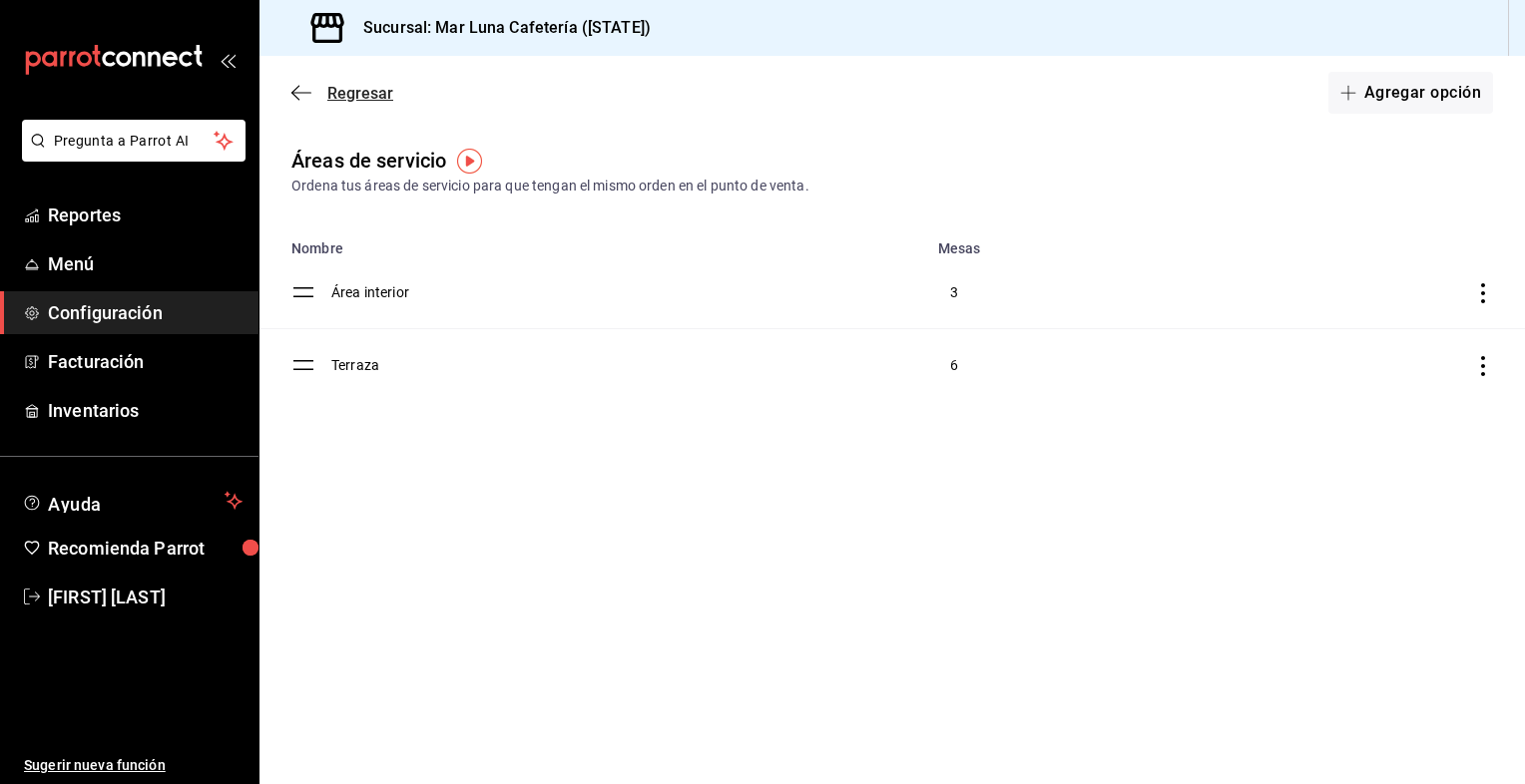 click 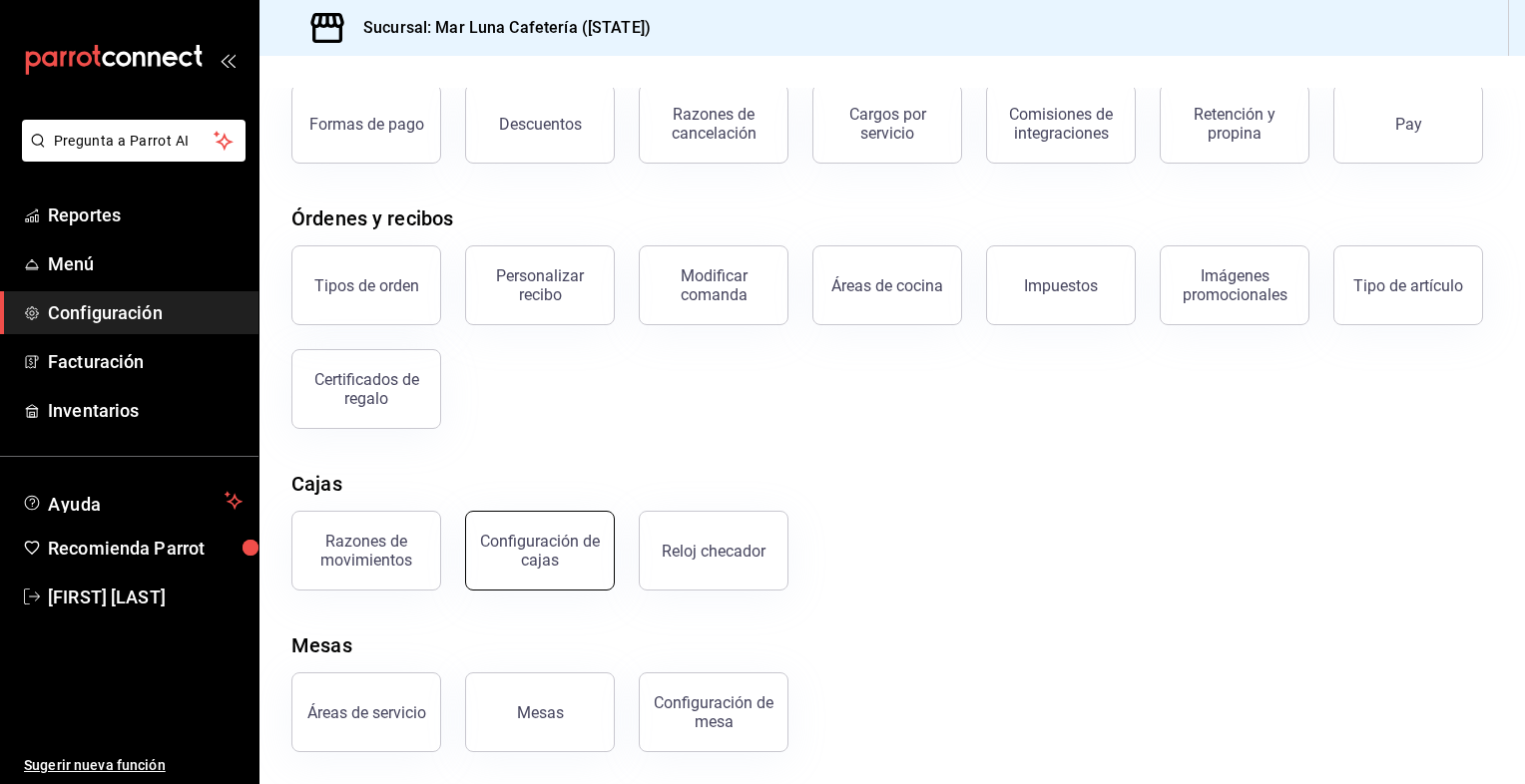 scroll, scrollTop: 227, scrollLeft: 0, axis: vertical 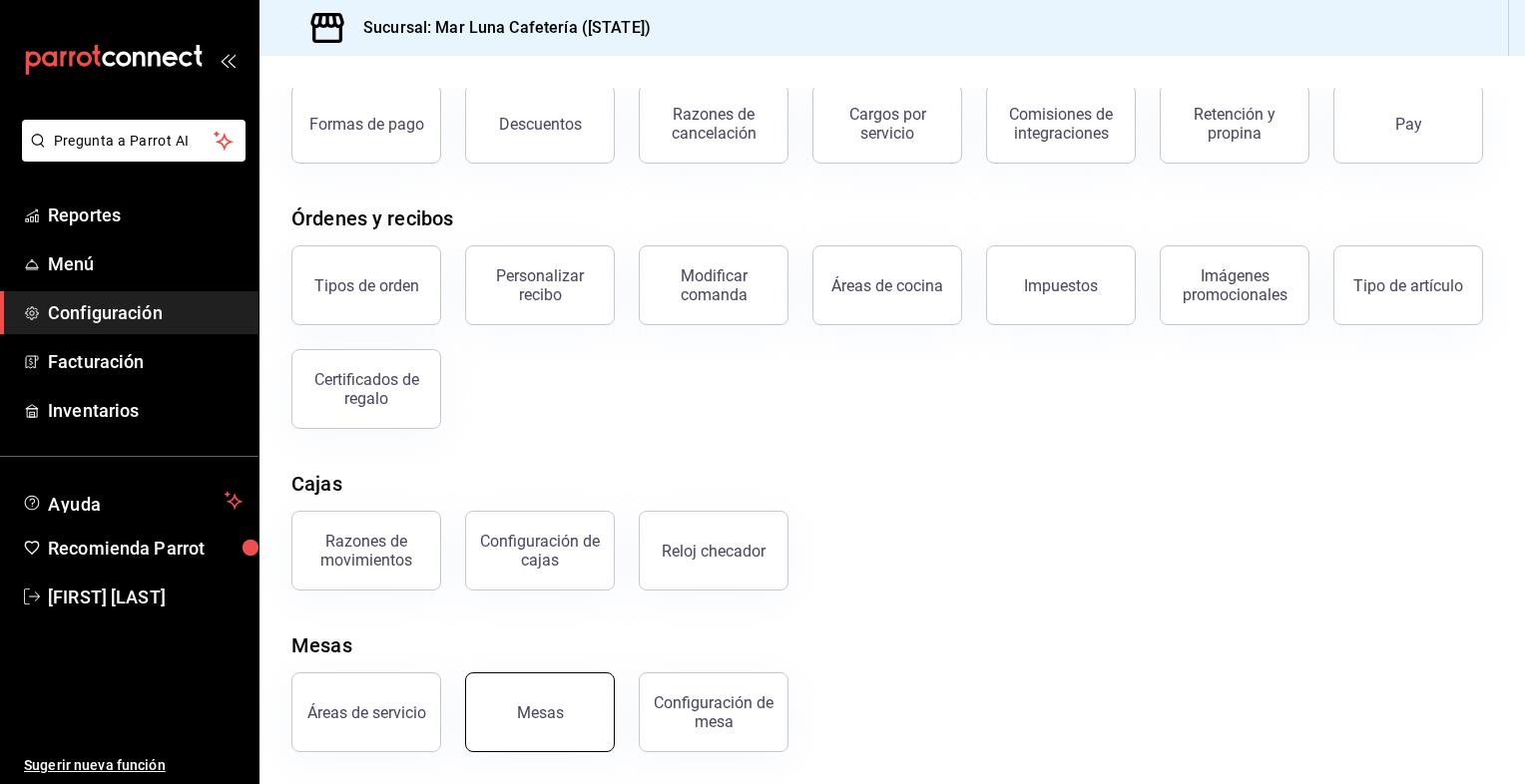 click on "Mesas" at bounding box center (540, 712) 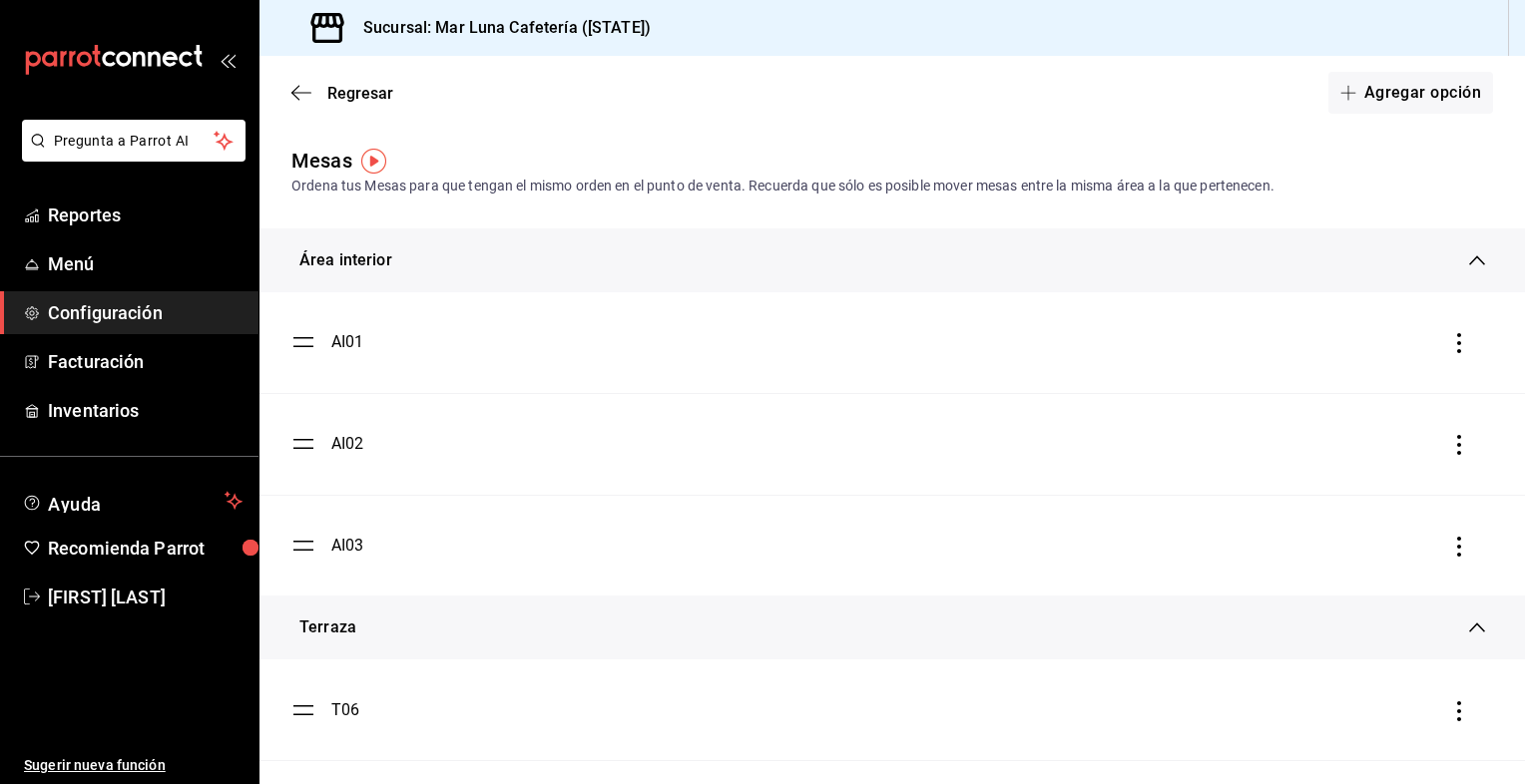 click on "AI01" at bounding box center (892, 342) 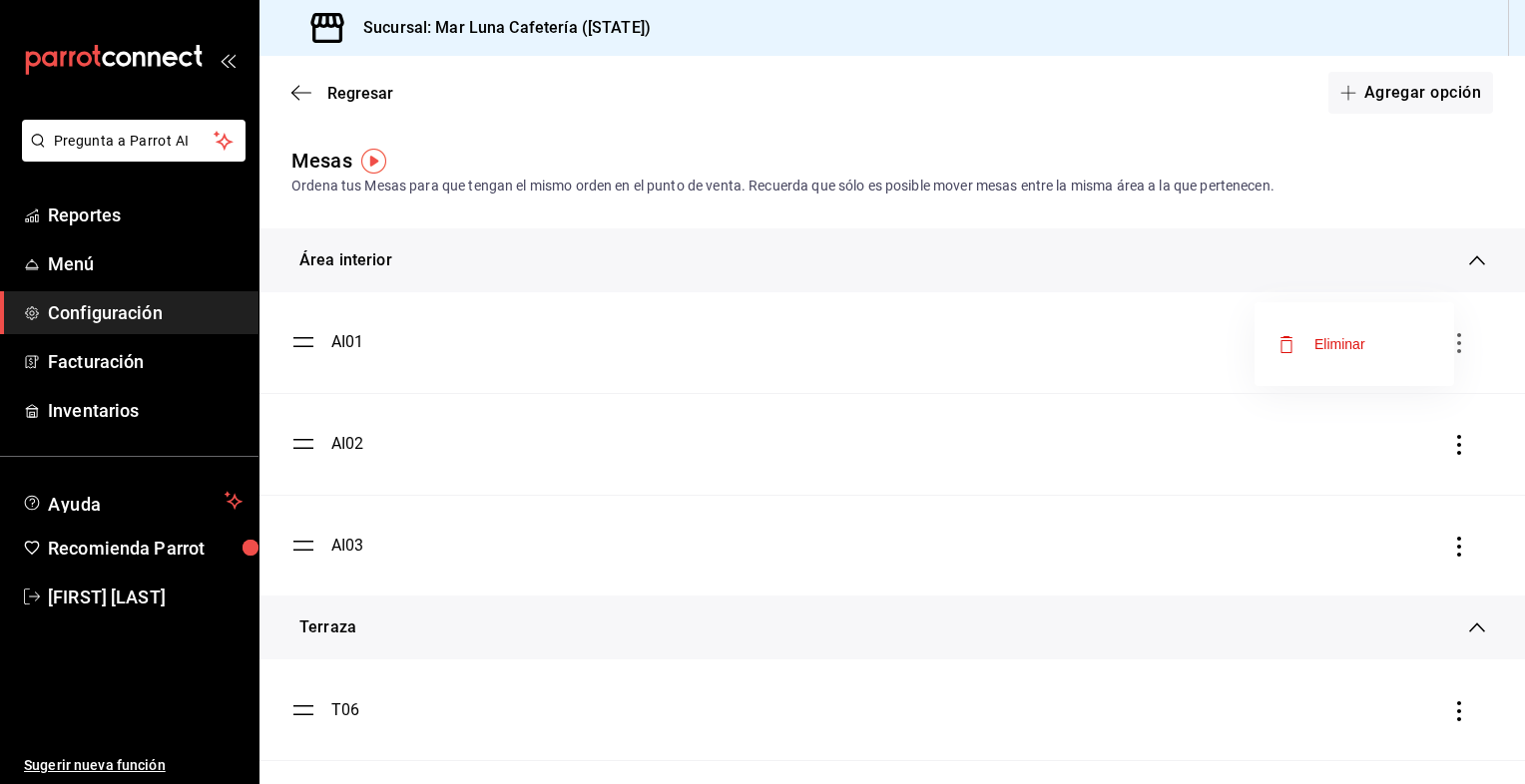 click at bounding box center [762, 392] 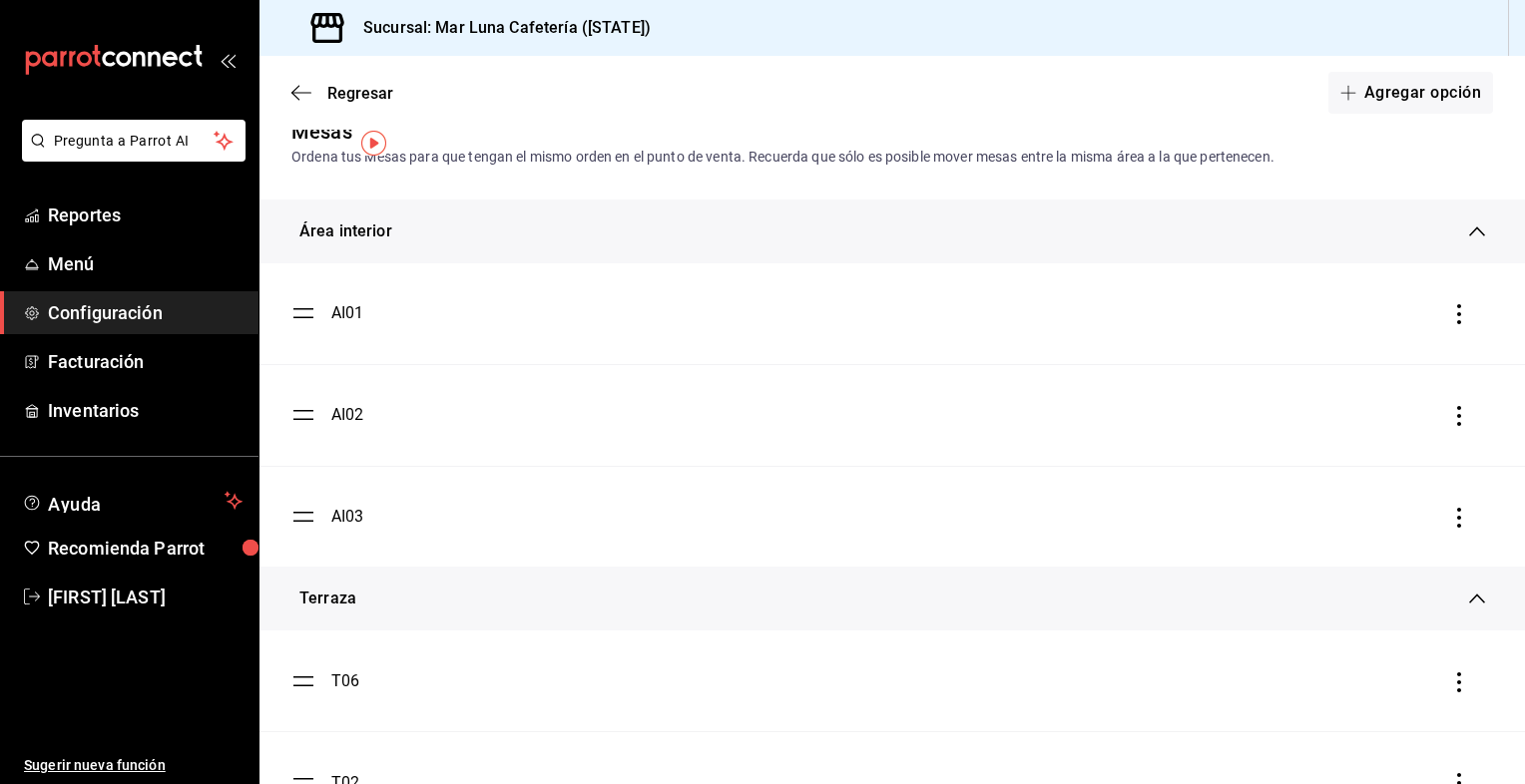 scroll, scrollTop: 17, scrollLeft: 0, axis: vertical 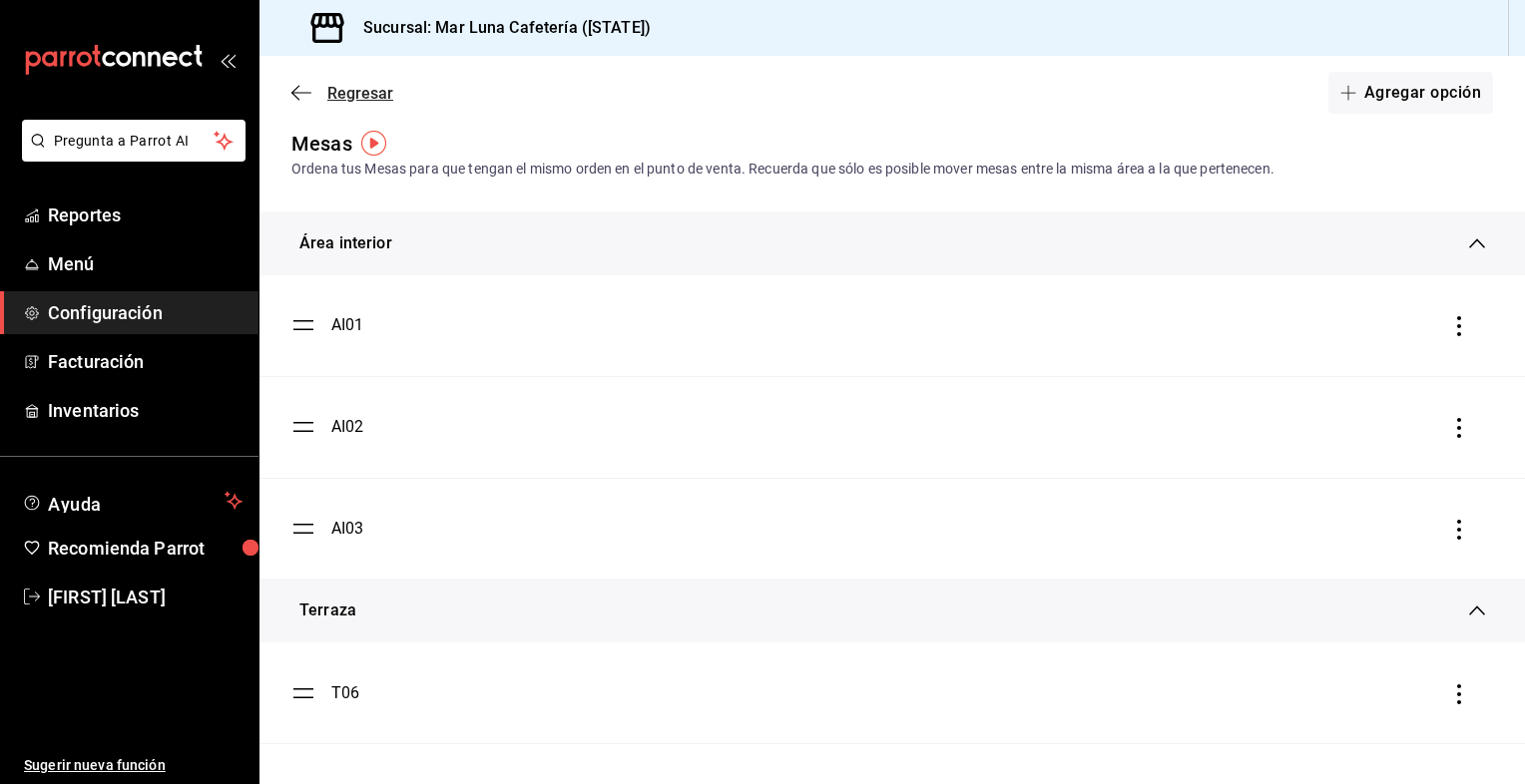 click 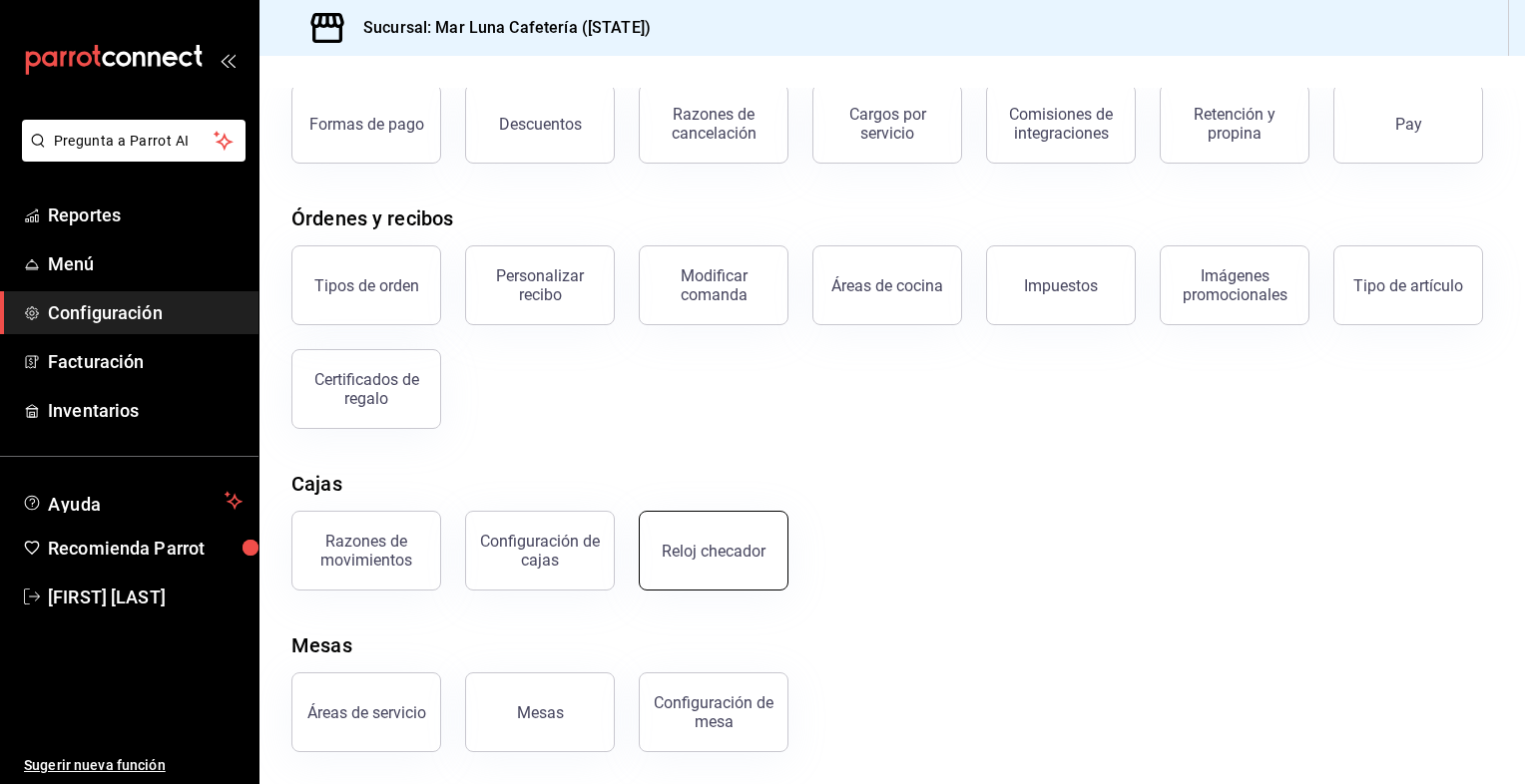 scroll, scrollTop: 227, scrollLeft: 0, axis: vertical 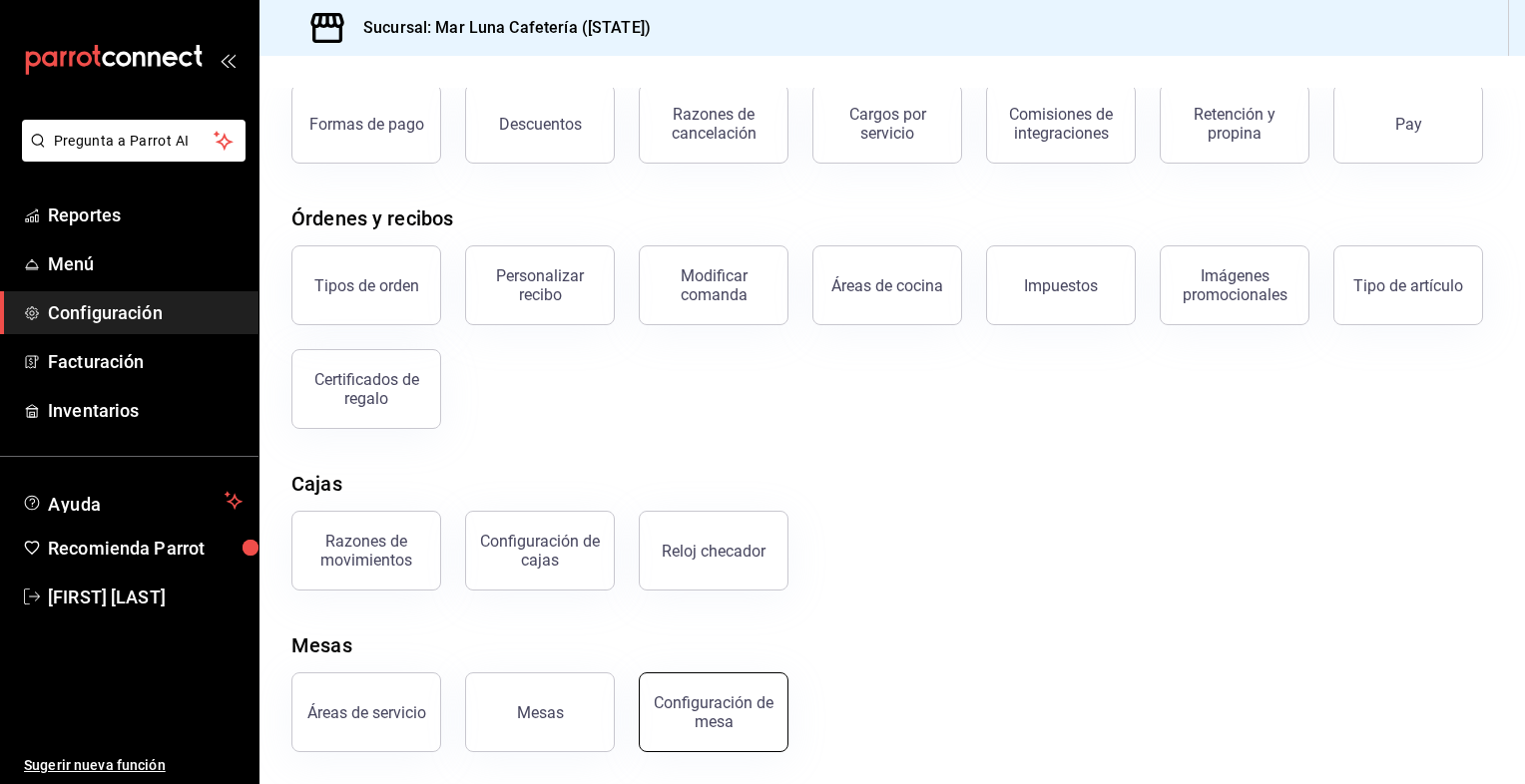 click on "Configuración de mesa" at bounding box center [714, 712] 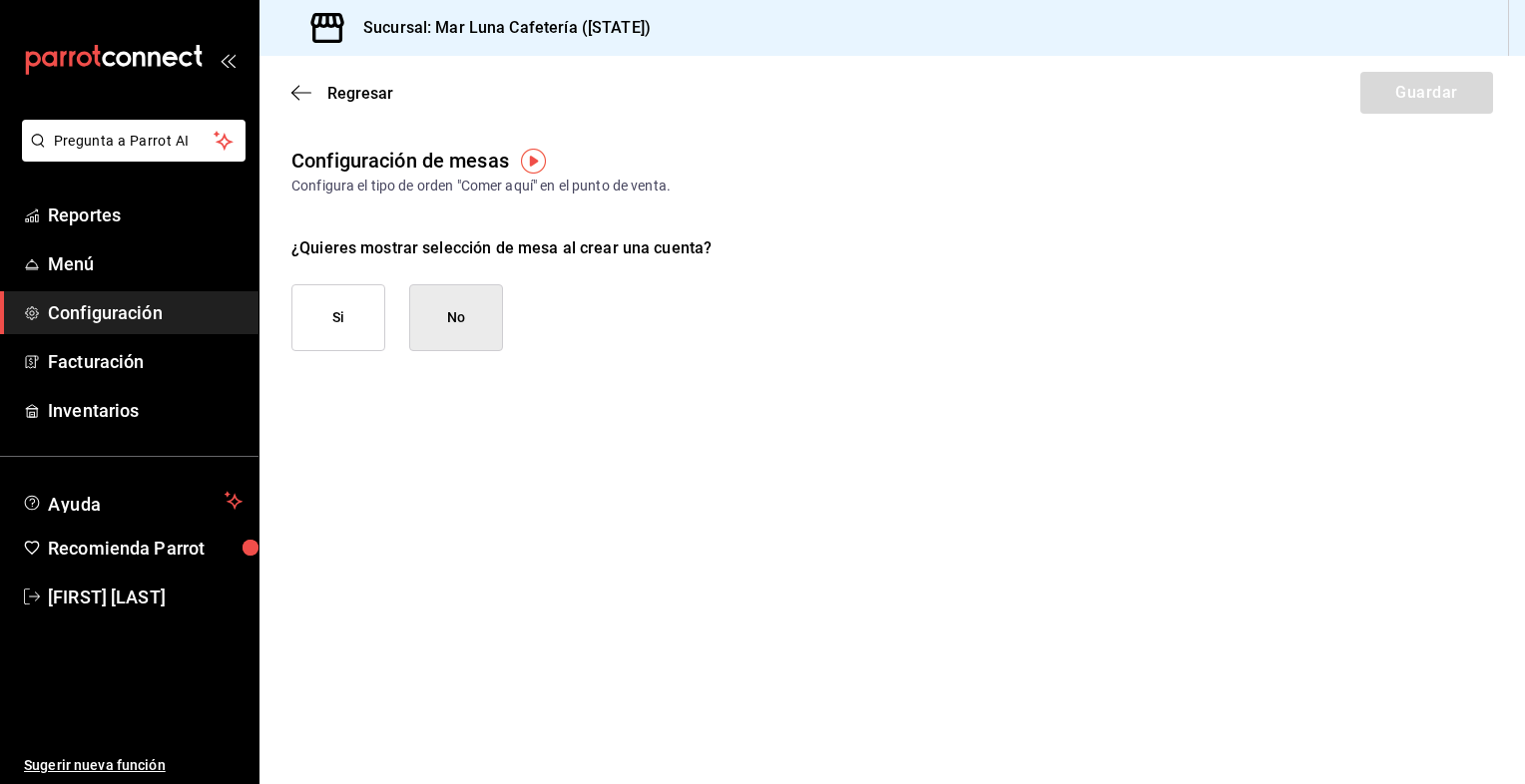click on "Si" at bounding box center [338, 317] 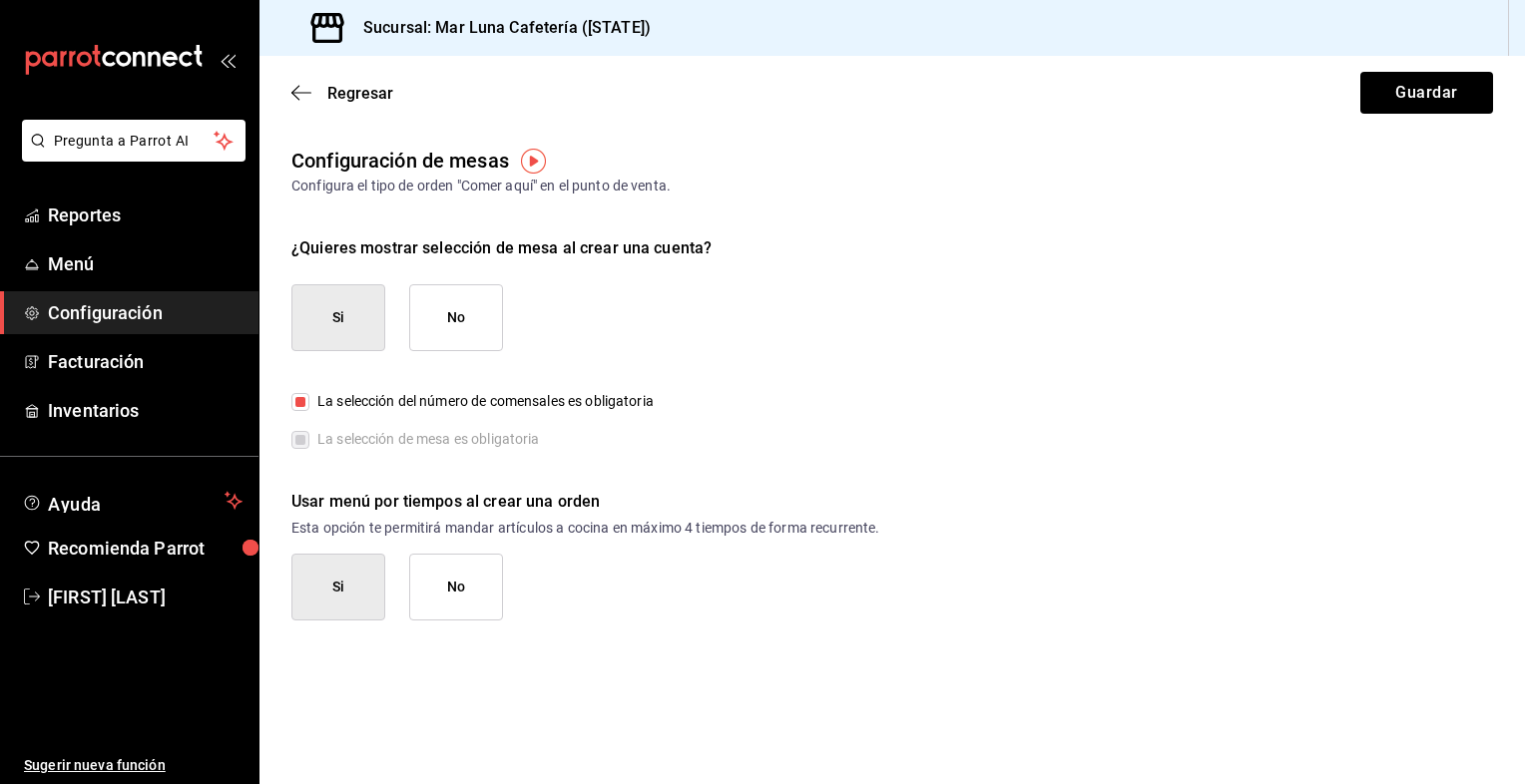 click on "No" at bounding box center [456, 587] 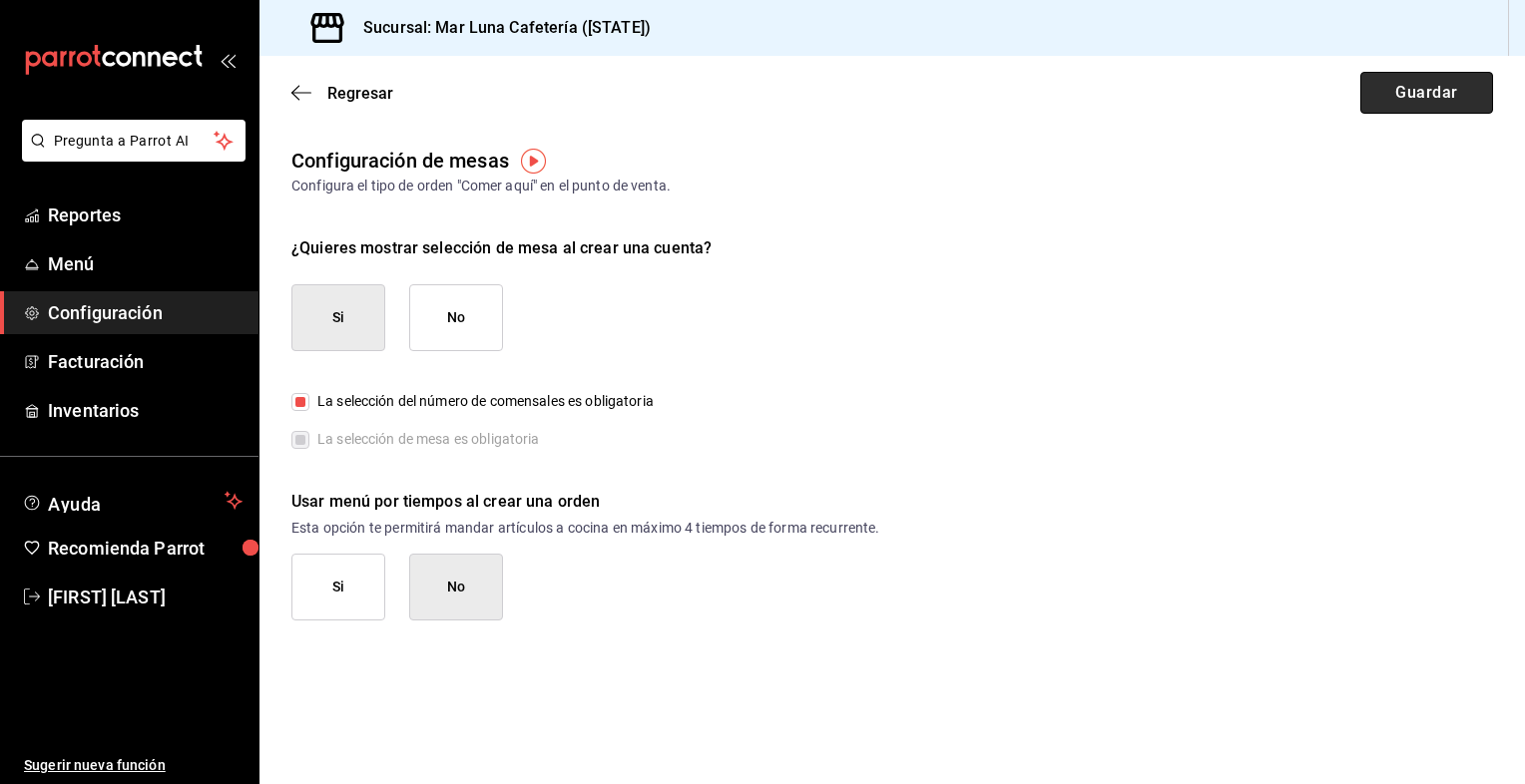 click on "Guardar" at bounding box center (1426, 93) 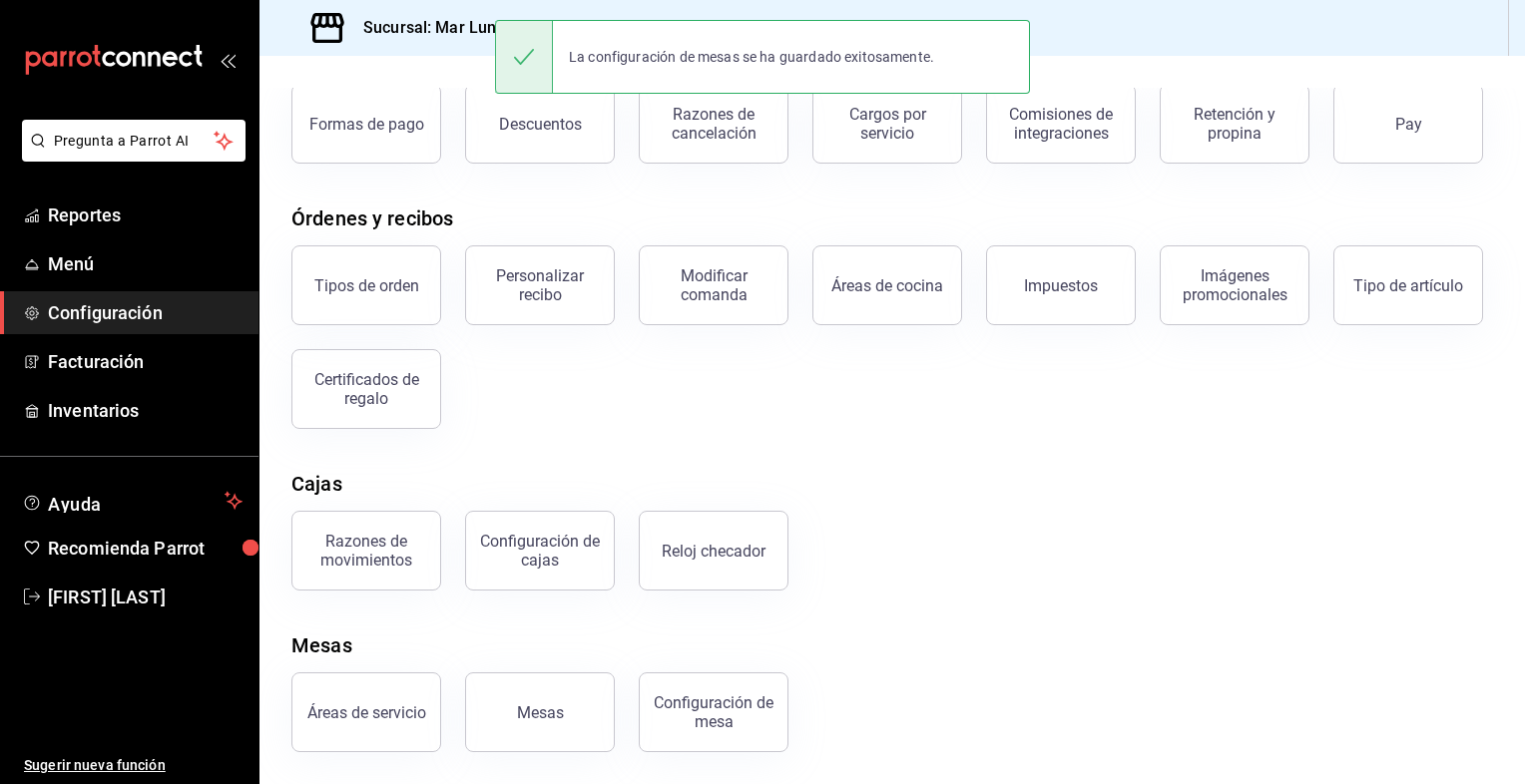scroll, scrollTop: 62, scrollLeft: 0, axis: vertical 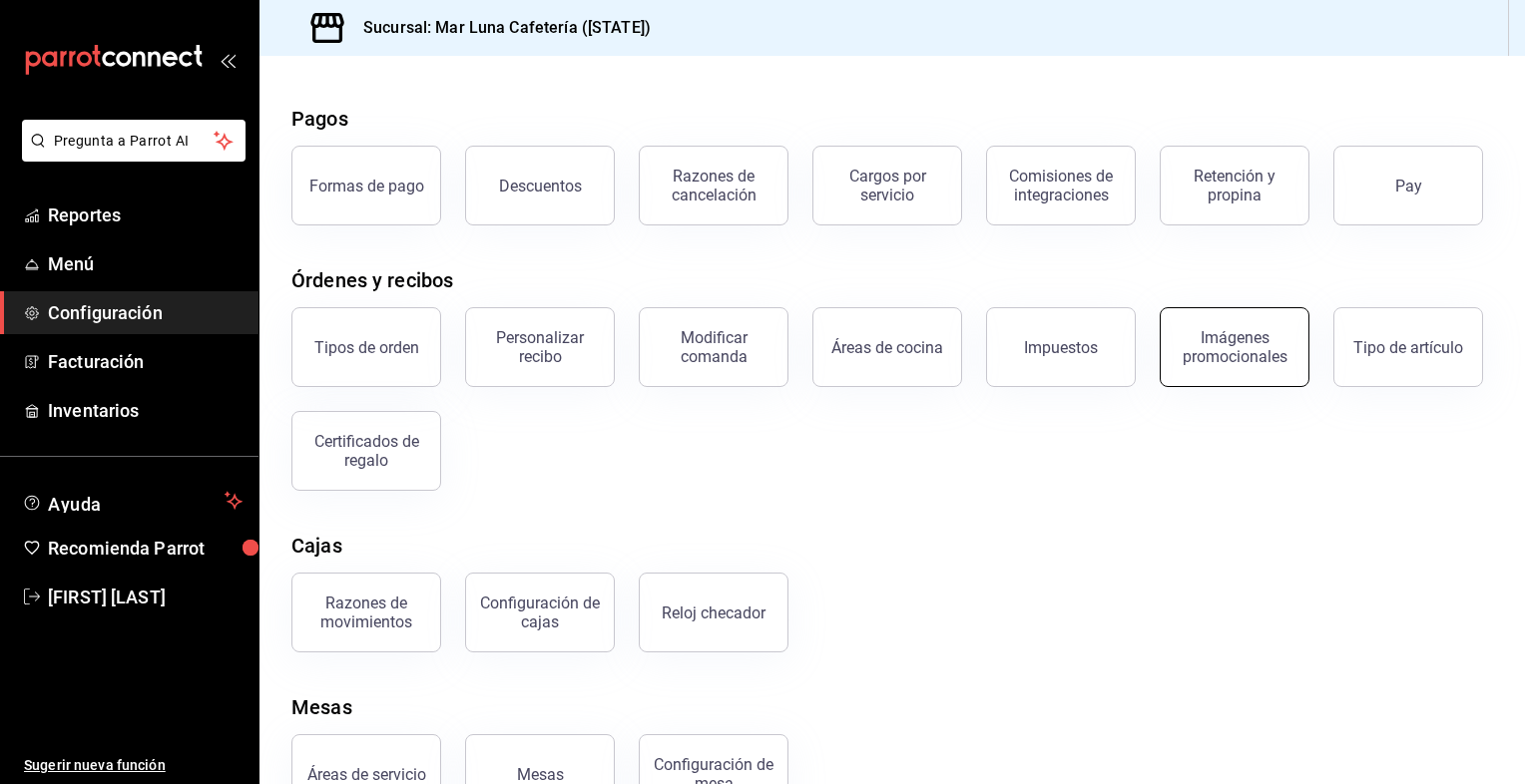 click on "Imágenes promocionales" at bounding box center [1235, 347] 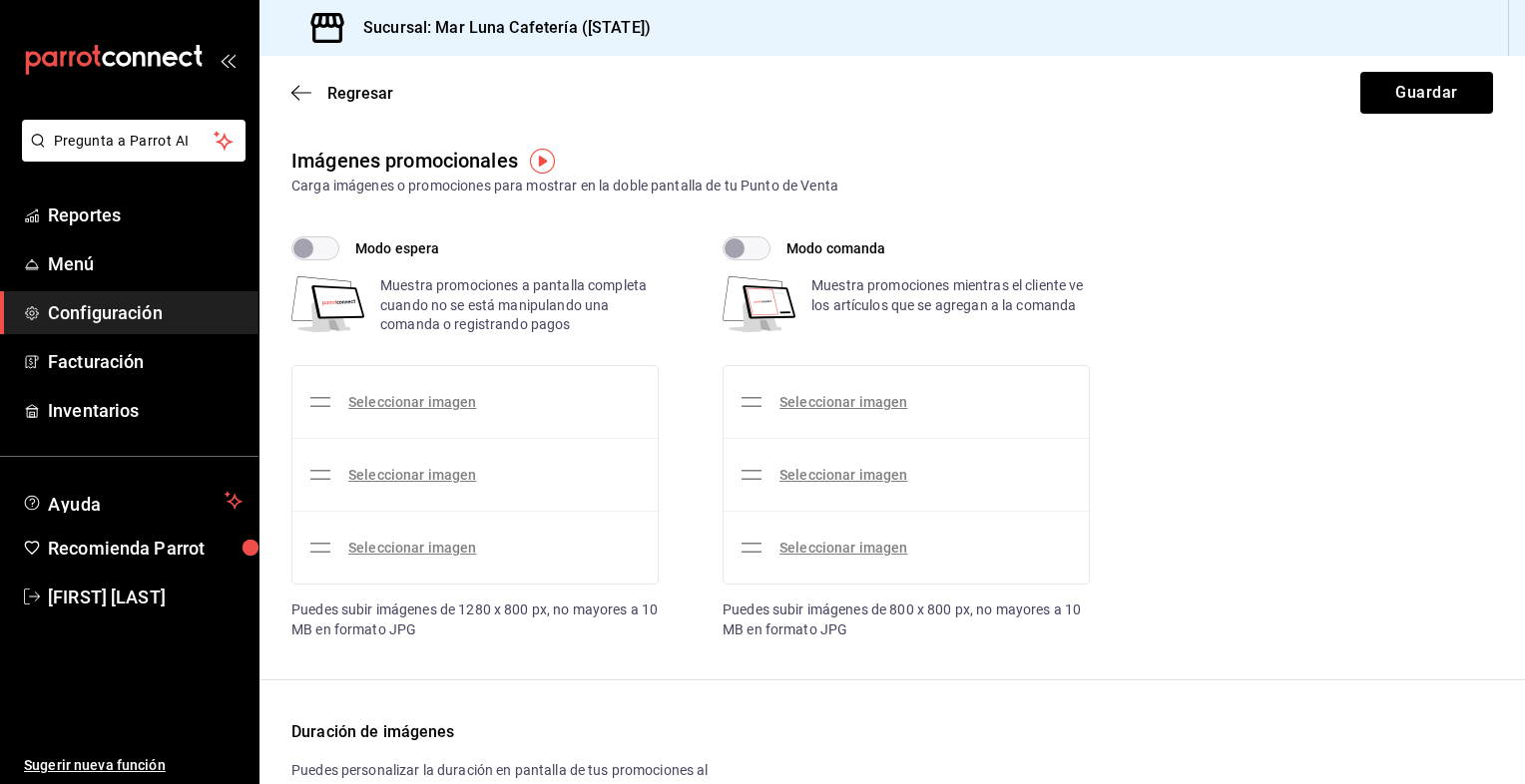 scroll, scrollTop: 0, scrollLeft: 0, axis: both 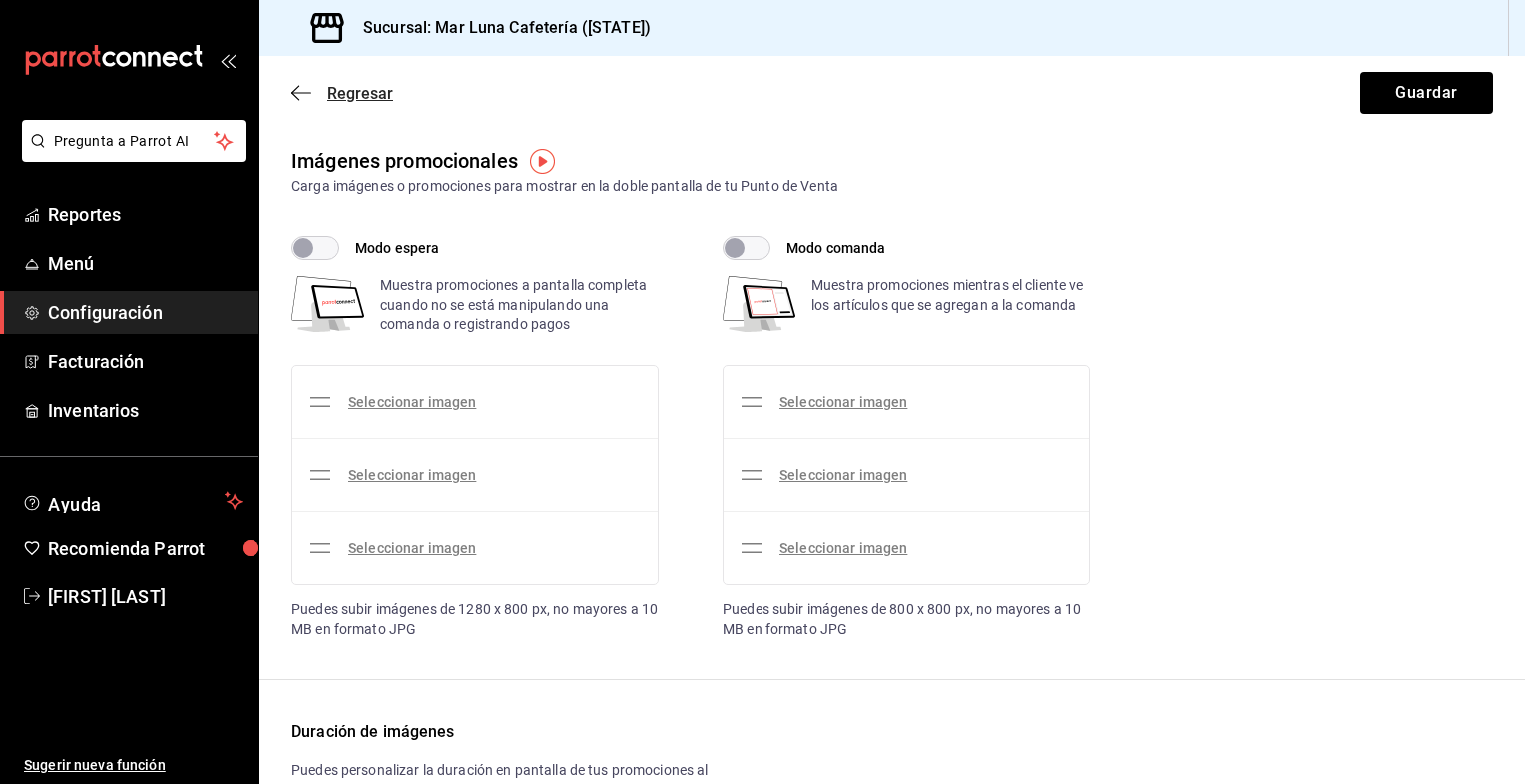 click on "Regresar" at bounding box center (360, 93) 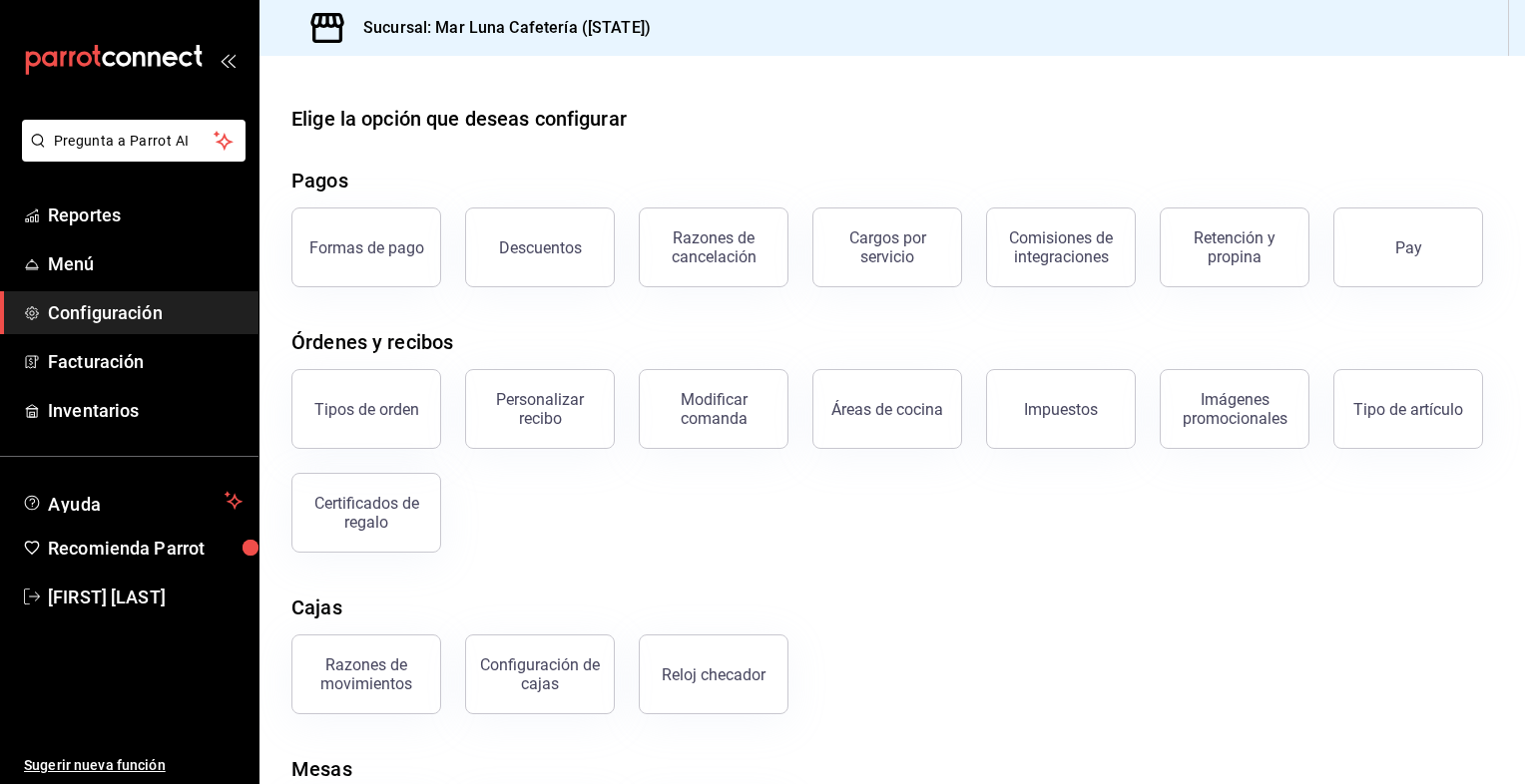 click on "Razones de cancelación" at bounding box center (714, 247) 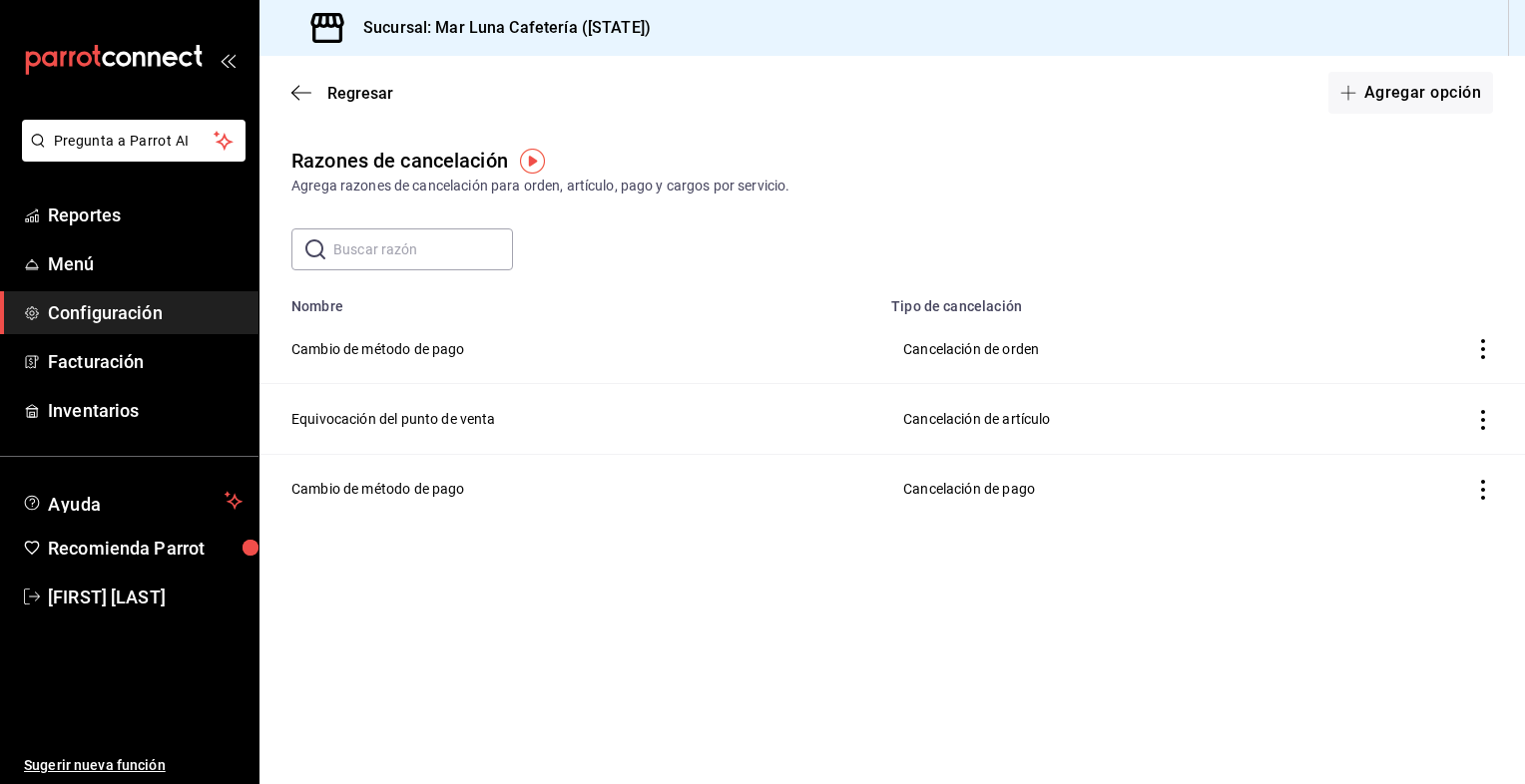 click on "Regresar Agregar opción" at bounding box center [892, 93] 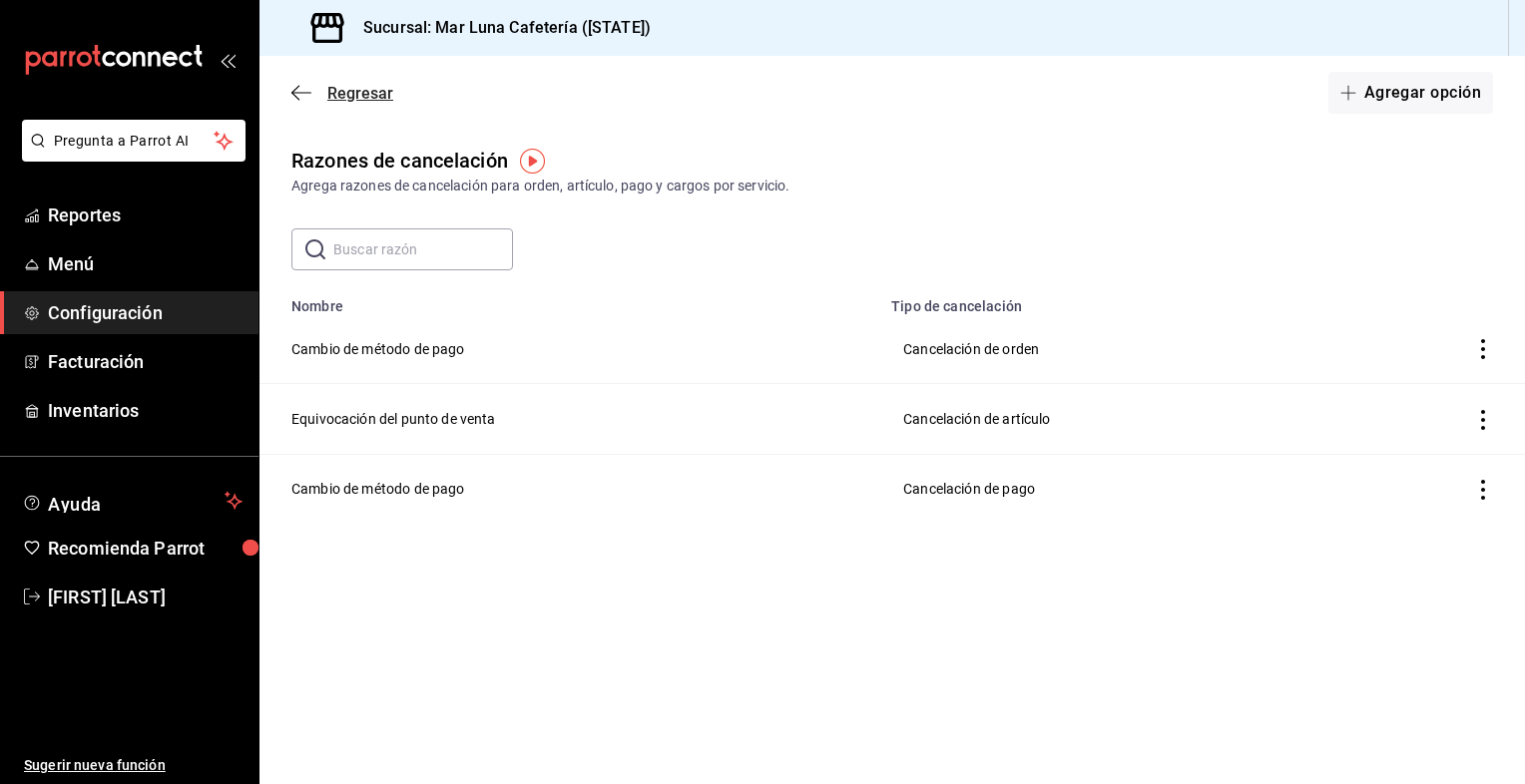 click on "Regresar" at bounding box center (360, 93) 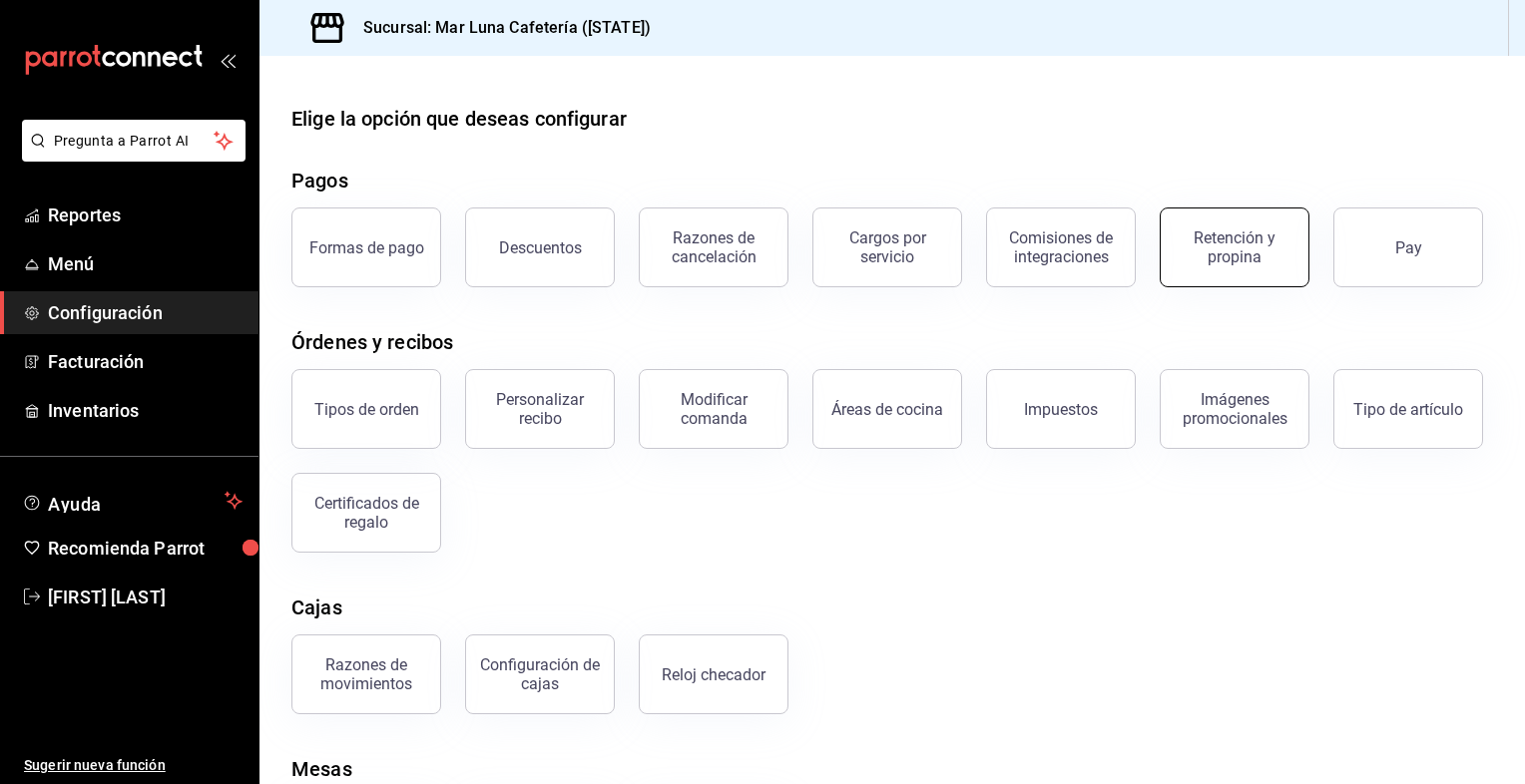 click on "Retención y propina" at bounding box center [1235, 247] 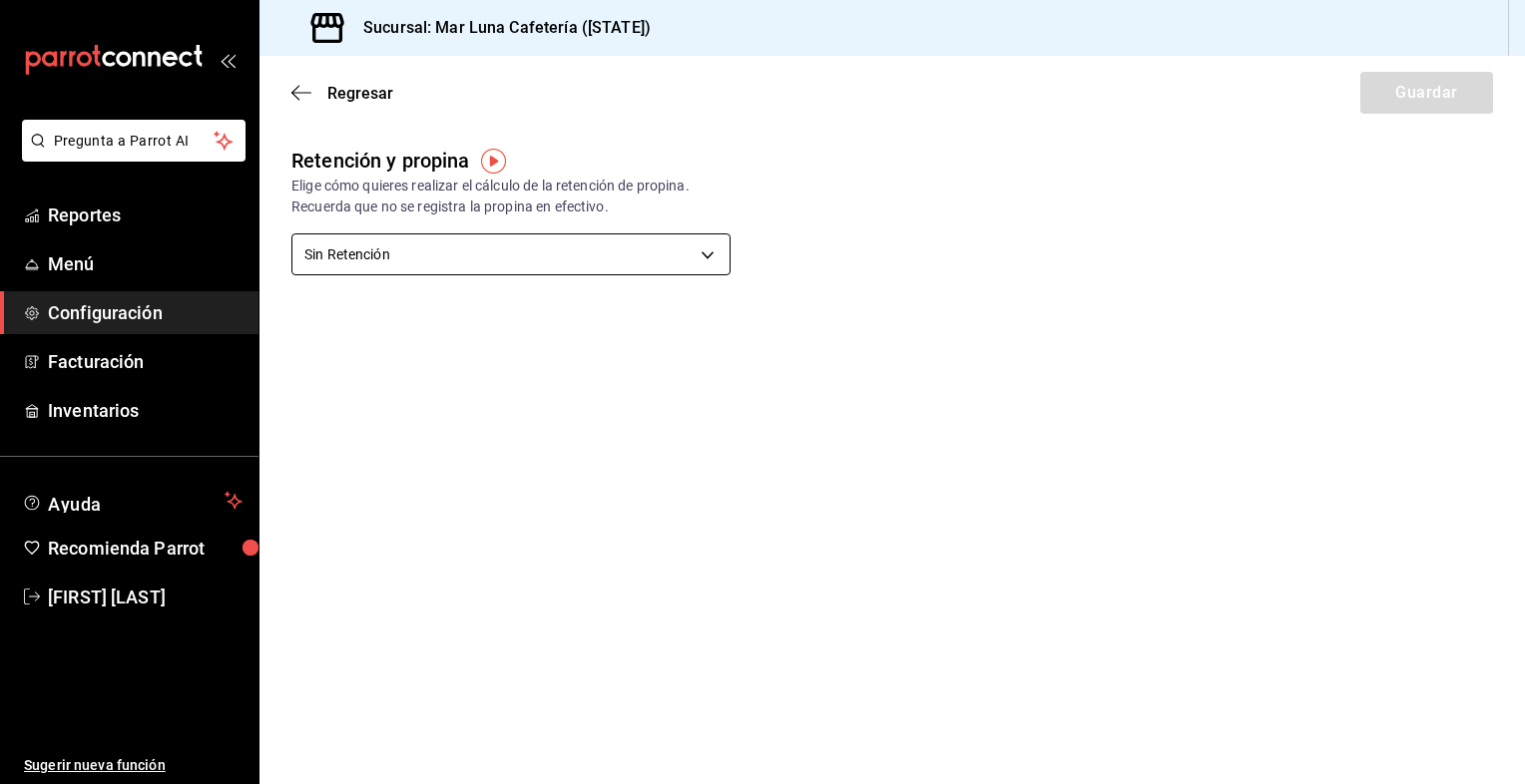 click on "Reportes   Menú   Configuración   Facturación   Inventarios   Ayuda Recomienda Parrot   [FIRST] [LAST]   Sugerir nueva función   Sucursal: Mar Luna Cafetería ([STATE]) Regresar Guardar Retención y propina Elige cómo quieres realizar el cálculo de la retención de propina. Recuerda que no se registra la propina en efectivo. Sin Retención NO_RETENTION Porcentaje de retención % Porcentaje de retención GANA 1 MES GRATIS EN TU SUSCRIPCIÓN AQUÍ ¿Recuerdas cómo empezó tu restaurante?
Hoy puedes ayudar a un colega a tener el mismo cambio que tú viviste.
Recomienda Parrot directamente desde tu Portal Administrador.
Es fácil y rápido.
🎁 Por cada restaurante que se una, ganas 1 mes gratis. Ver video tutorial Ir a video Pregunta a Parrot AI Reportes   Menú   Configuración   Facturación   Inventarios   Ayuda Recomienda Parrot   [FIRST] [LAST]   Sugerir nueva función   Visitar centro de ayuda ([PHONE]) [EMAIL] ([PHONE])" at bounding box center [762, 392] 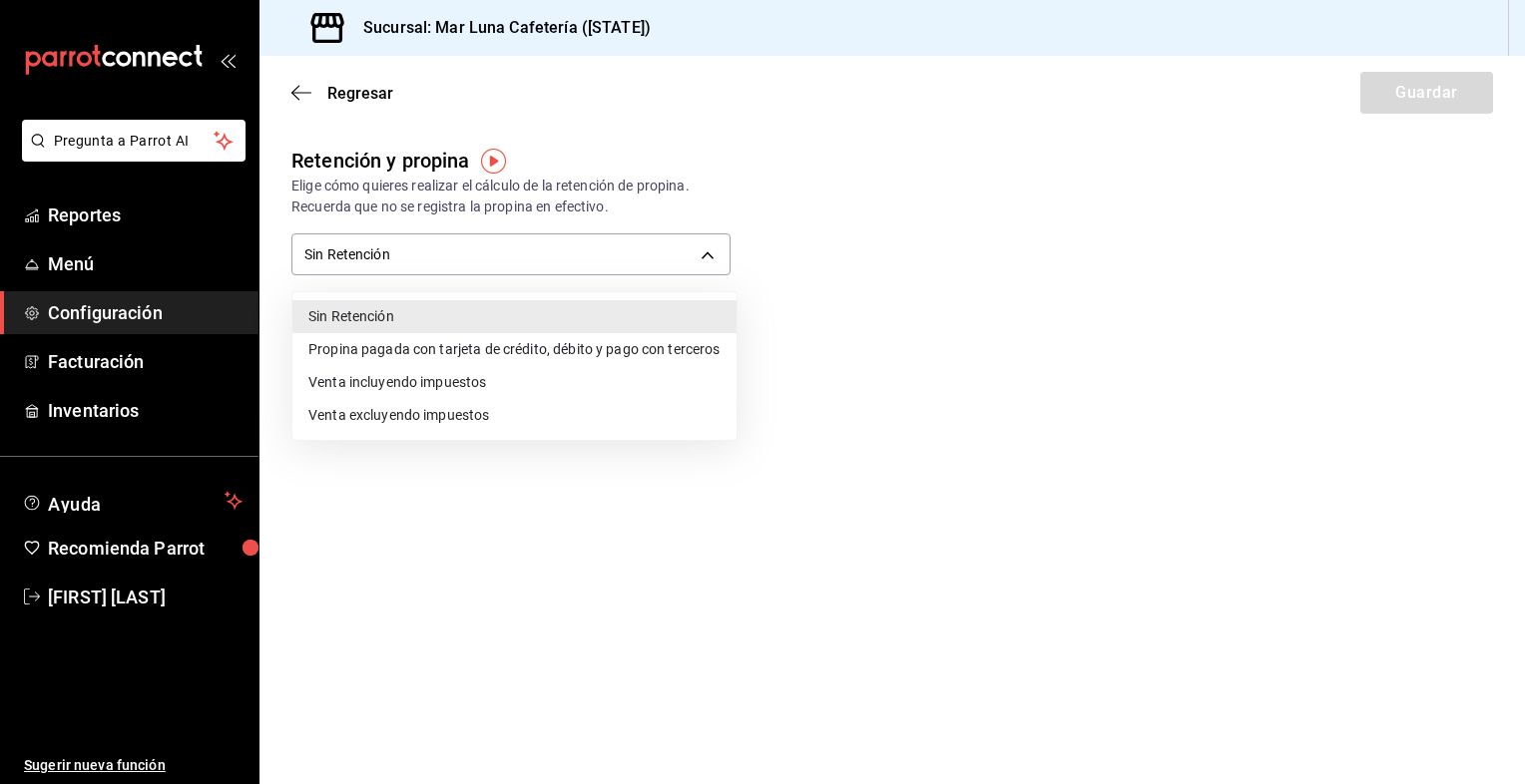 click at bounding box center [762, 392] 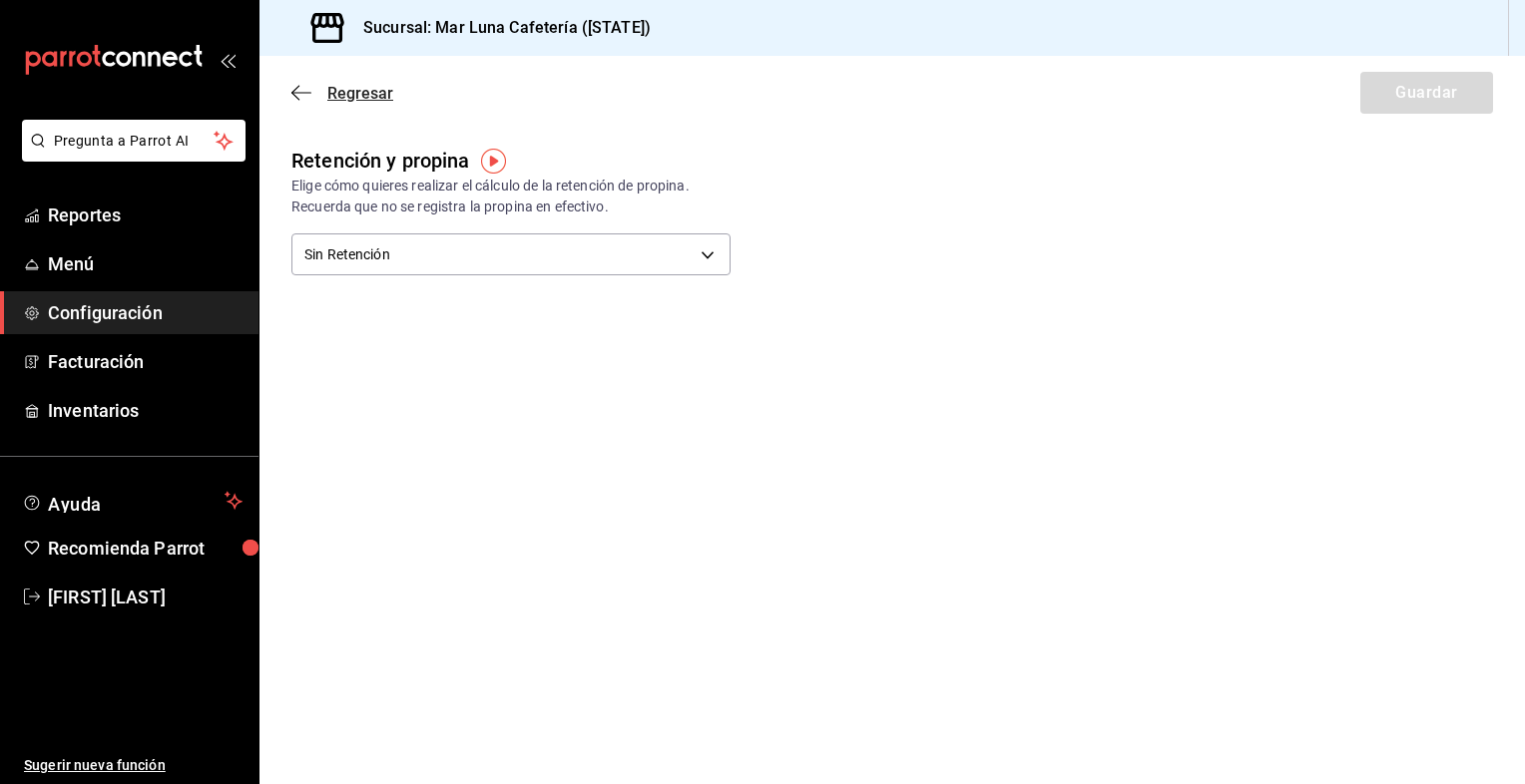 click on "Regresar" at bounding box center (360, 93) 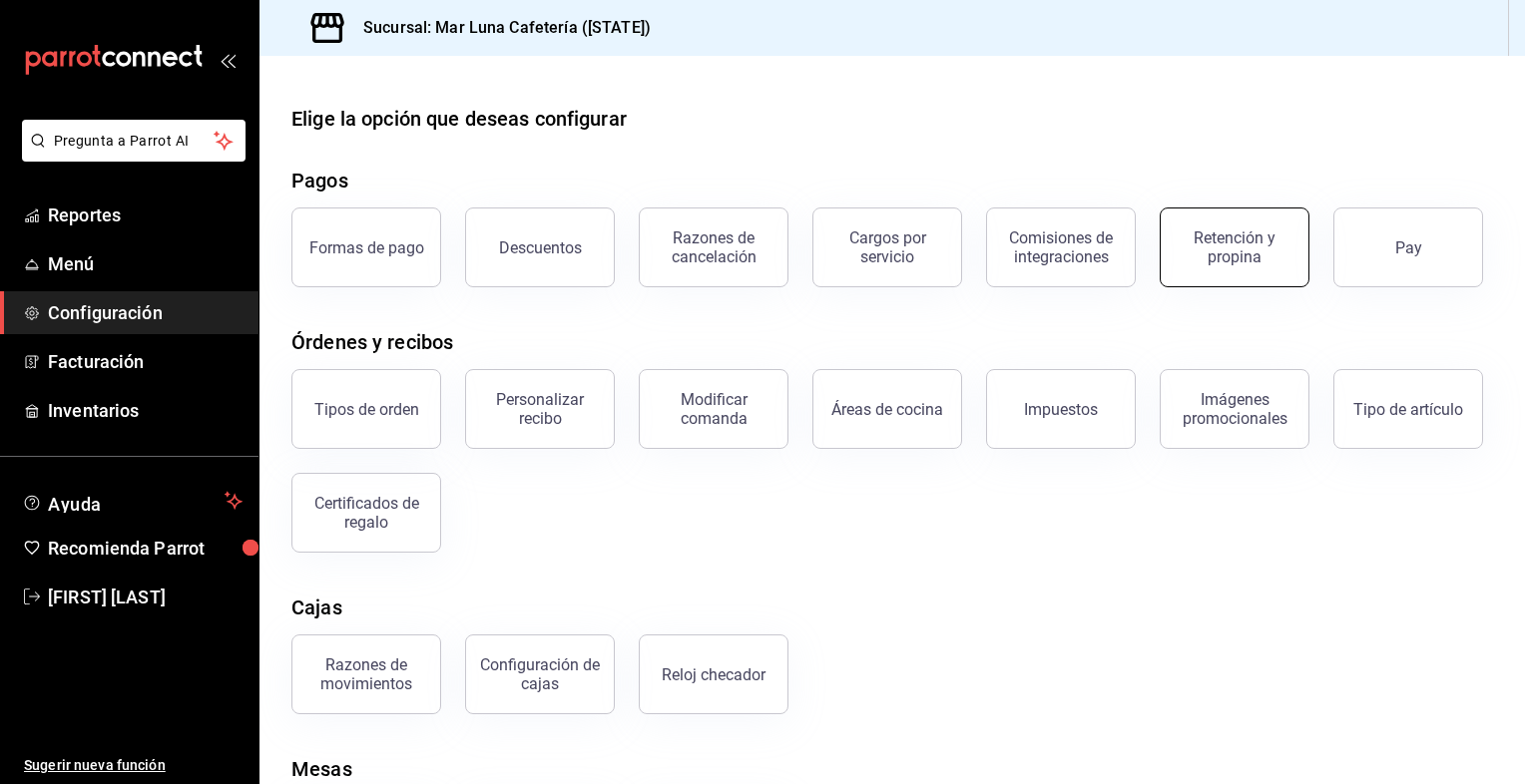 click on "Retención y propina" at bounding box center (1235, 247) 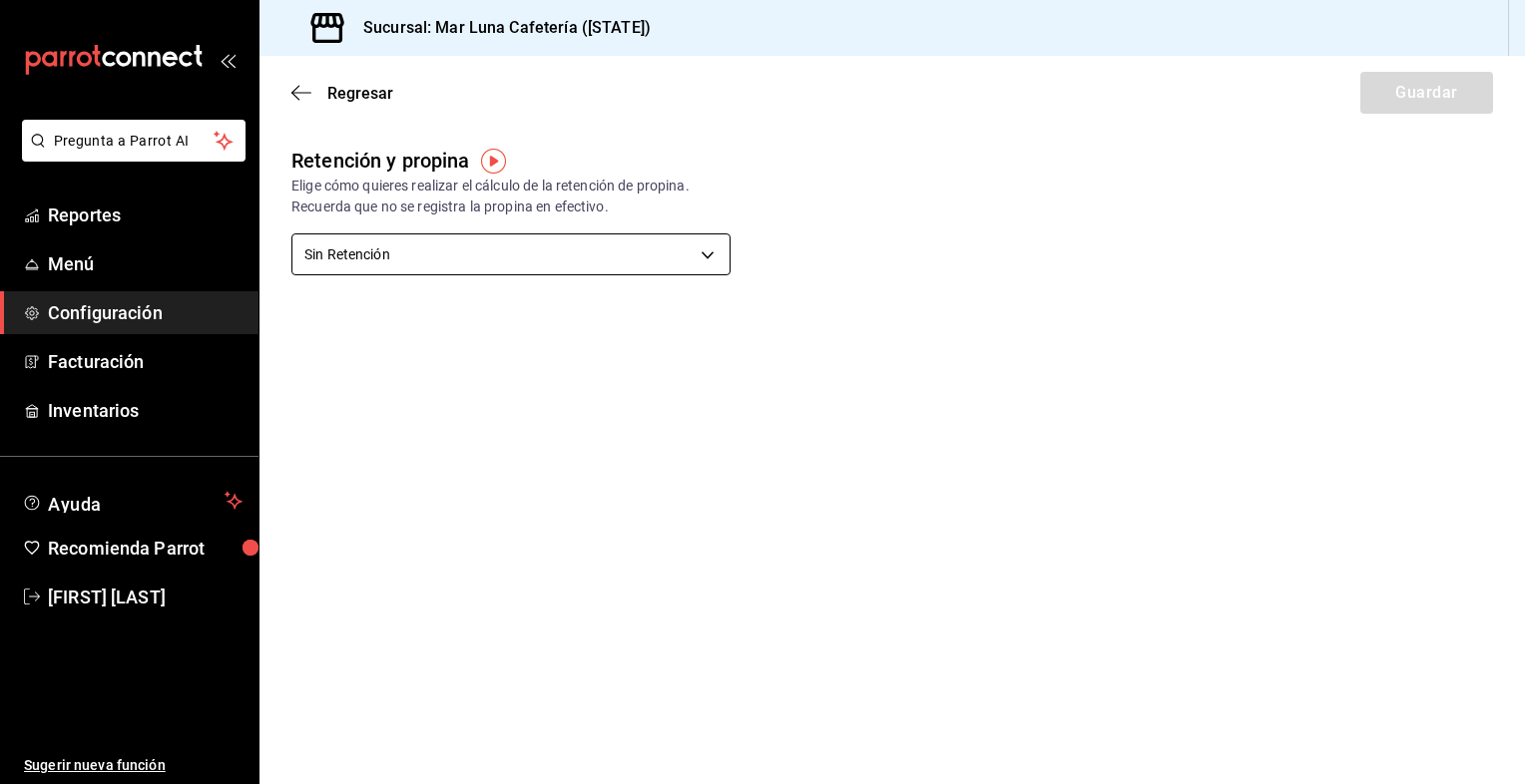 click on "Reportes   Menú   Configuración   Facturación   Inventarios   Ayuda Recomienda Parrot   [FIRST] [LAST]   Sugerir nueva función   Sucursal: Mar Luna Cafetería ([STATE]) Regresar Guardar Retención y propina Elige cómo quieres realizar el cálculo de la retención de propina. Recuerda que no se registra la propina en efectivo. Sin Retención NO_RETENTION Porcentaje de retención % Porcentaje de retención GANA 1 MES GRATIS EN TU SUSCRIPCIÓN AQUÍ ¿Recuerdas cómo empezó tu restaurante?
Hoy puedes ayudar a un colega a tener el mismo cambio que tú viviste.
Recomienda Parrot directamente desde tu Portal Administrador.
Es fácil y rápido.
🎁 Por cada restaurante que se una, ganas 1 mes gratis. Ver video tutorial Ir a video Pregunta a Parrot AI Reportes   Menú   Configuración   Facturación   Inventarios   Ayuda Recomienda Parrot   [FIRST] [LAST]   Sugerir nueva función   Visitar centro de ayuda ([PHONE]) [EMAIL] ([PHONE])" at bounding box center [762, 392] 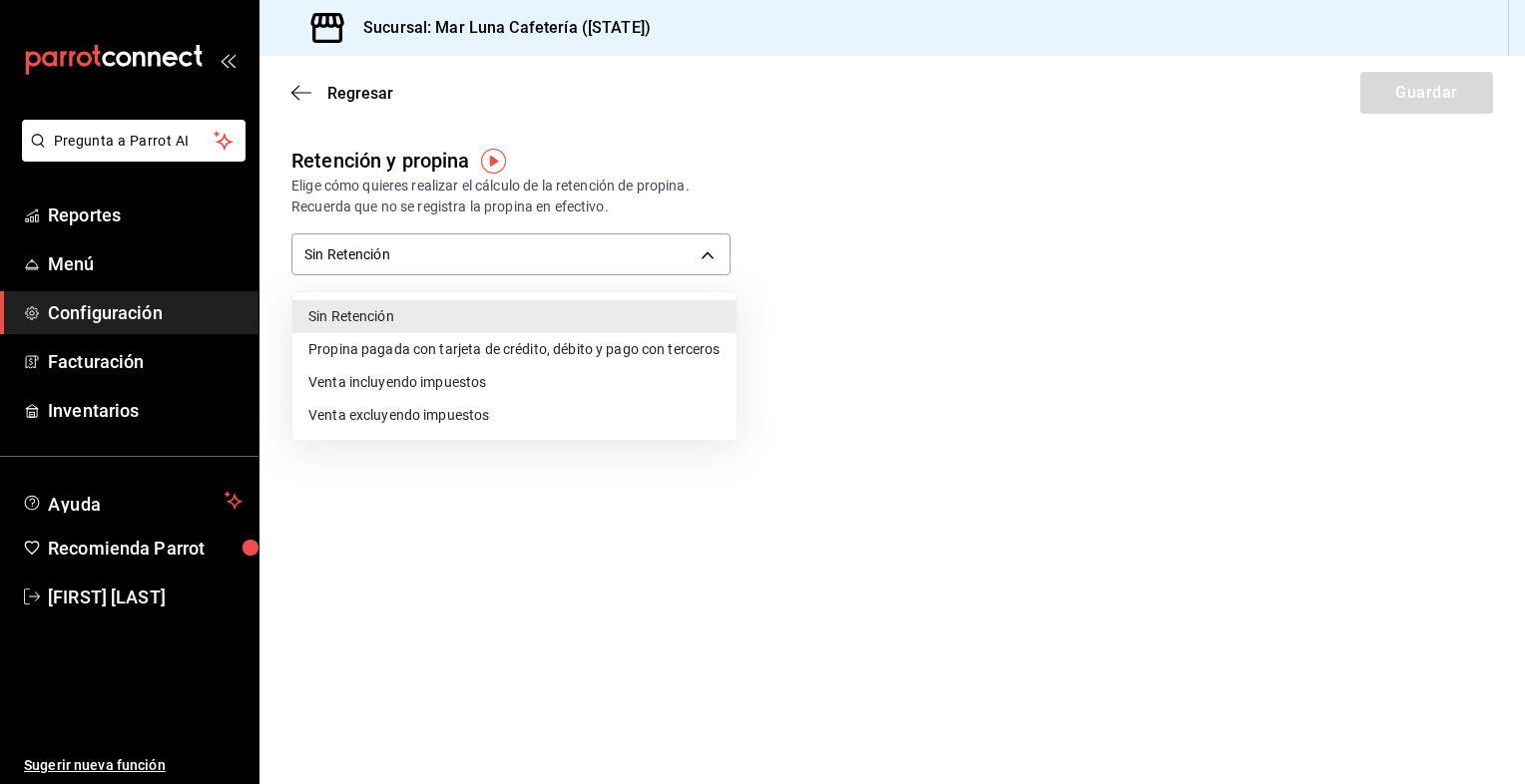 click at bounding box center [762, 392] 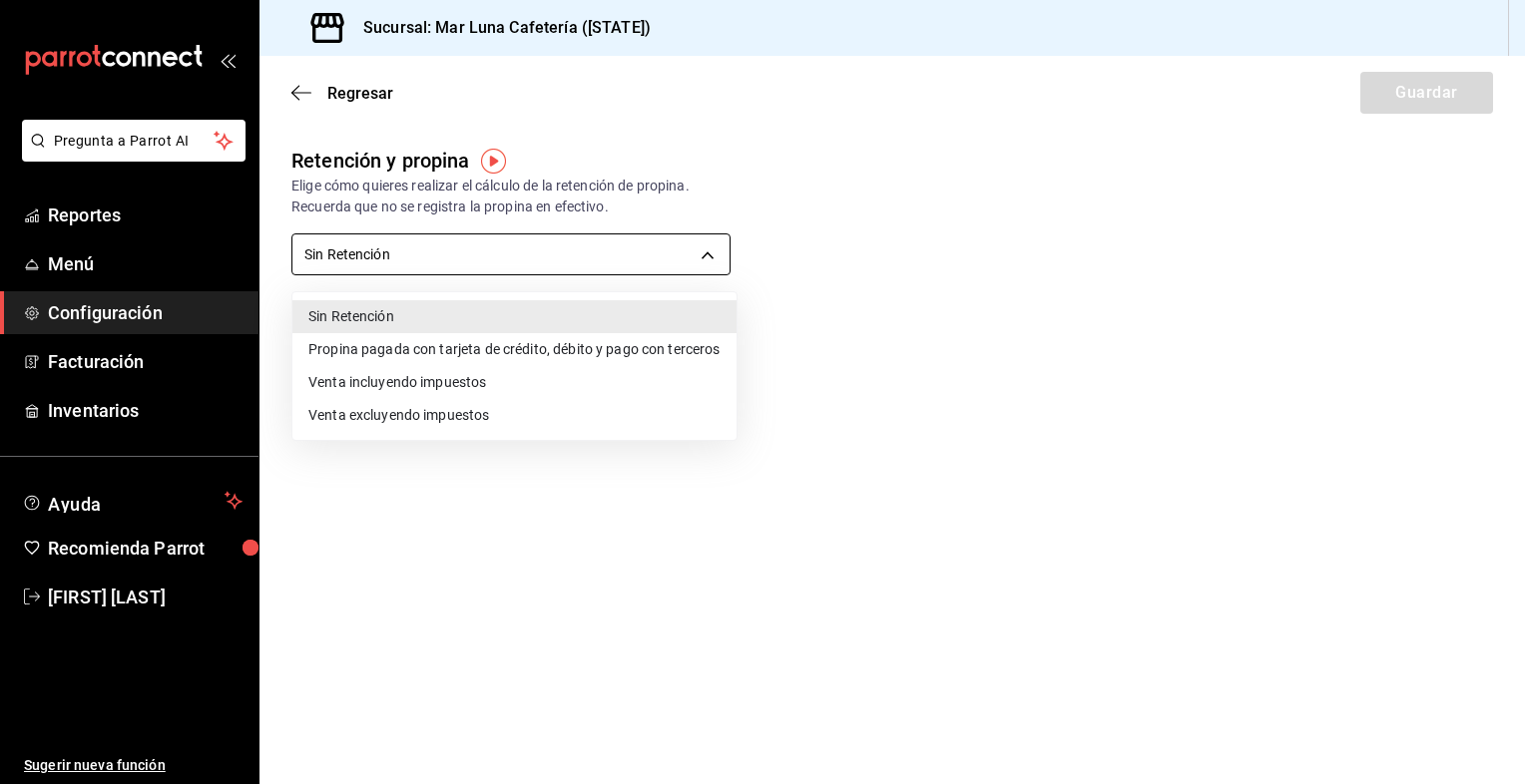 click on "Reportes   Menú   Configuración   Facturación   Inventarios   Ayuda Recomienda Parrot   [FIRST] [LAST]   Sugerir nueva función   Sucursal: Mar Luna Cafetería ([STATE]) Regresar Guardar Retención y propina Elige cómo quieres realizar el cálculo de la retención de propina. Recuerda que no se registra la propina en efectivo. Sin Retención NO_RETENTION Porcentaje de retención % Porcentaje de retención GANA 1 MES GRATIS EN TU SUSCRIPCIÓN AQUÍ ¿Recuerdas cómo empezó tu restaurante?
Hoy puedes ayudar a un colega a tener el mismo cambio que tú viviste.
Recomienda Parrot directamente desde tu Portal Administrador.
Es fácil y rápido.
🎁 Por cada restaurante que se una, ganas 1 mes gratis. Ver video tutorial Ir a video Pregunta a Parrot AI Reportes   Menú   Configuración   Facturación   Inventarios   Ayuda Recomienda Parrot   [FIRST] [LAST]   Sugerir nueva función   Visitar centro de ayuda ([PHONE]) [EMAIL] ([PHONE])" at bounding box center [762, 392] 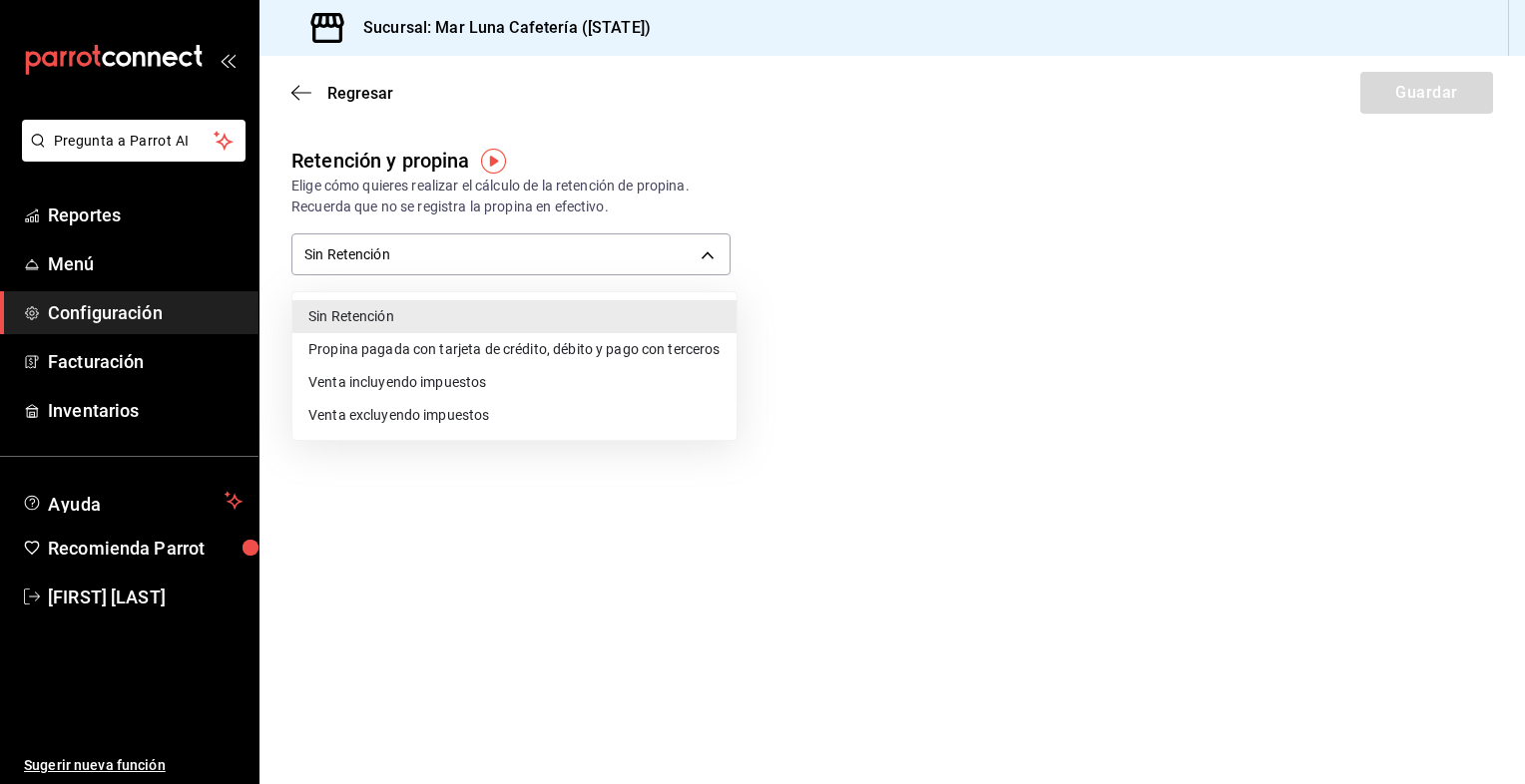 click at bounding box center [762, 392] 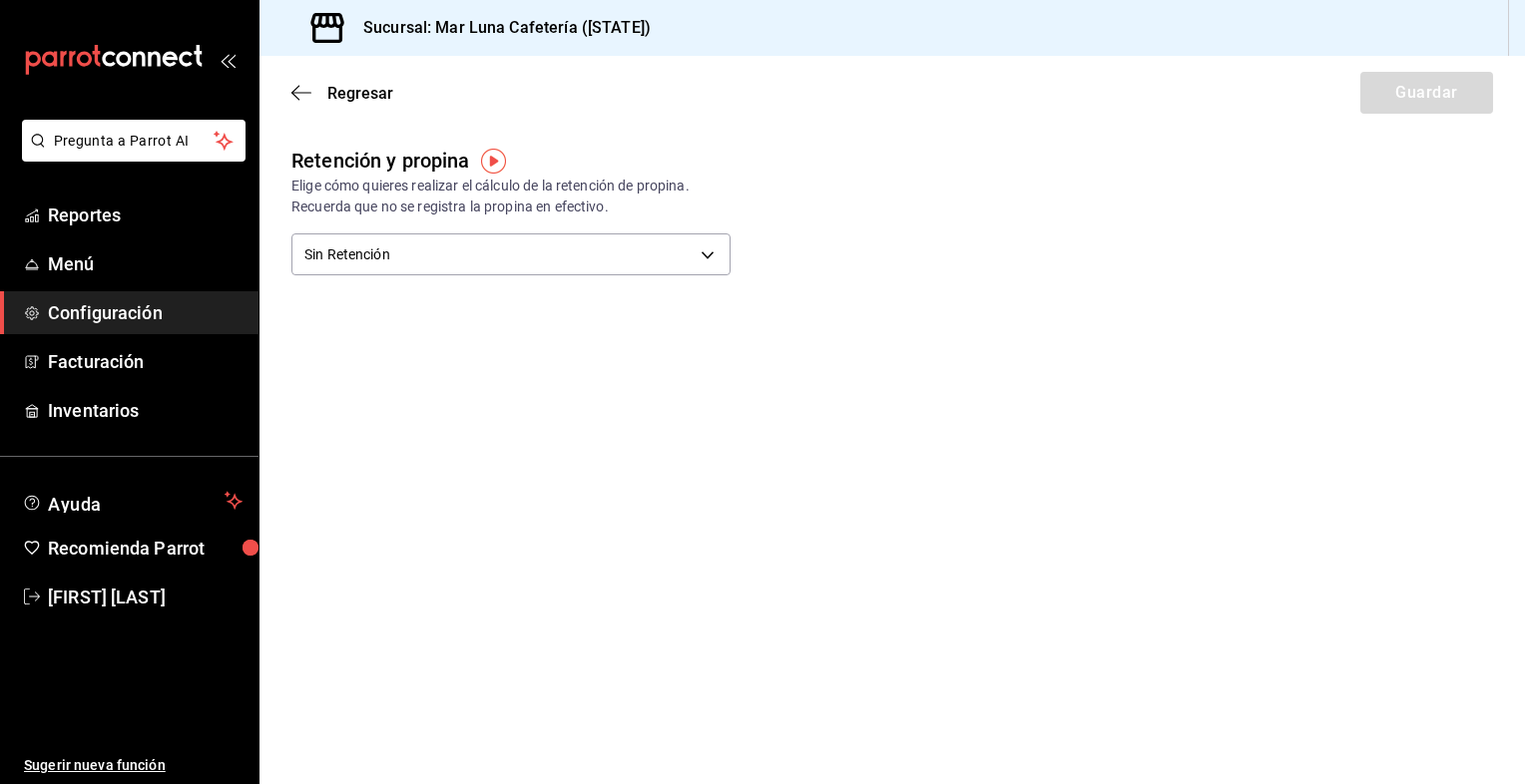 click on "Regresar Guardar" at bounding box center (892, 93) 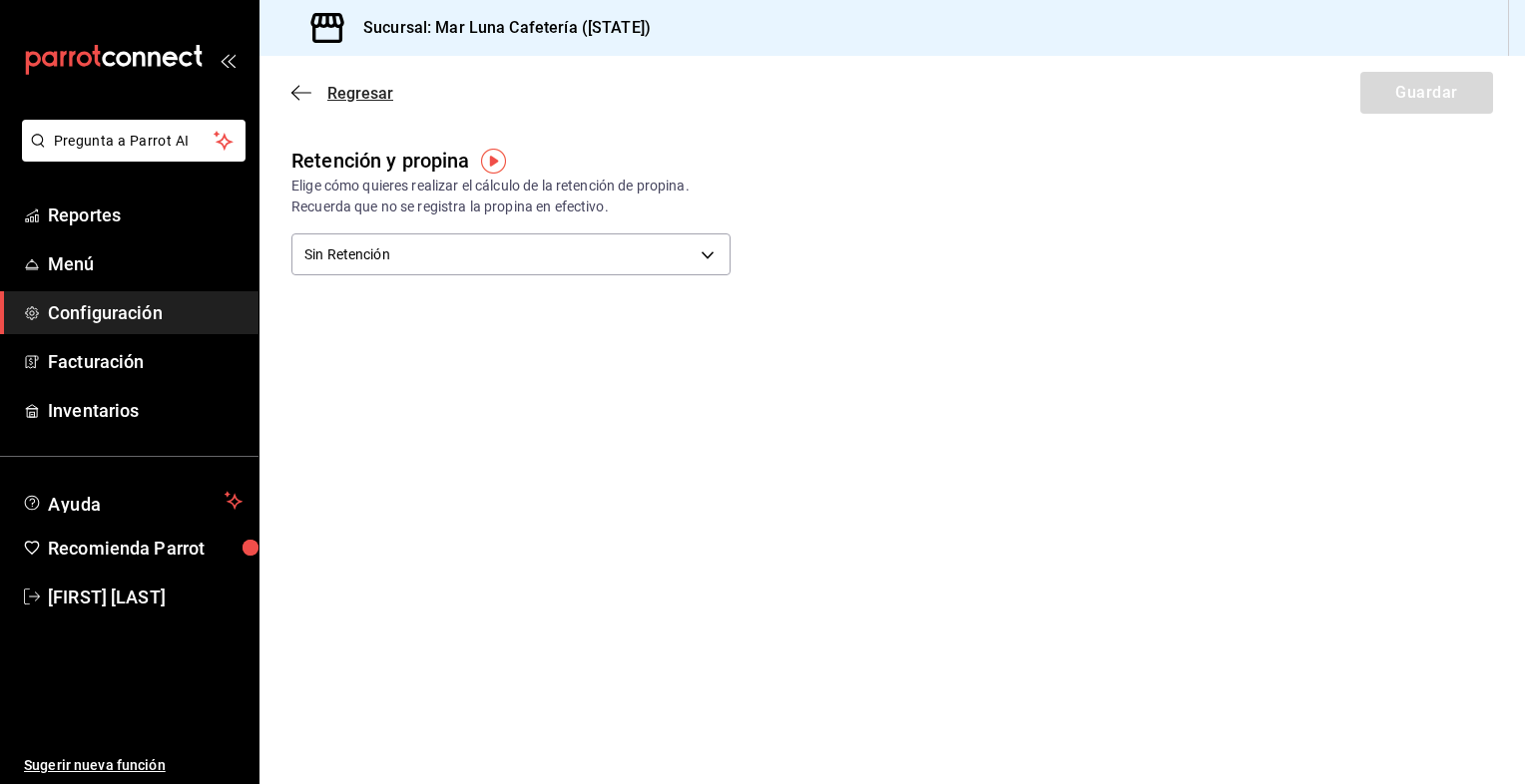 click 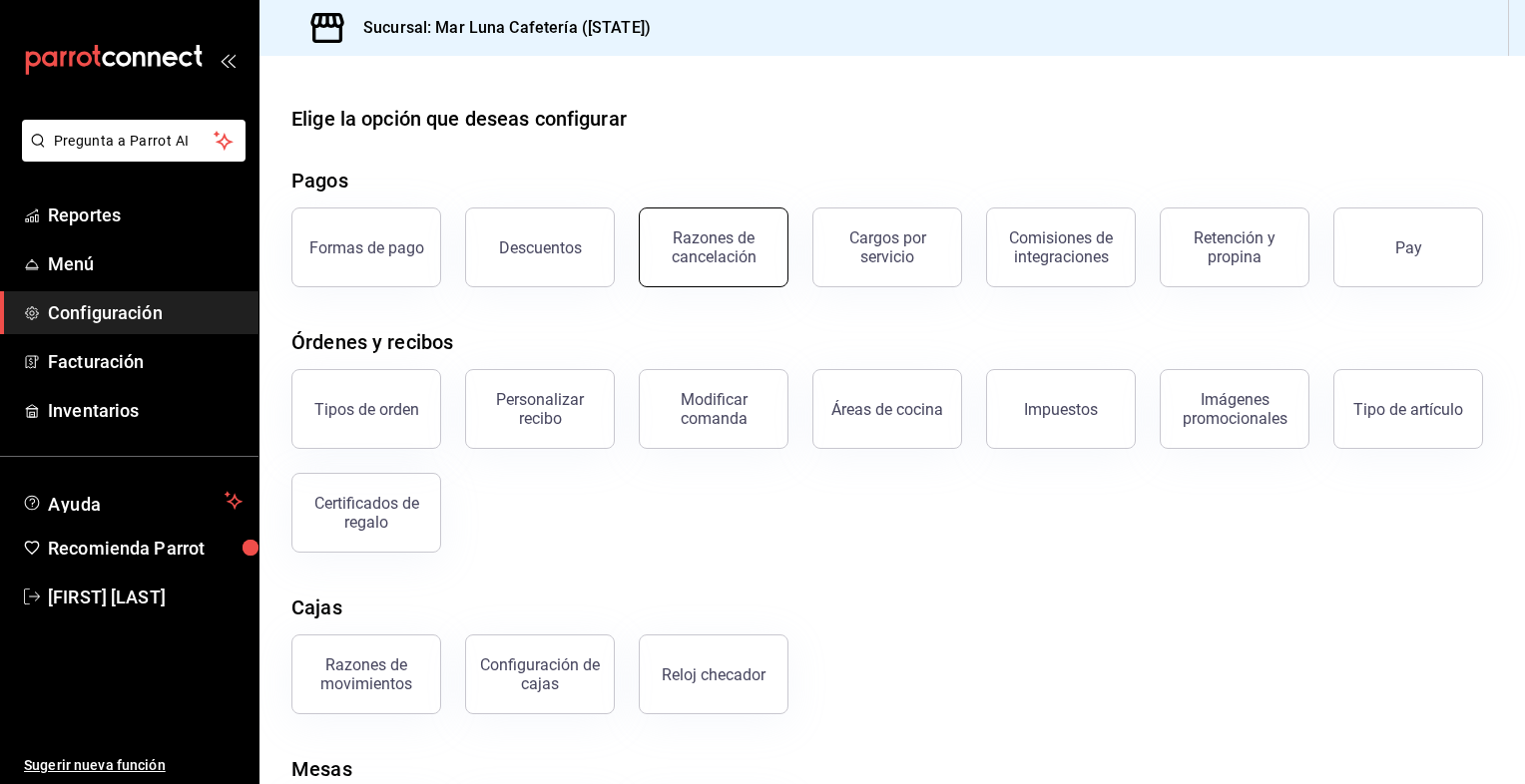 click on "Razones de cancelación" at bounding box center [714, 247] 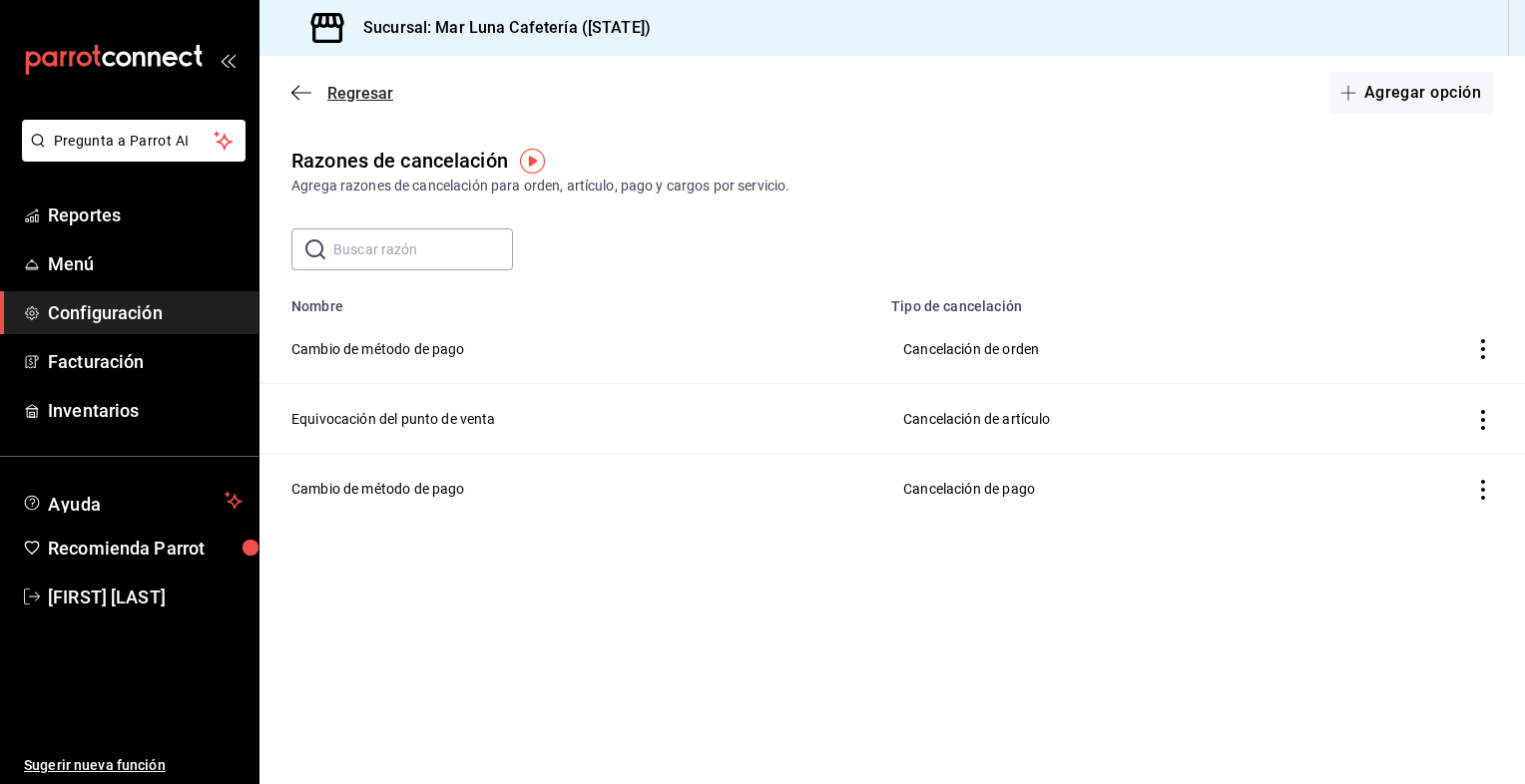 click on "Regresar" at bounding box center [360, 93] 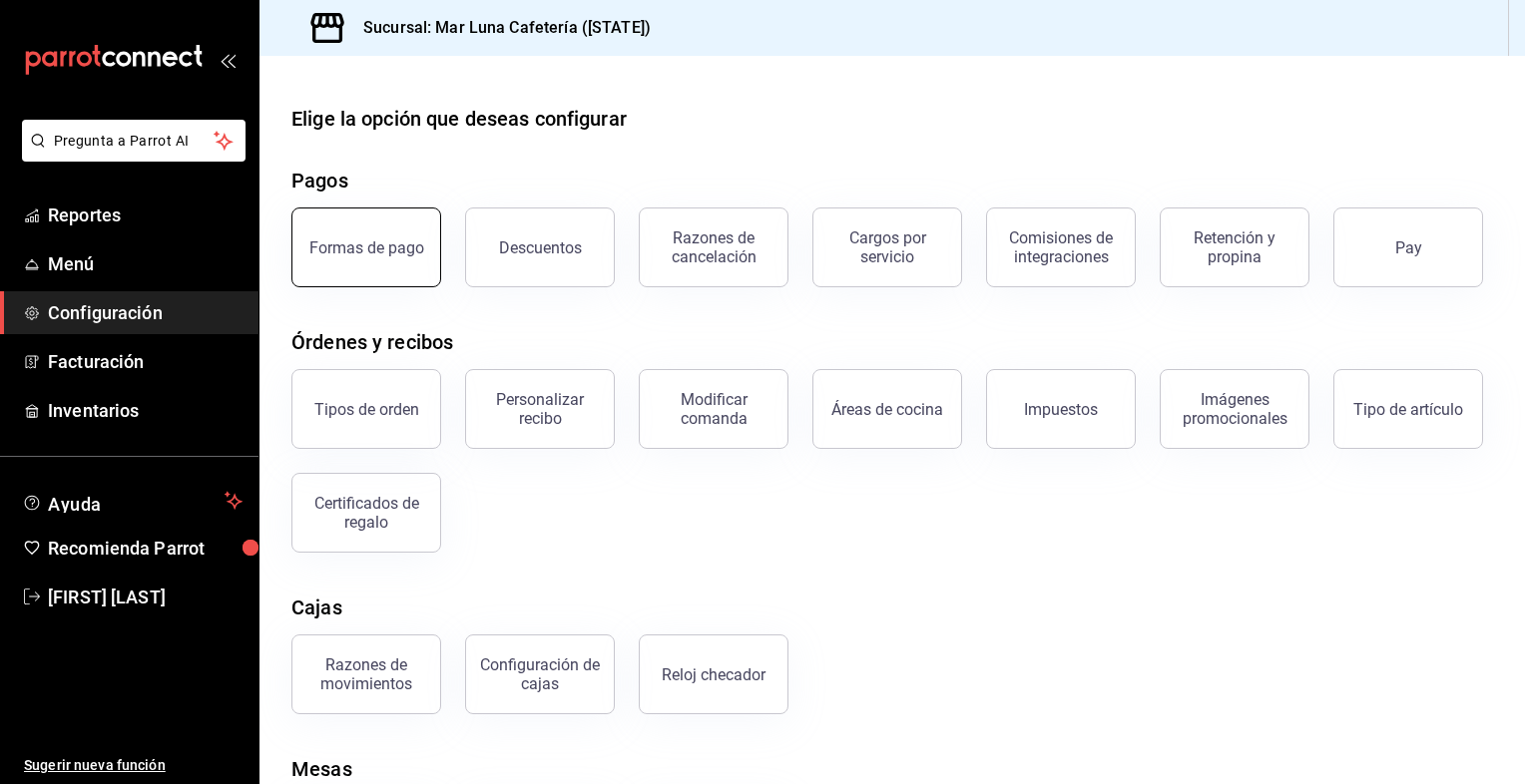 click on "Formas de pago" at bounding box center (366, 247) 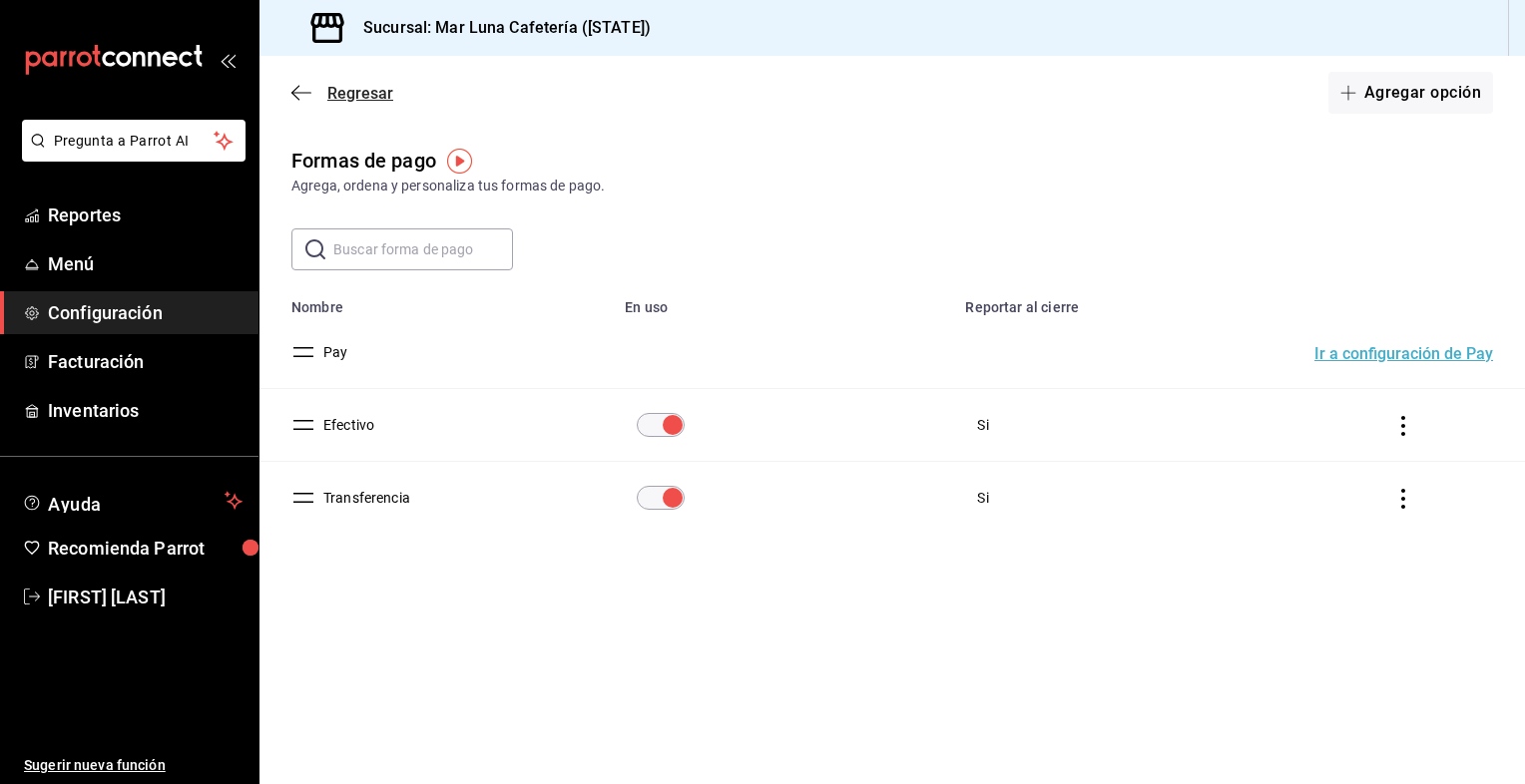 click on "Regresar" at bounding box center [342, 93] 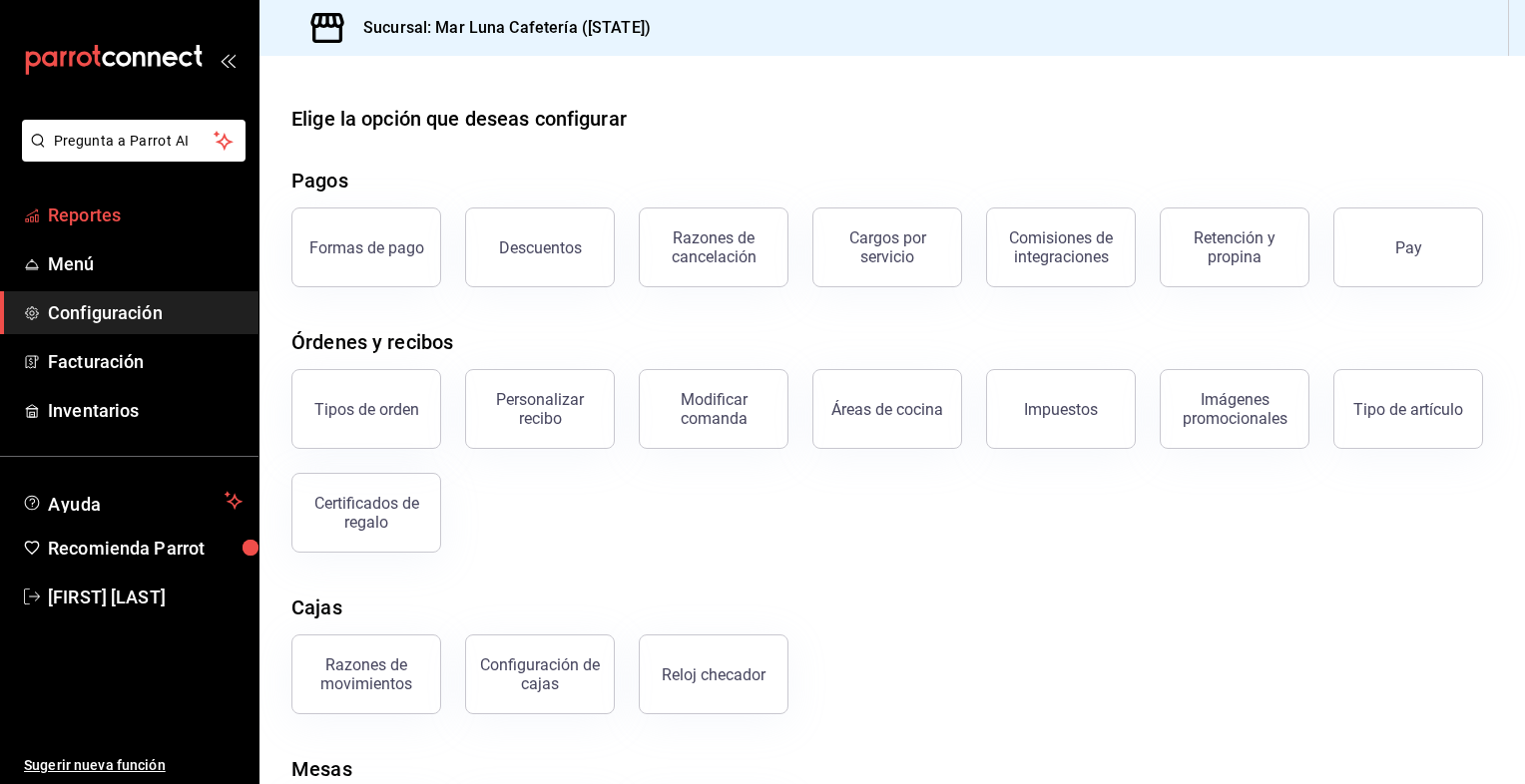 click on "Reportes" at bounding box center (145, 214) 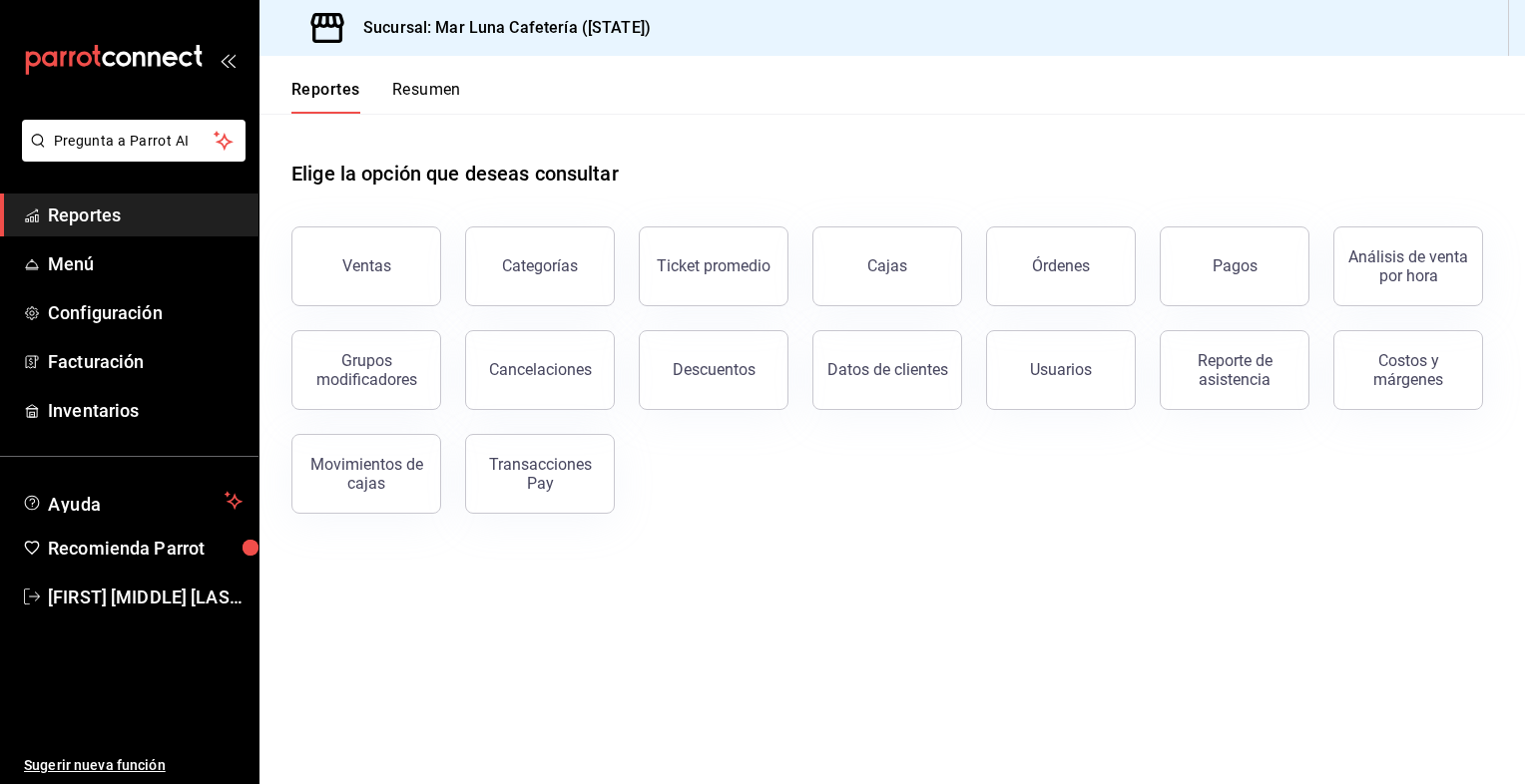 scroll, scrollTop: 0, scrollLeft: 0, axis: both 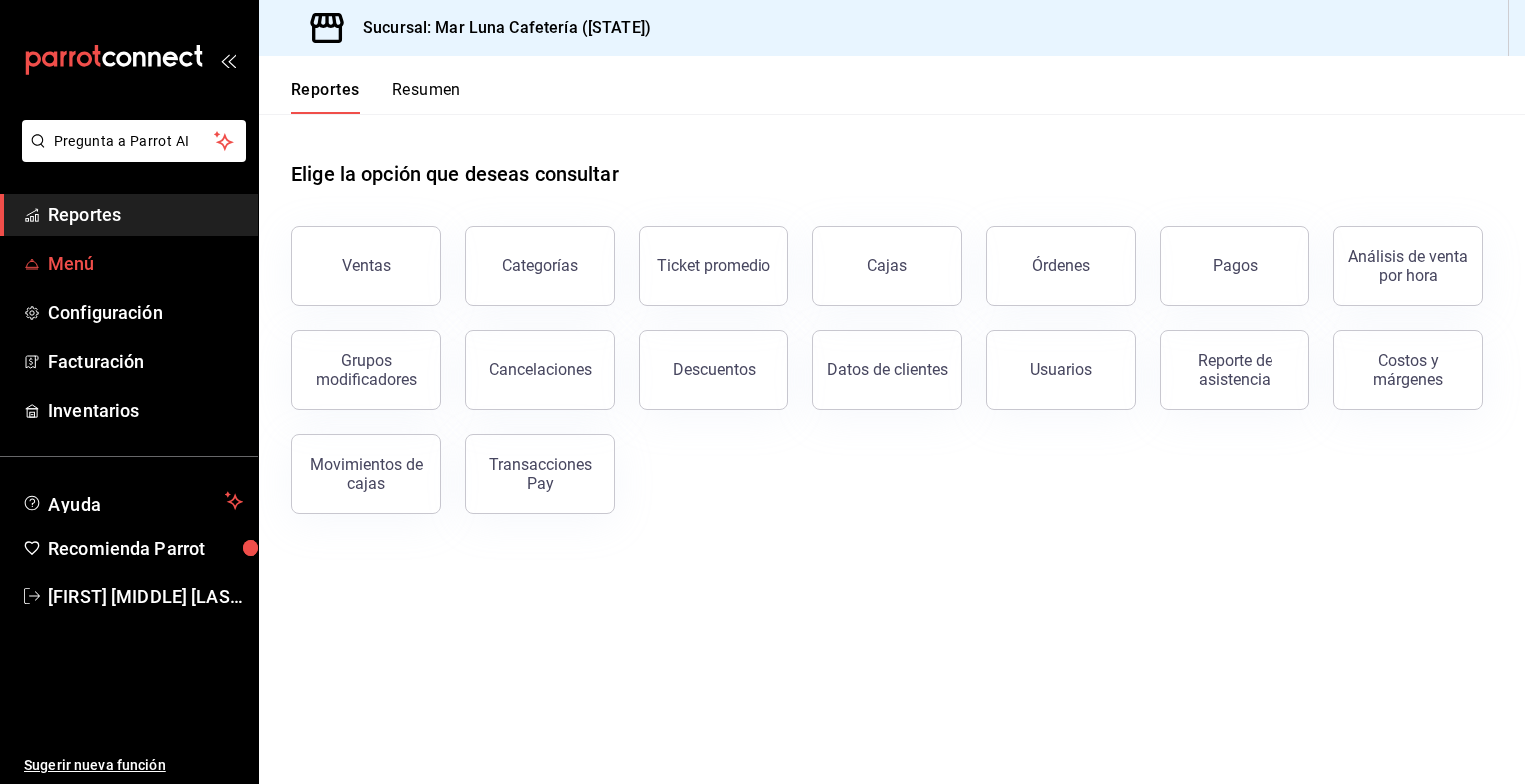 click on "Menú" at bounding box center [129, 263] 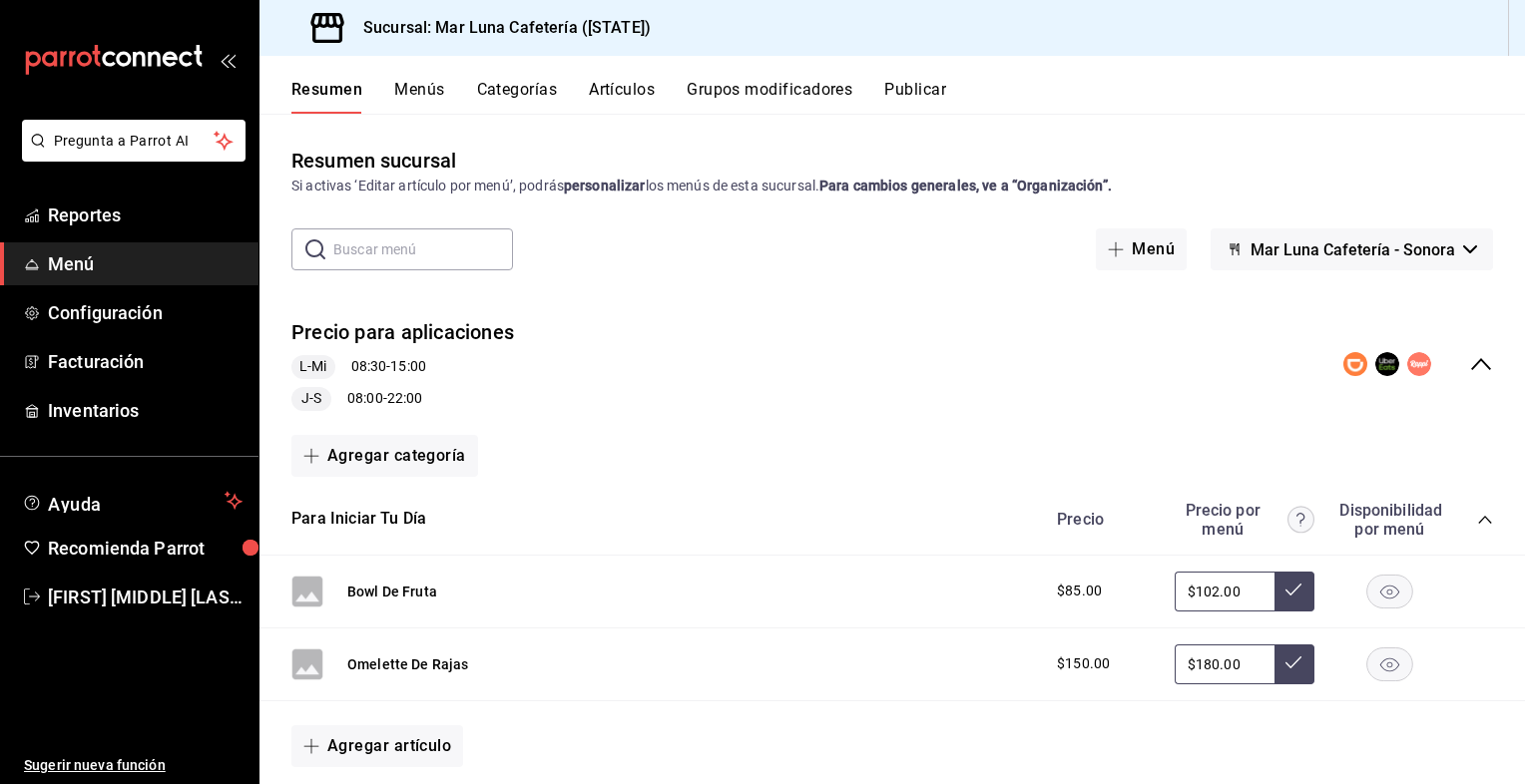 click on "Categorías" at bounding box center [517, 97] 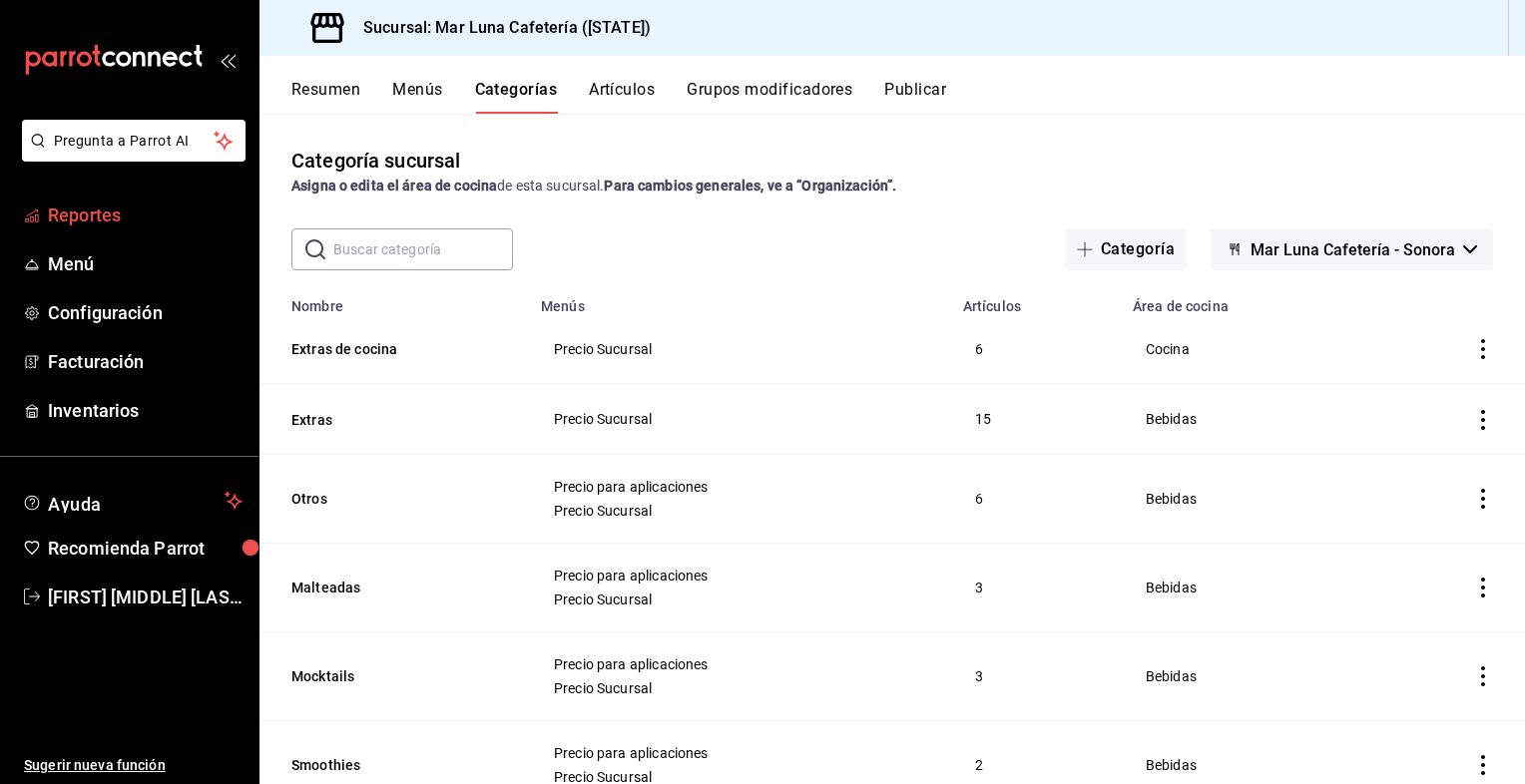 click on "Reportes" at bounding box center (145, 214) 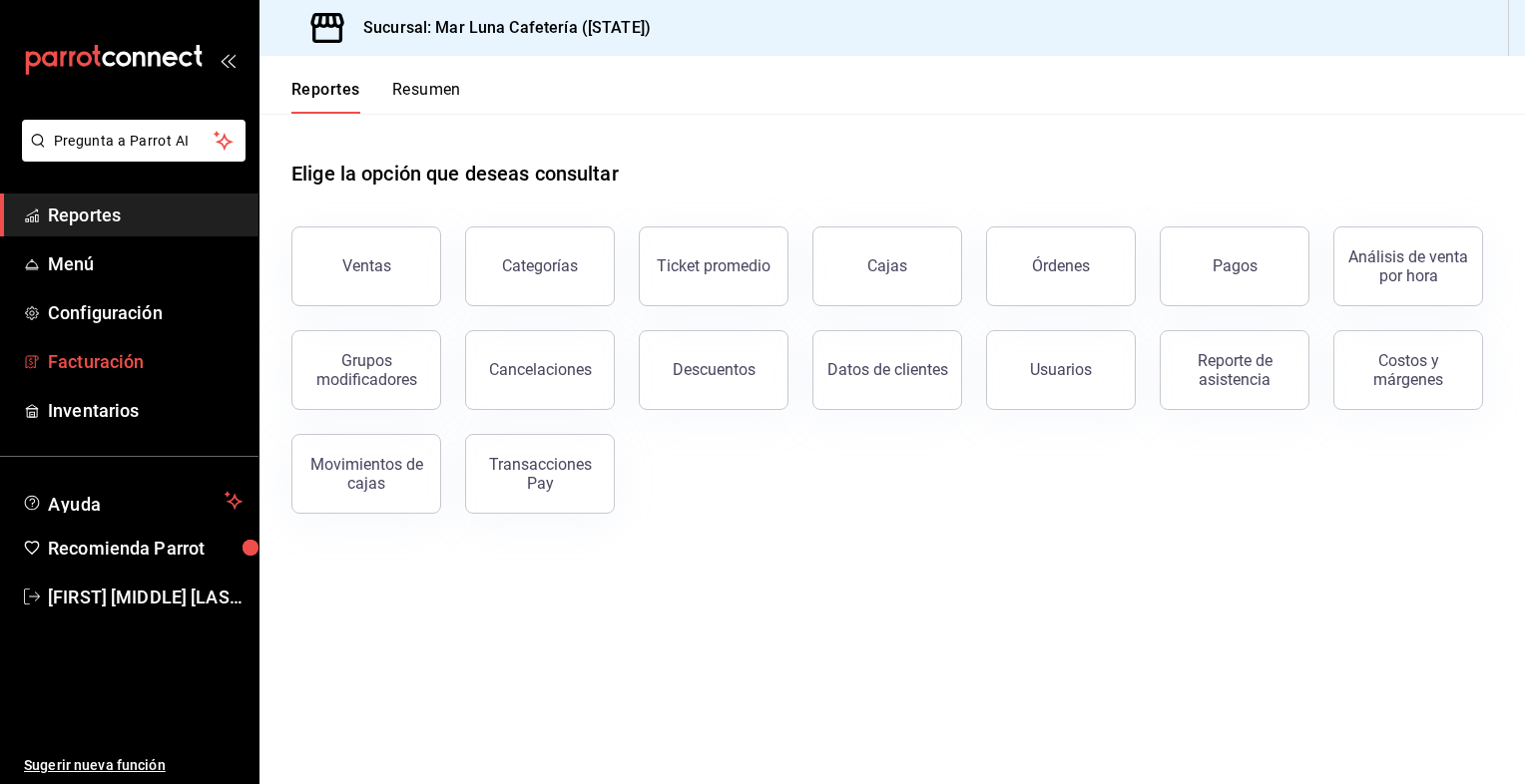 click on "Facturación" at bounding box center (145, 361) 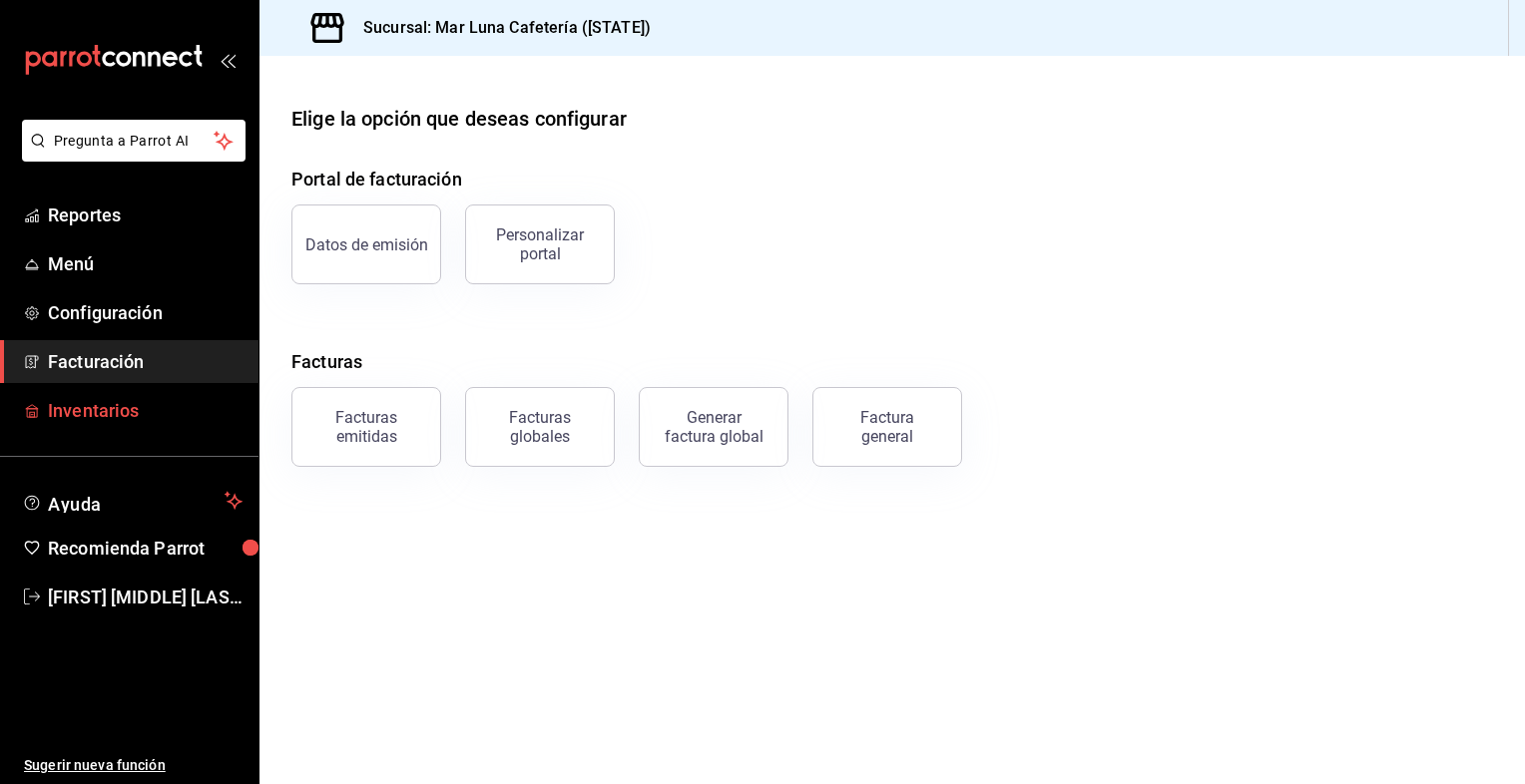 click on "Inventarios" at bounding box center (145, 410) 